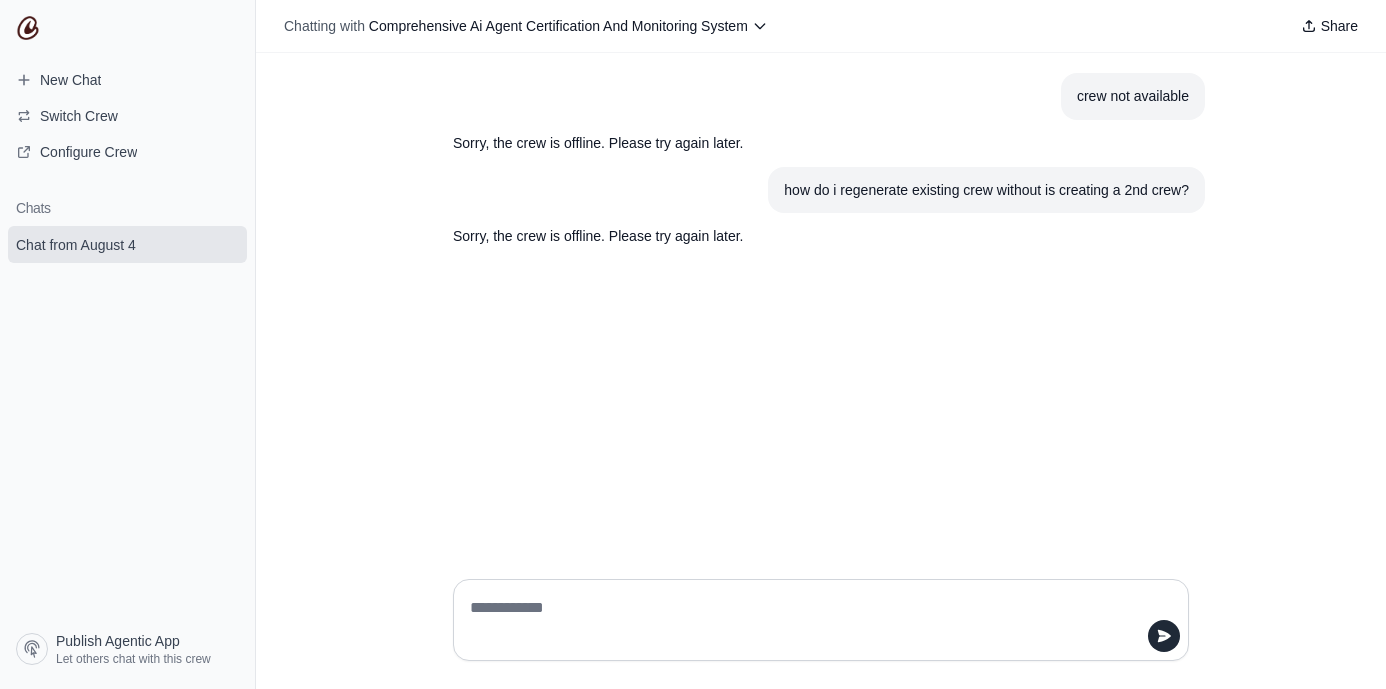 scroll, scrollTop: 0, scrollLeft: 0, axis: both 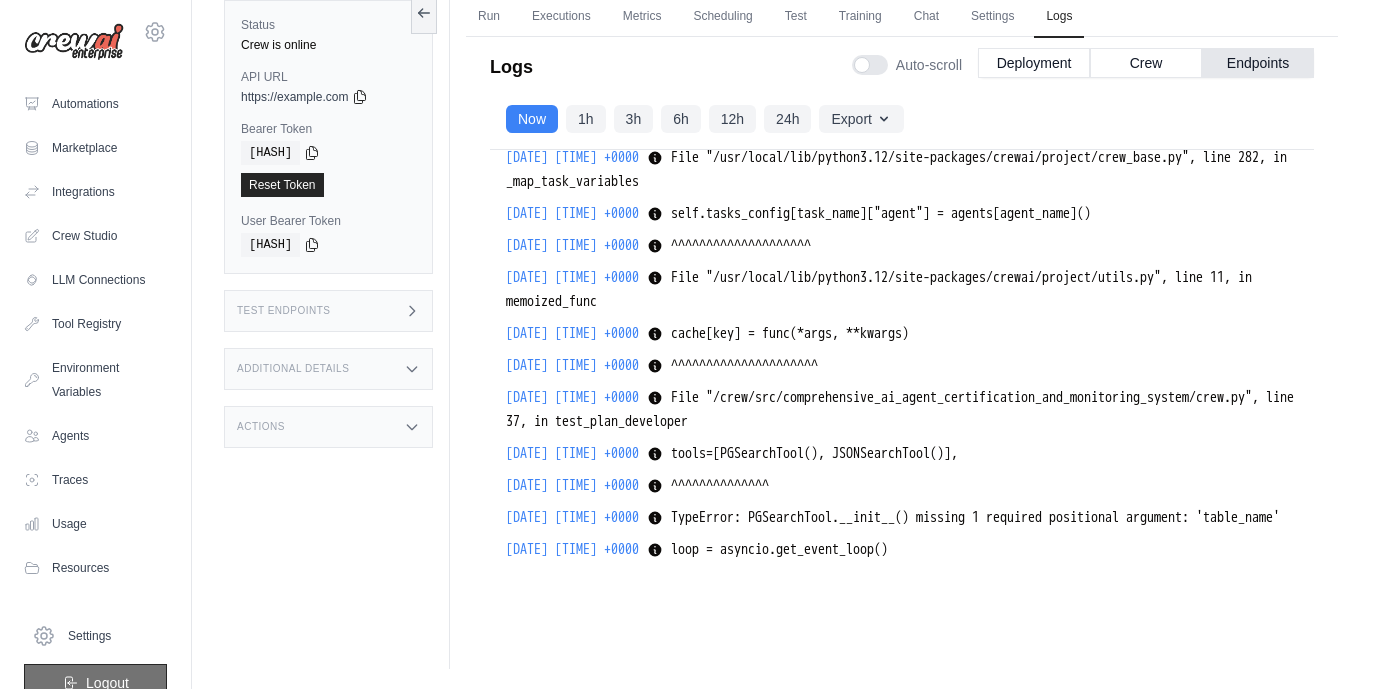 click on "Logout" at bounding box center [95, 683] 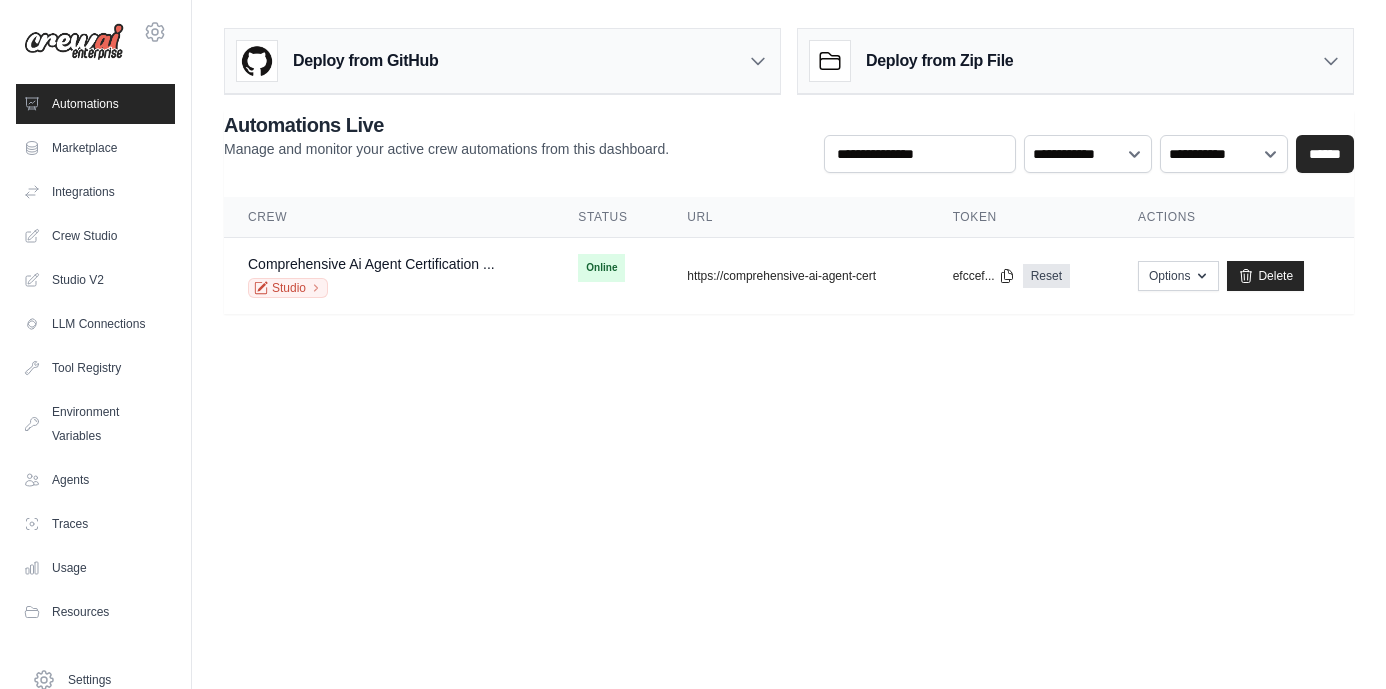 scroll, scrollTop: 0, scrollLeft: 0, axis: both 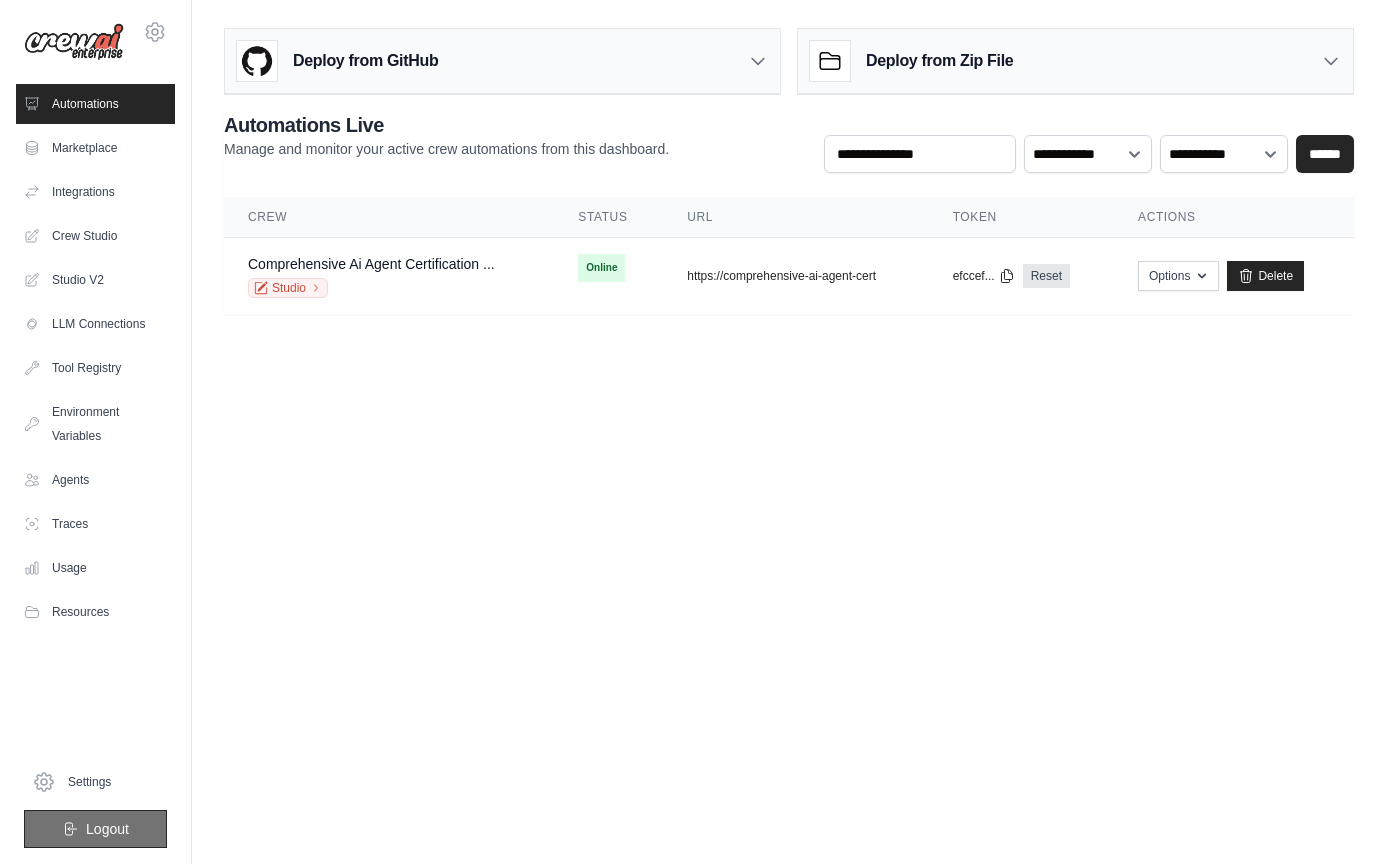 click on "Logout" at bounding box center (107, 829) 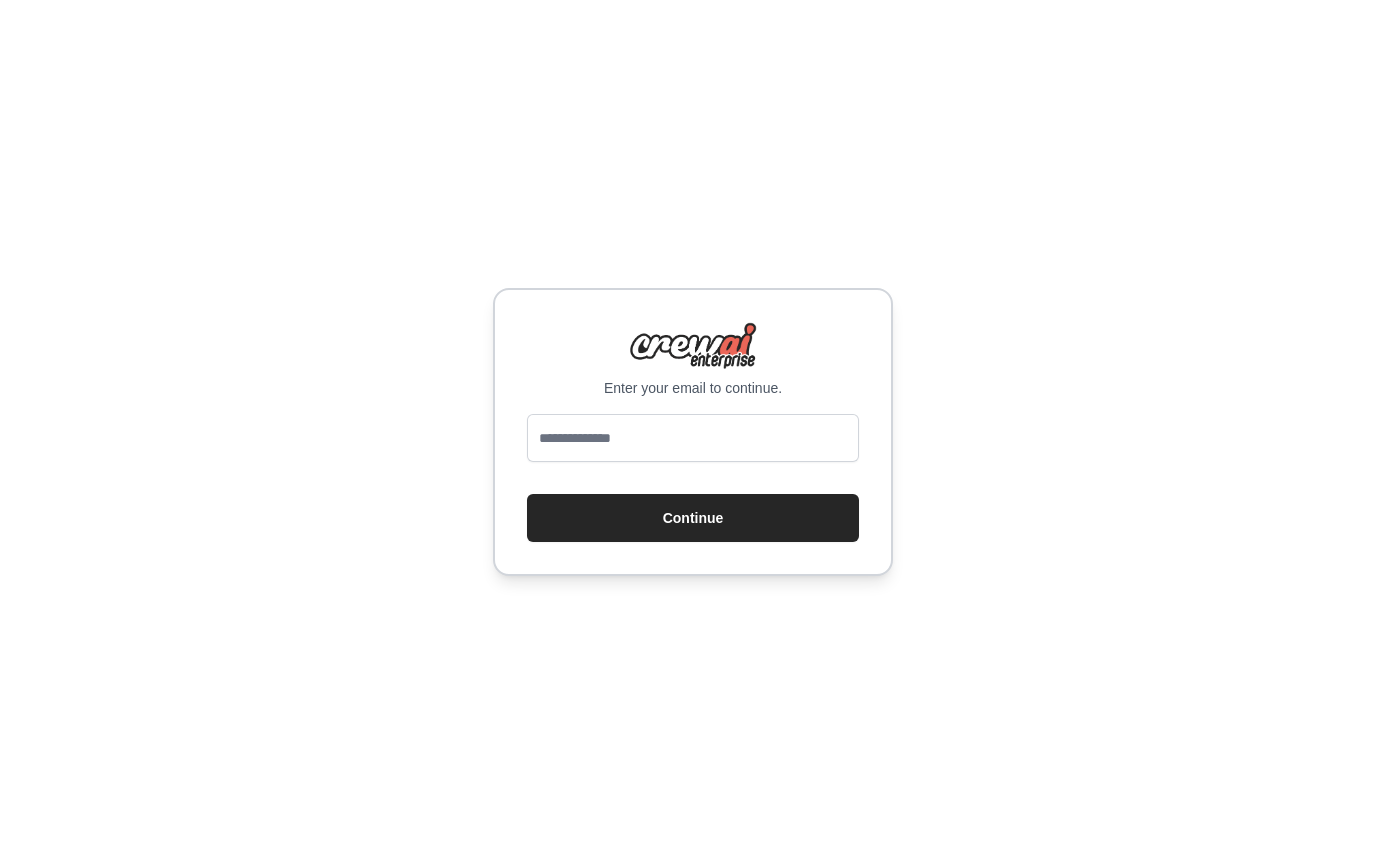 scroll, scrollTop: 0, scrollLeft: 0, axis: both 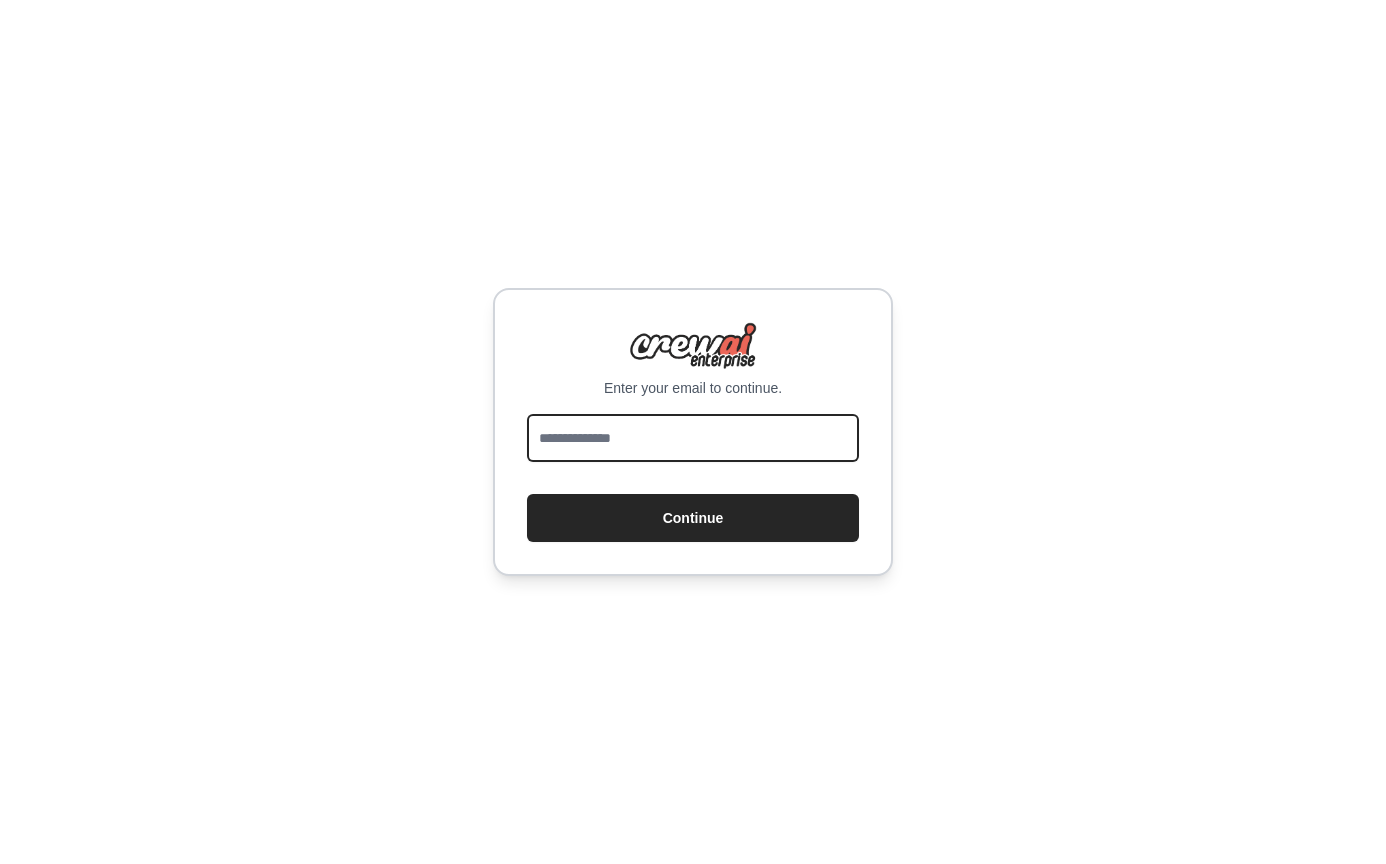 click at bounding box center (693, 438) 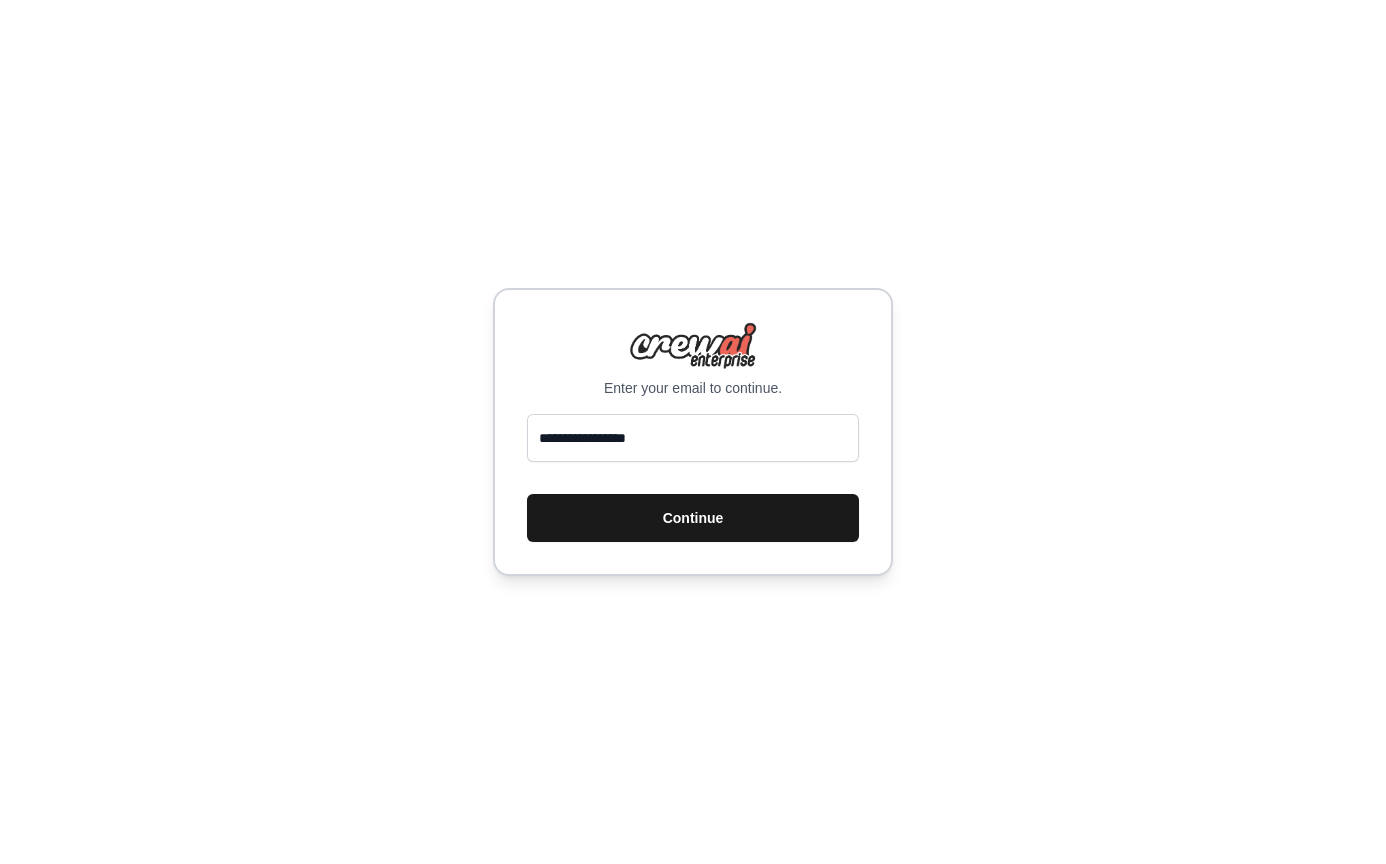 click on "Continue" at bounding box center (693, 518) 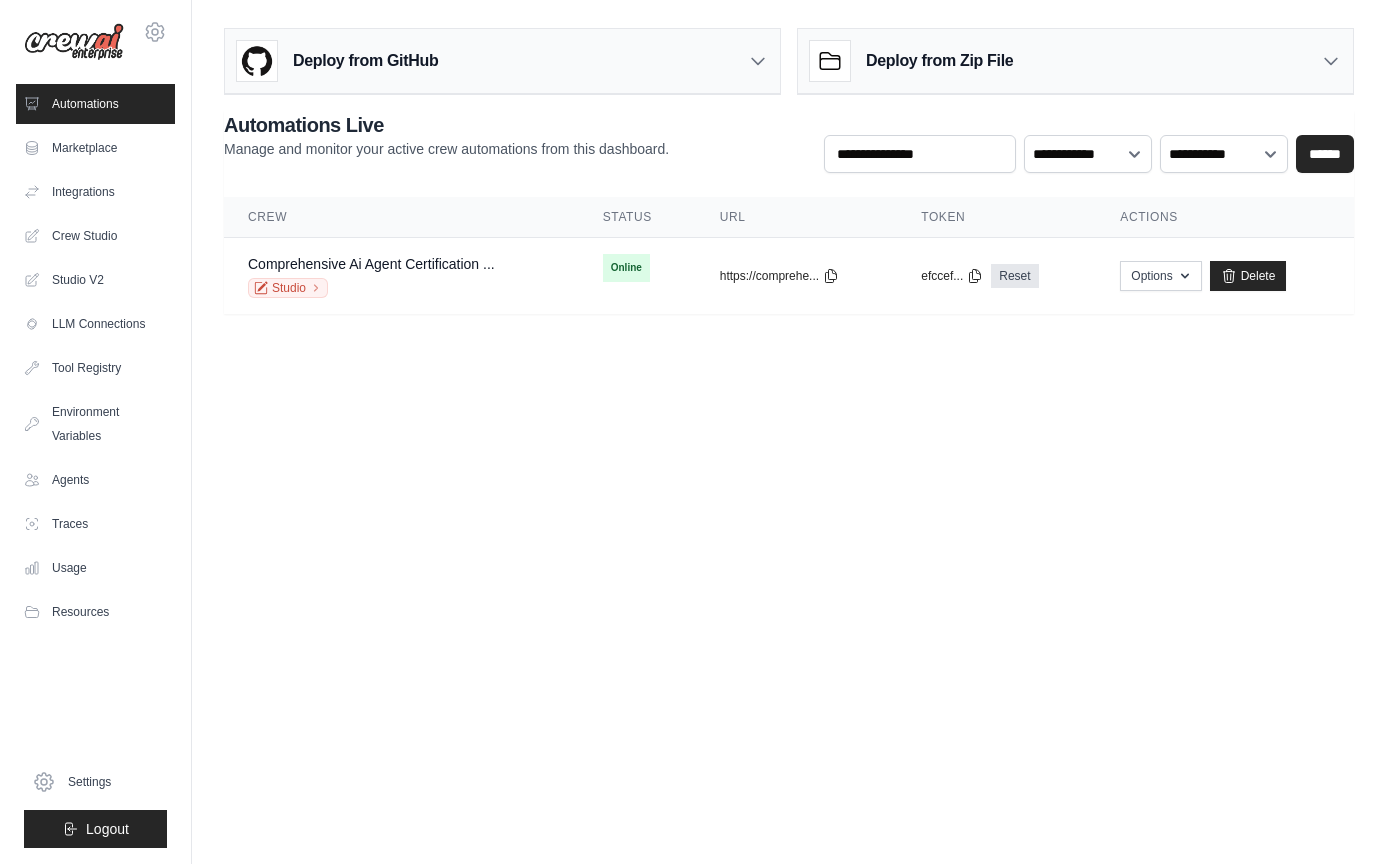 scroll, scrollTop: 0, scrollLeft: 0, axis: both 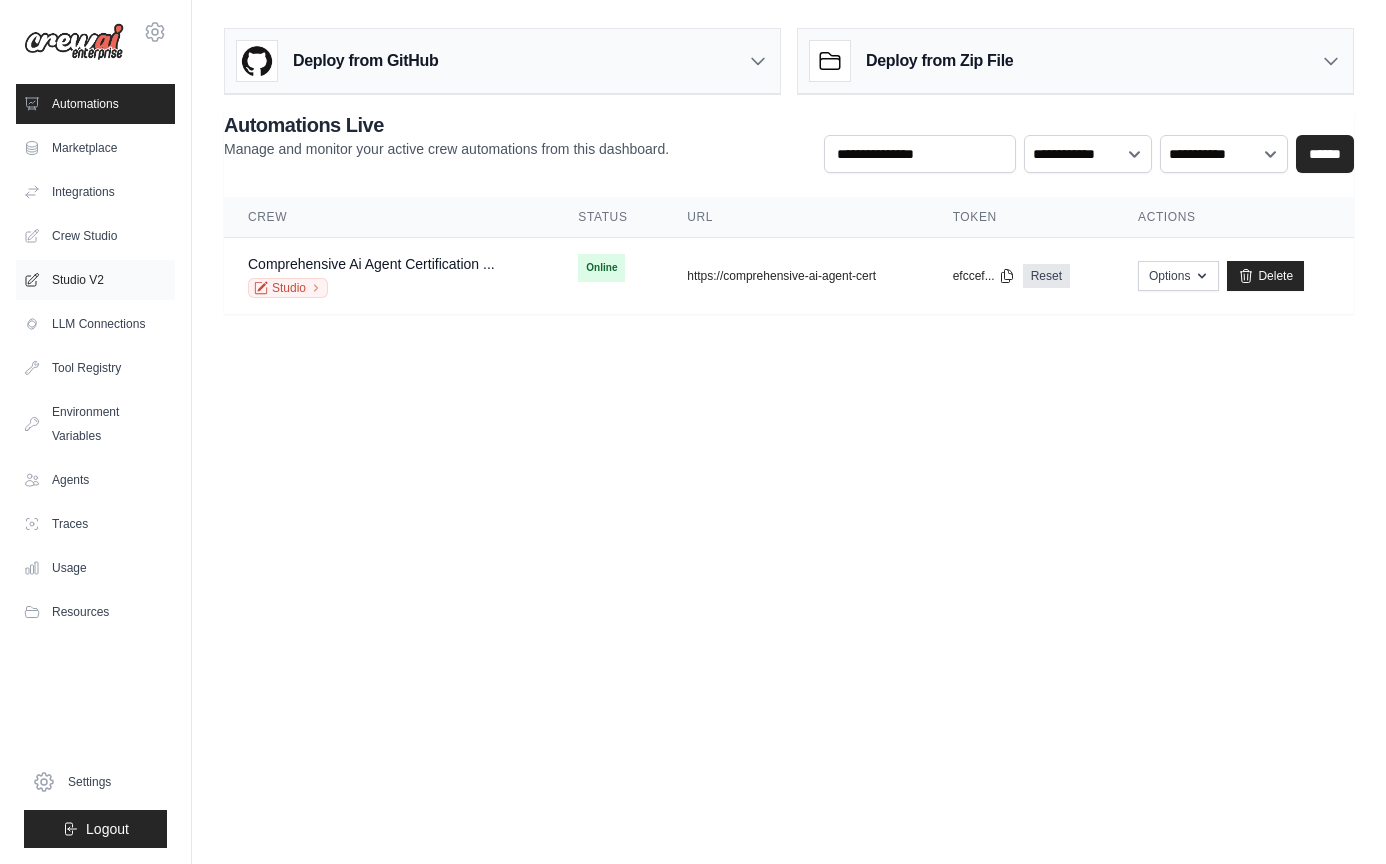 click on "Studio V2" at bounding box center (95, 280) 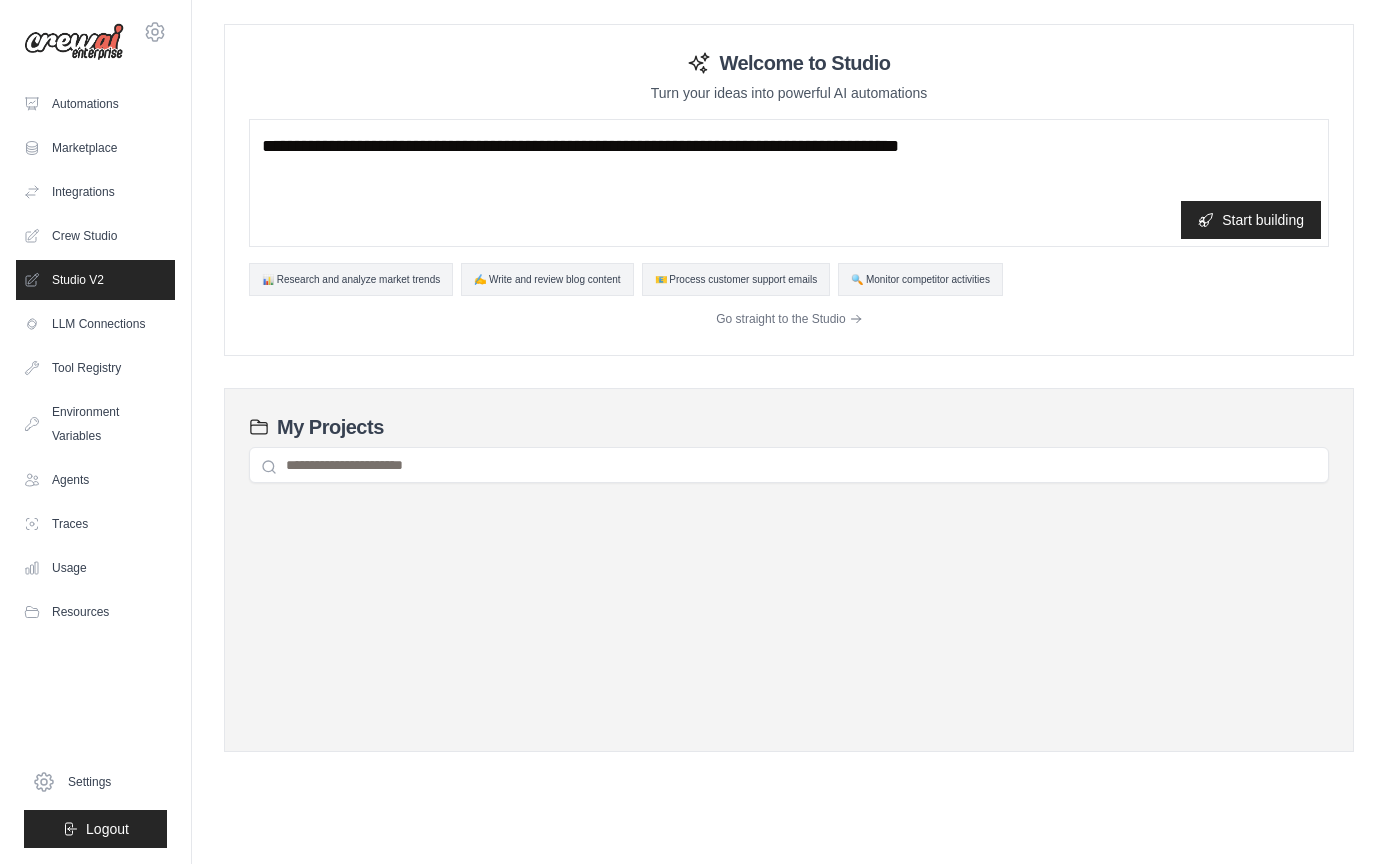 scroll, scrollTop: 0, scrollLeft: 0, axis: both 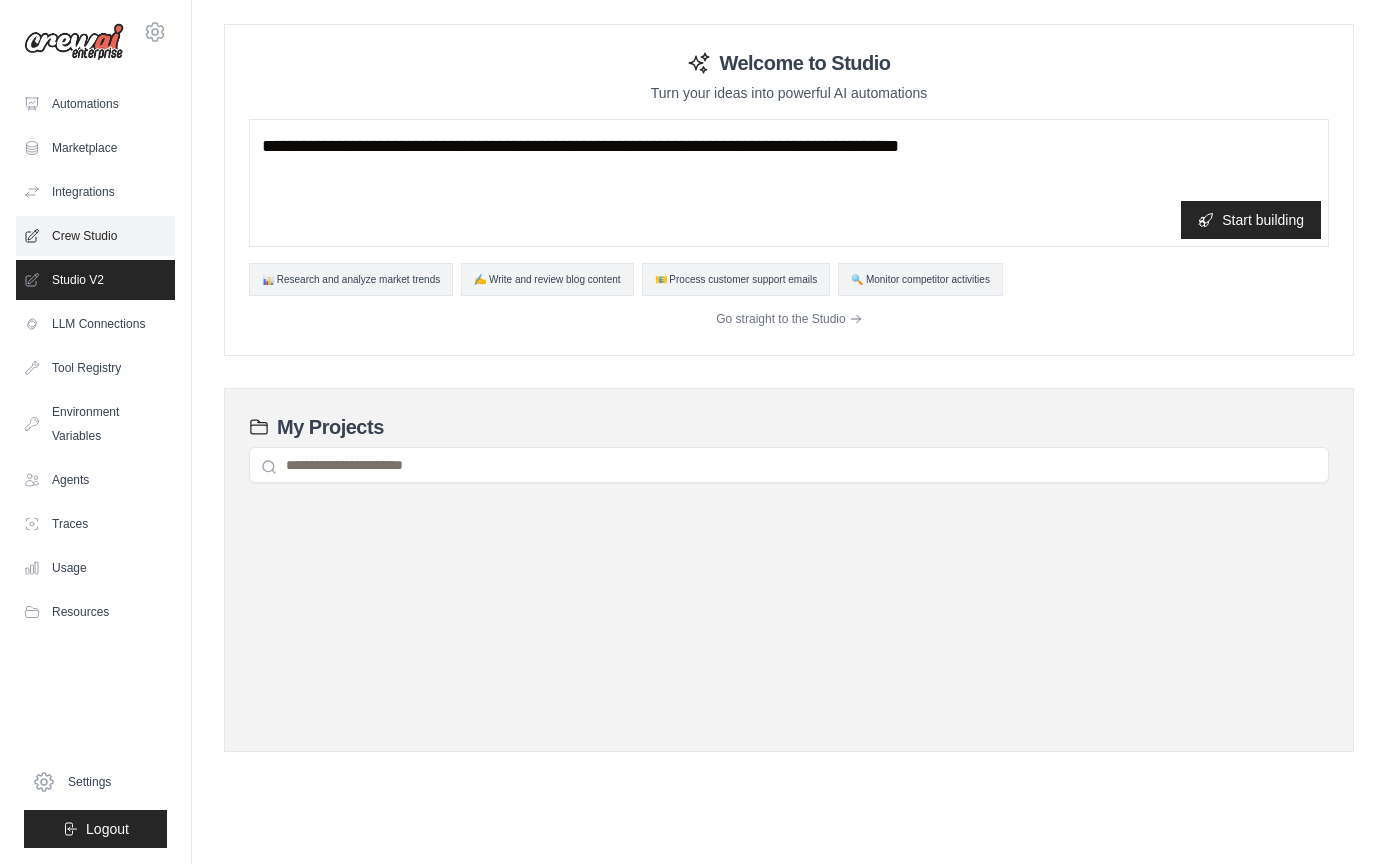 click on "Crew Studio" at bounding box center [95, 236] 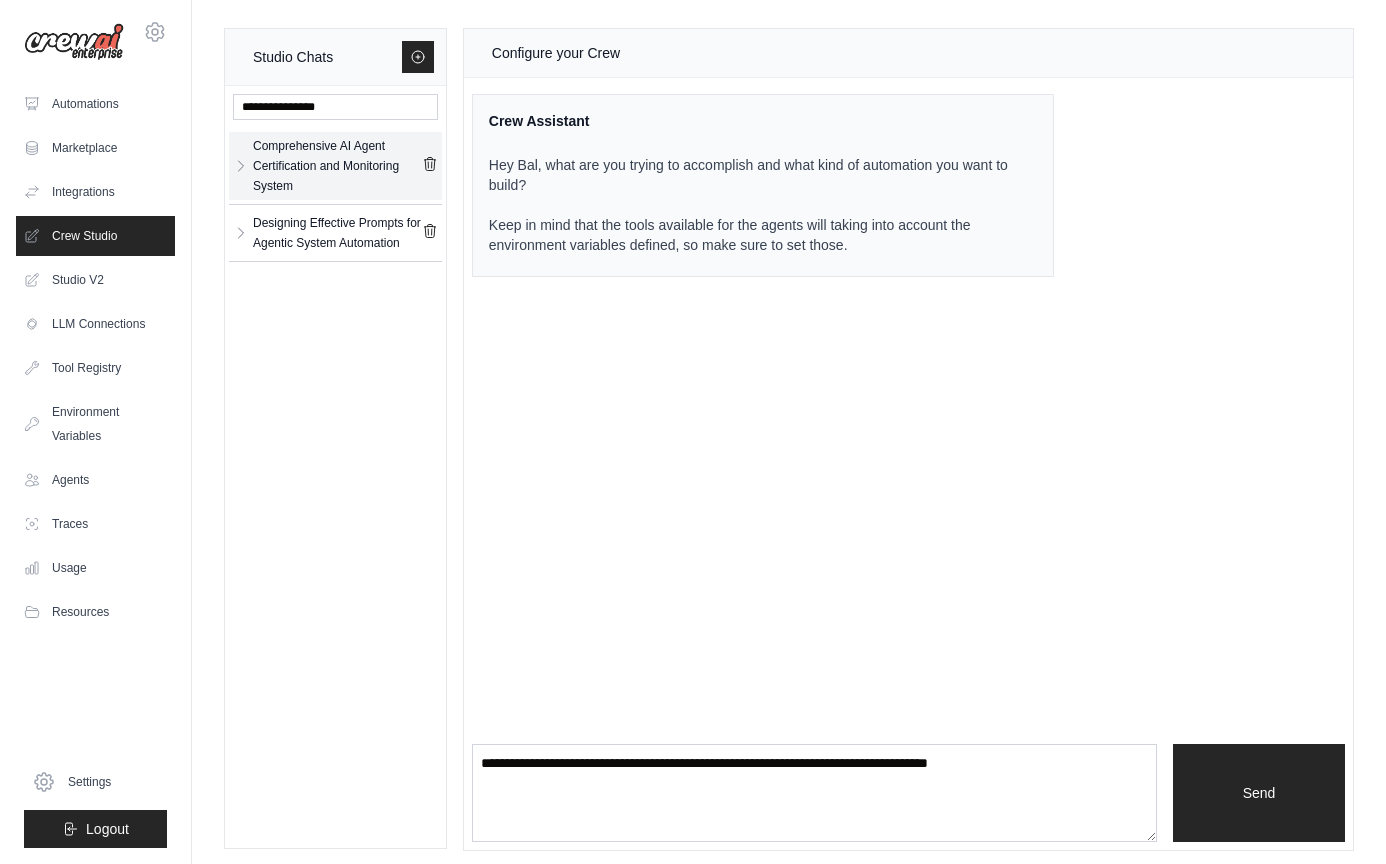 click on "Comprehensive AI Agent Certification and Monitoring System" at bounding box center (337, 166) 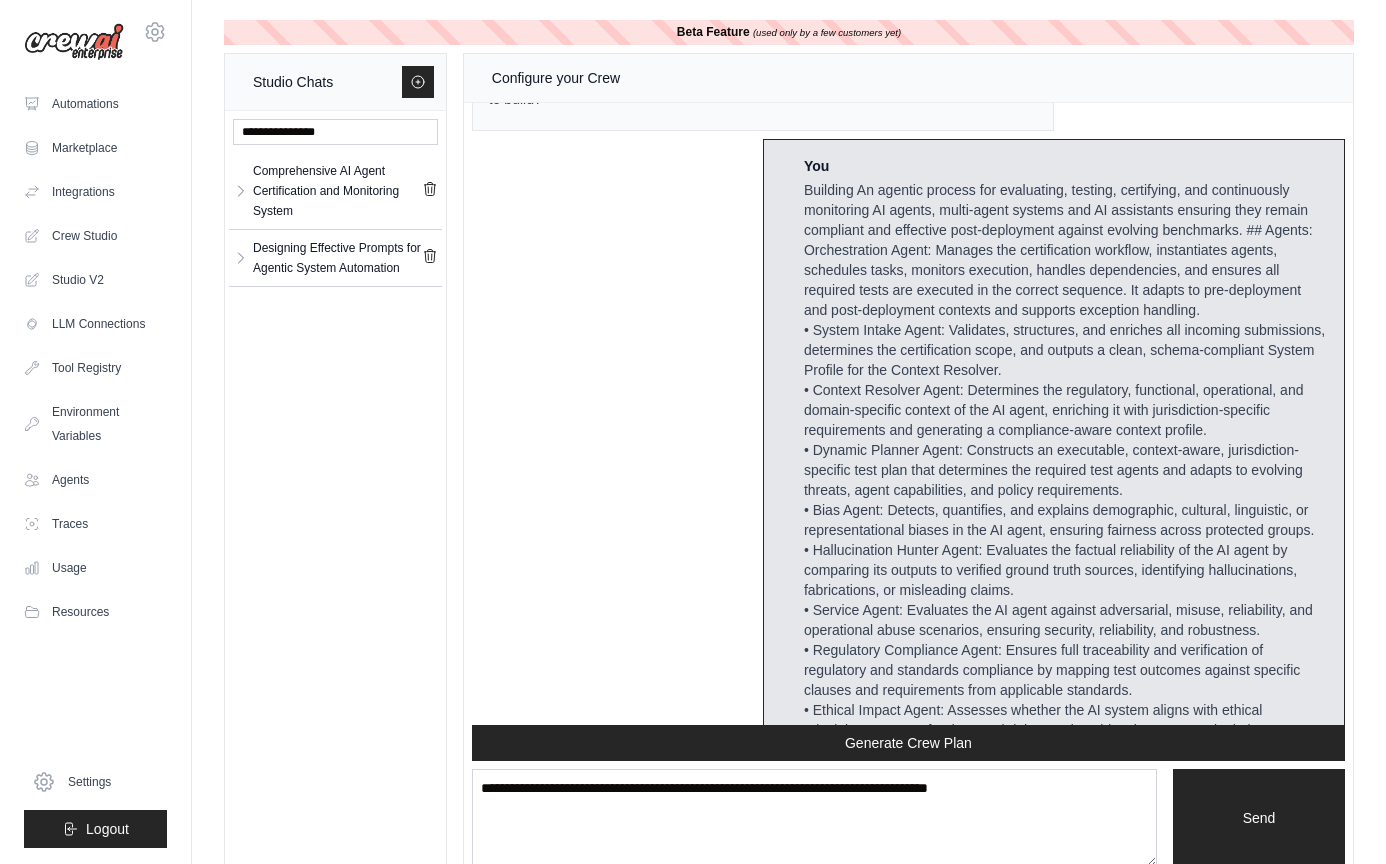 scroll, scrollTop: 160, scrollLeft: 0, axis: vertical 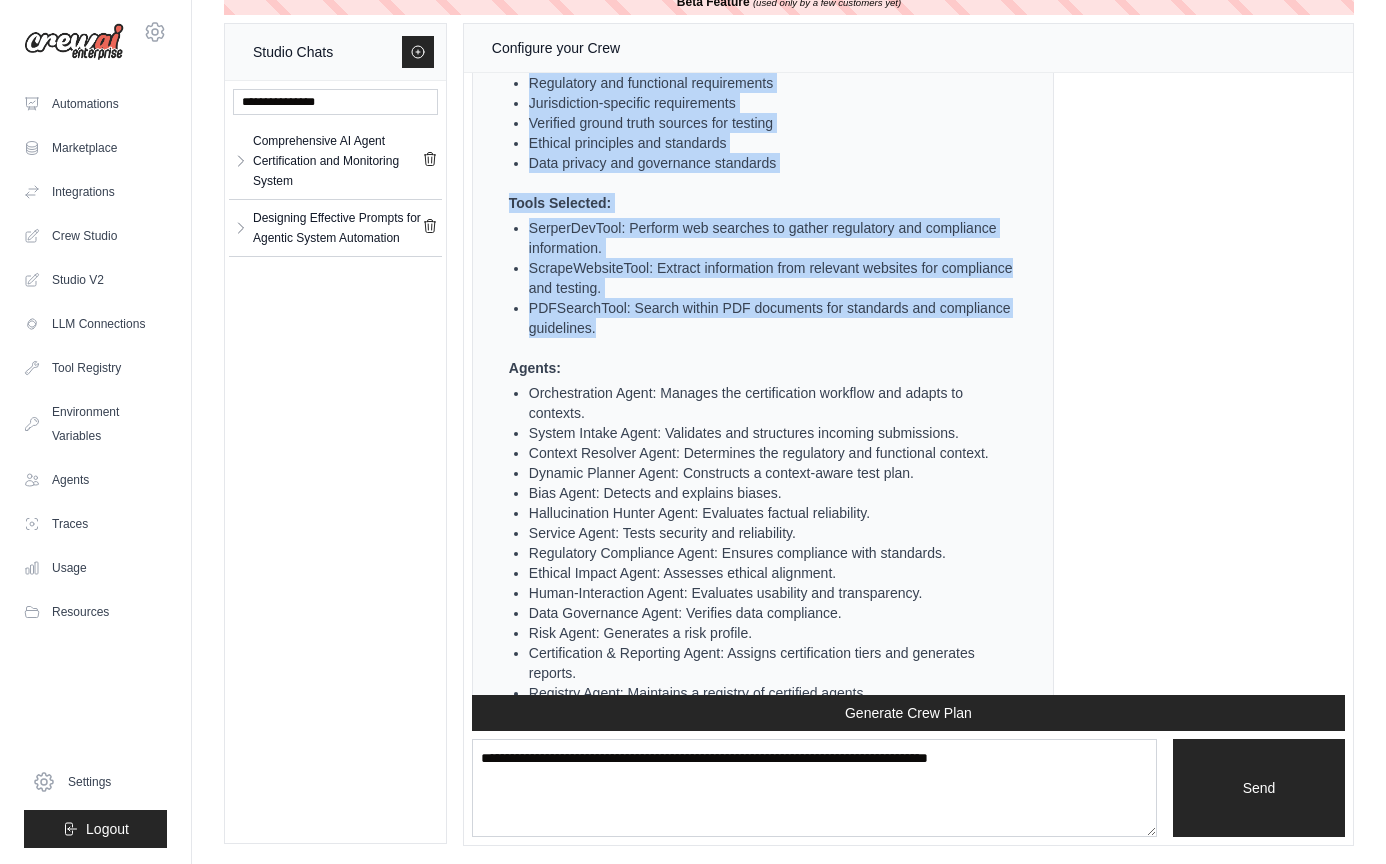 drag, startPoint x: 507, startPoint y: 132, endPoint x: 995, endPoint y: 336, distance: 528.92346 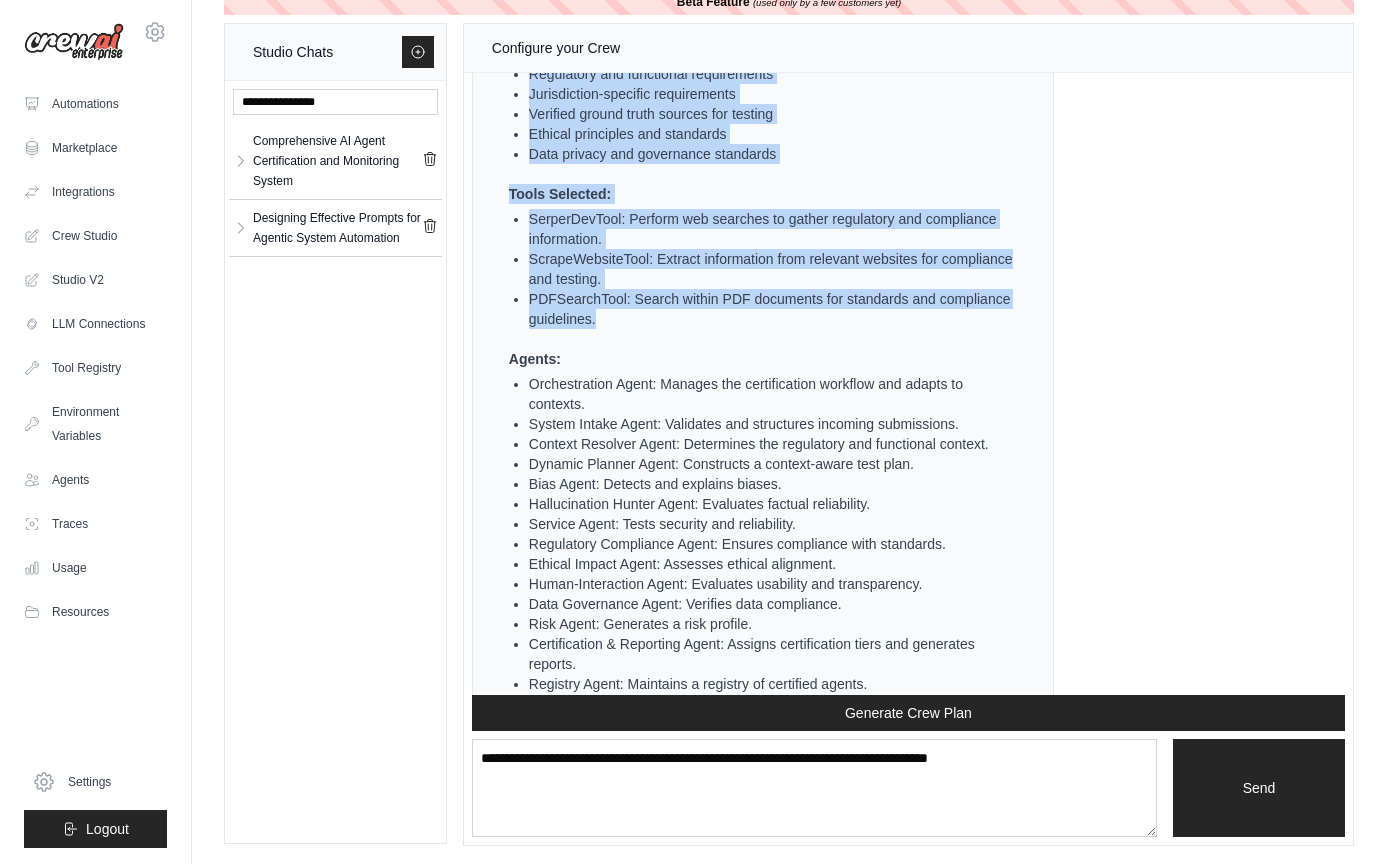 copy on "This is an ambitious and comprehensive plan for an agentic process to evaluate, test, certify, and monitor AI agents. Let's break down the plan to ensure we have a clear understanding of the tasks and agents involved. Here's a structured overview:
Automation Plan:
Develop an agentic process for evaluating, testing, certifying, and continuously monitoring AI agents to ensure compliance and effectiveness against evolving benchmarks.
Output:
A certified AI agent with a structured risk profile, certification tier, and continuous monitoring for compliance and effectiveness.
Inputs:
Incoming AI agent submissions Regulatory and functional requirements Jurisdiction-specific requirements Verified ground truth sources for testing Ethical principles and standards Data privacy and governance standards
Tools Selected:
SerperDevTool: Perform web searches to gather regulatory and compliance information. ScrapeWebsiteTool: Extract information from relevant websites for compliance and testing. PDFSearchTool: ..." 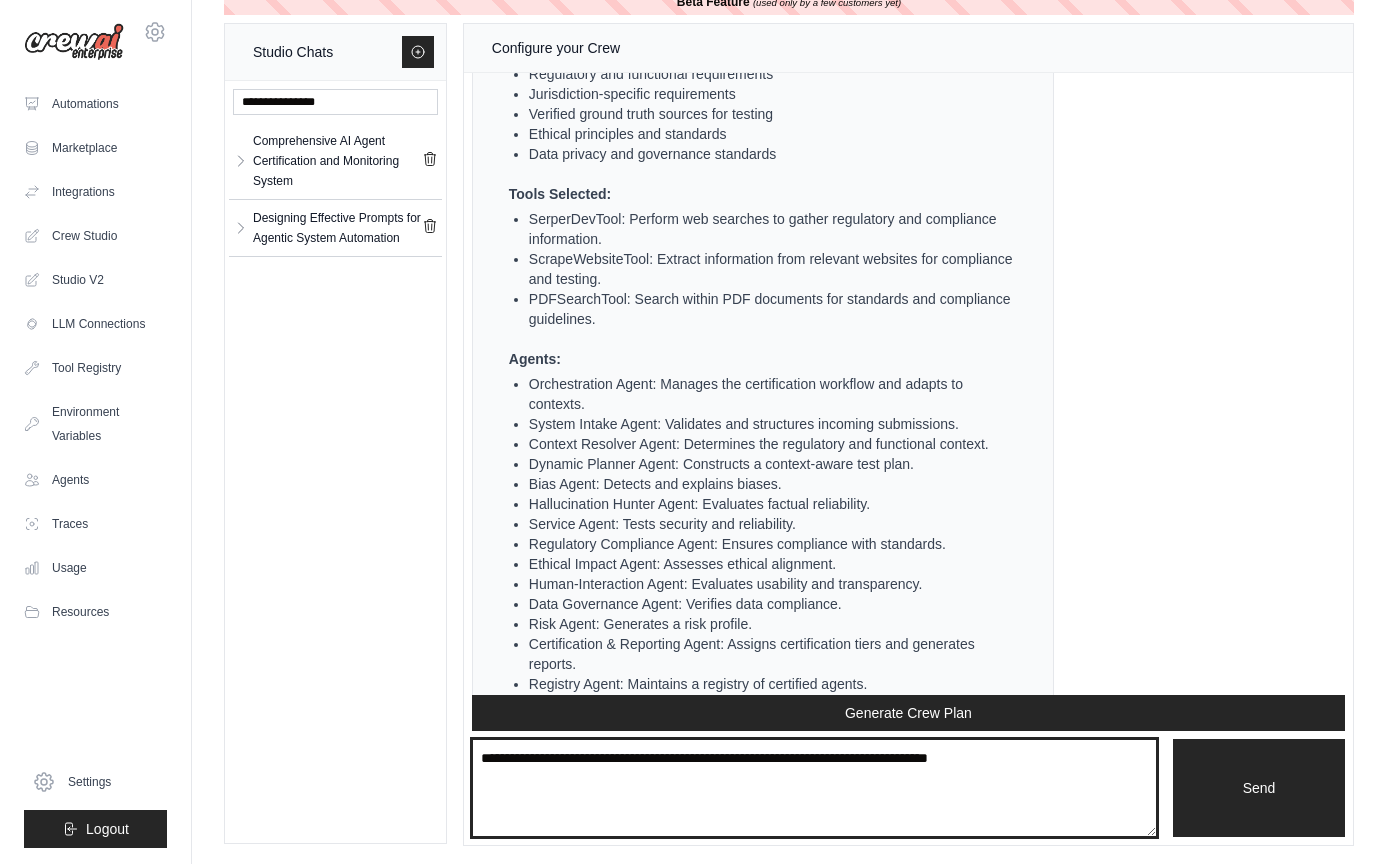 click at bounding box center (814, 788) 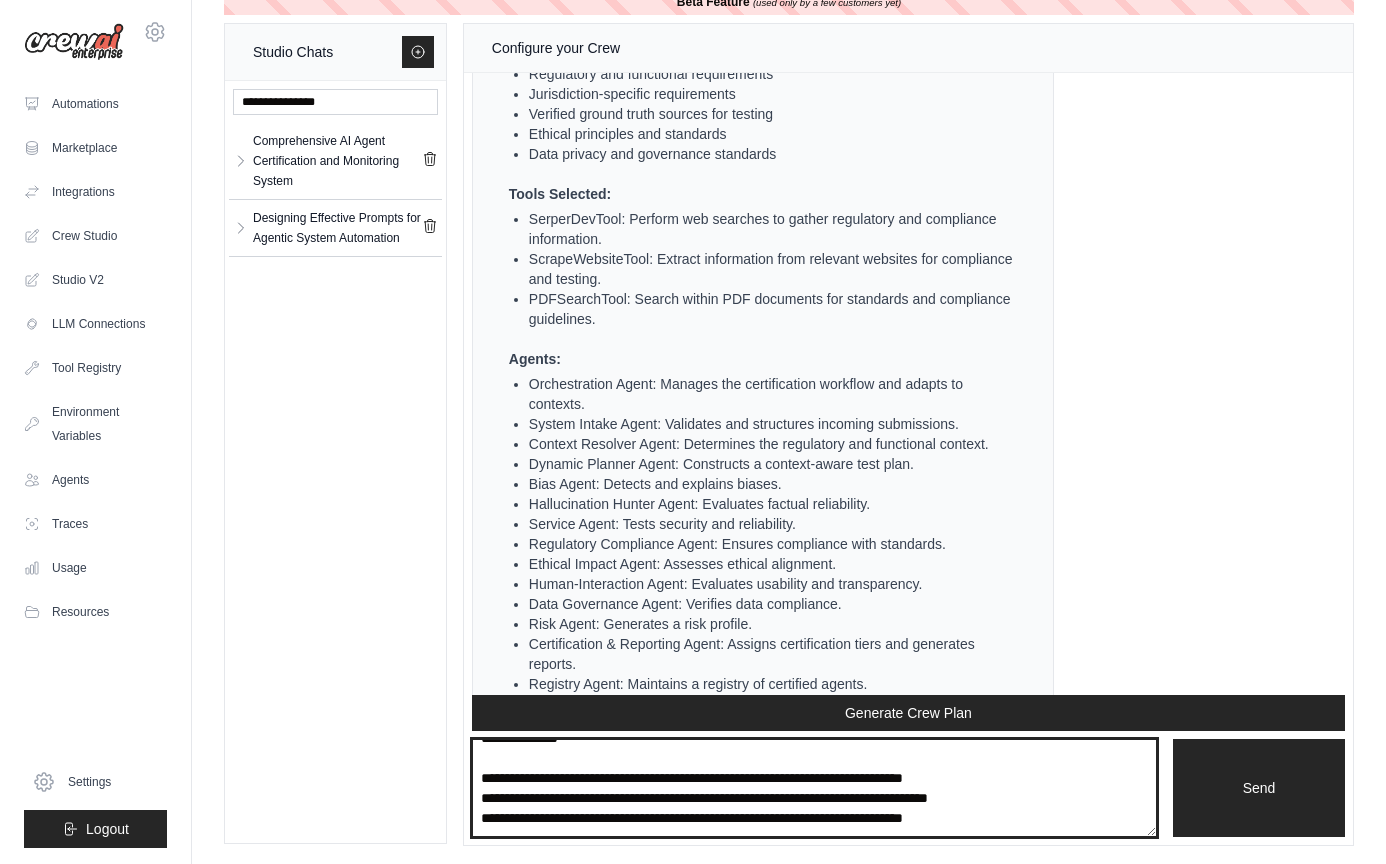 scroll, scrollTop: 400, scrollLeft: 0, axis: vertical 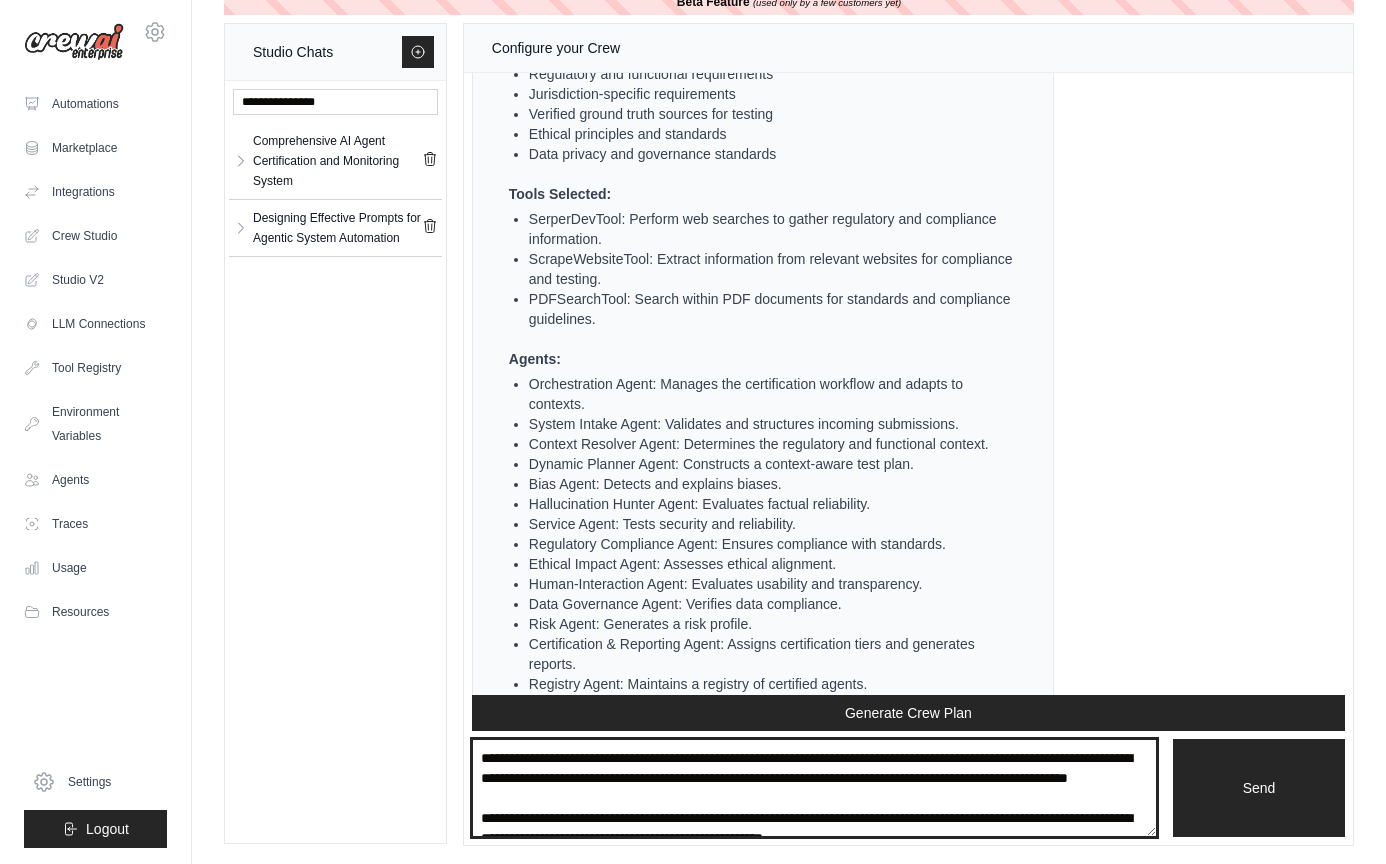 drag, startPoint x: 1067, startPoint y: 811, endPoint x: 465, endPoint y: 728, distance: 607.6948 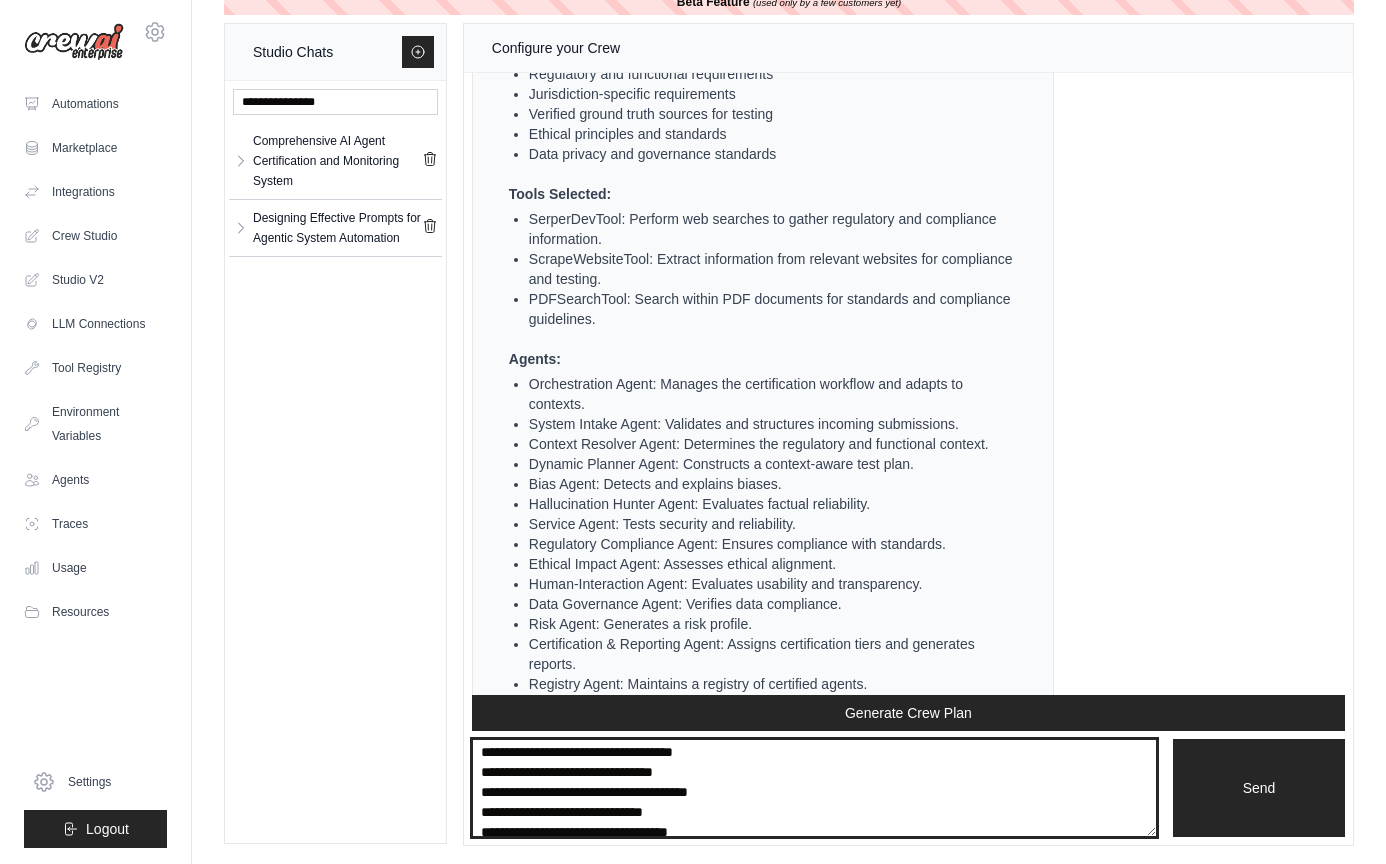 scroll, scrollTop: 400, scrollLeft: 0, axis: vertical 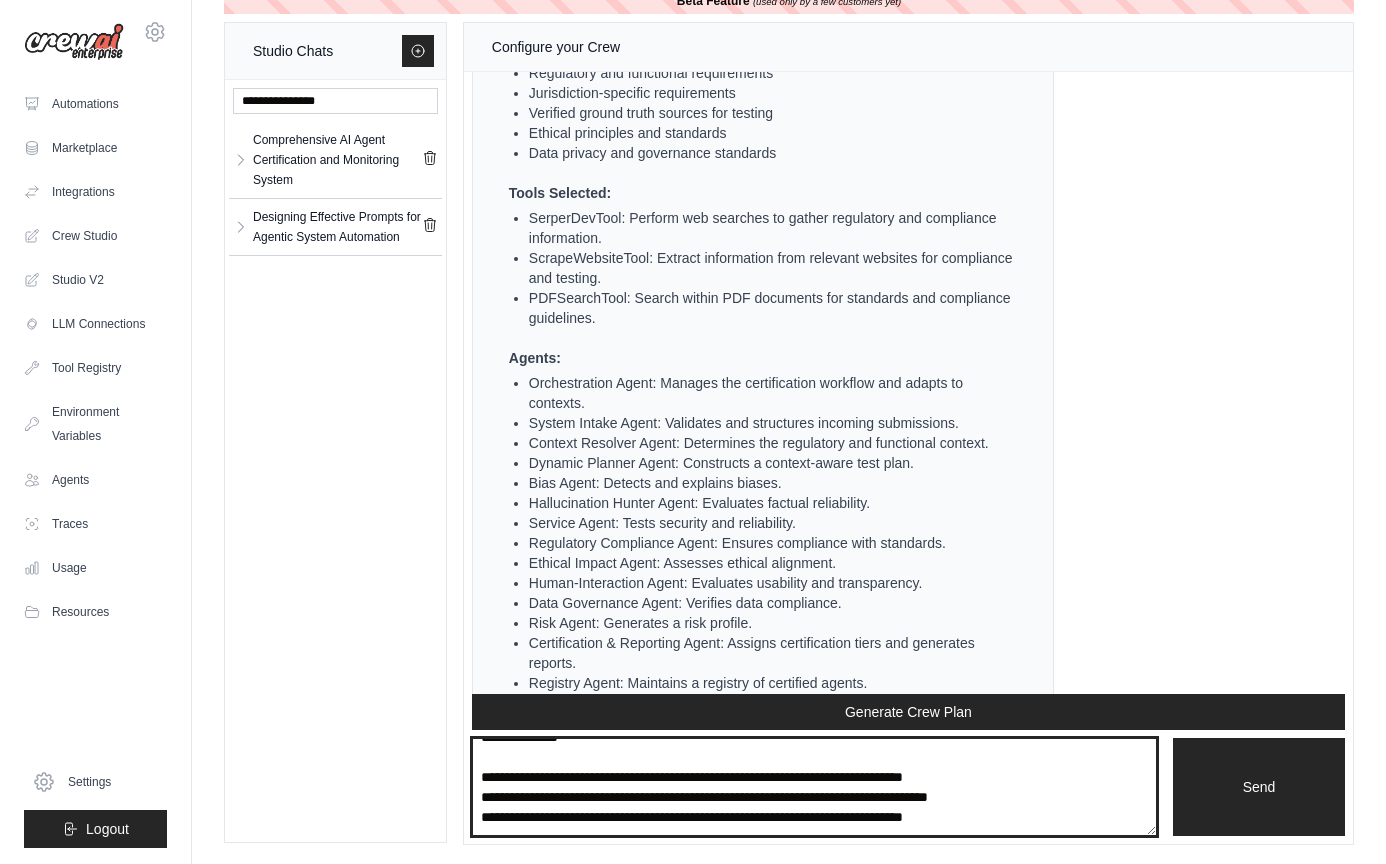 drag, startPoint x: 733, startPoint y: 760, endPoint x: 1055, endPoint y: 924, distance: 361.35855 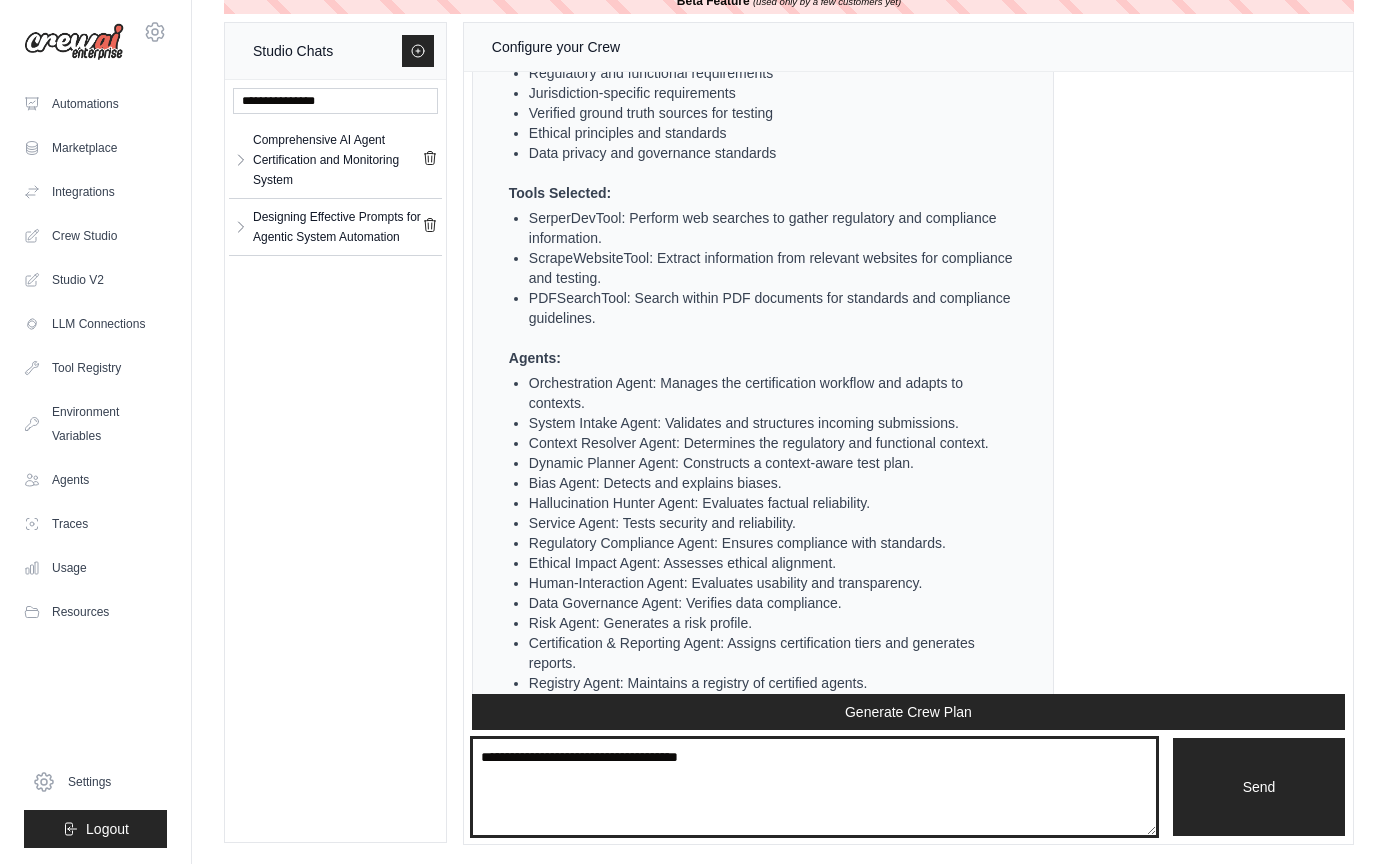scroll, scrollTop: 0, scrollLeft: 0, axis: both 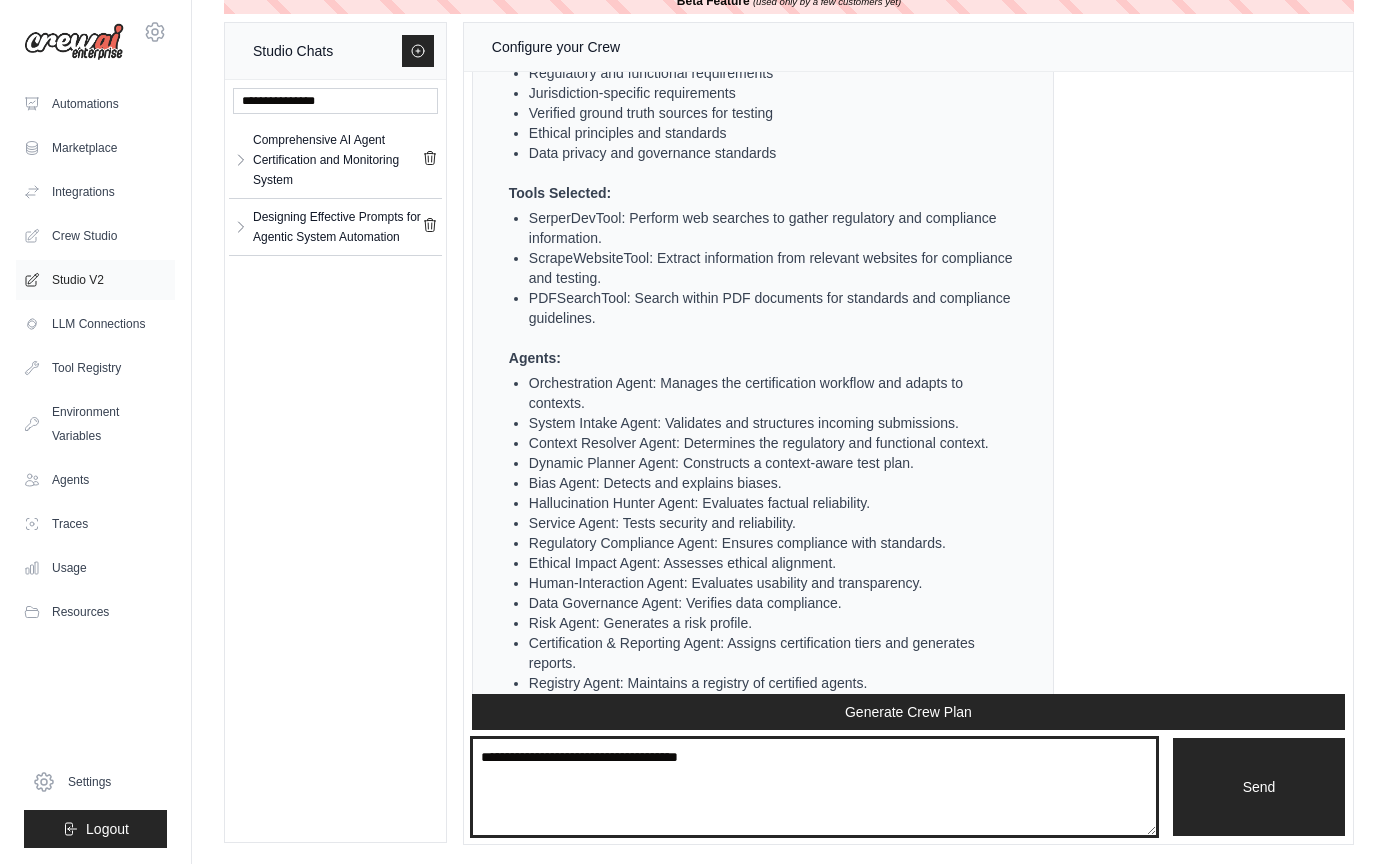 type on "**********" 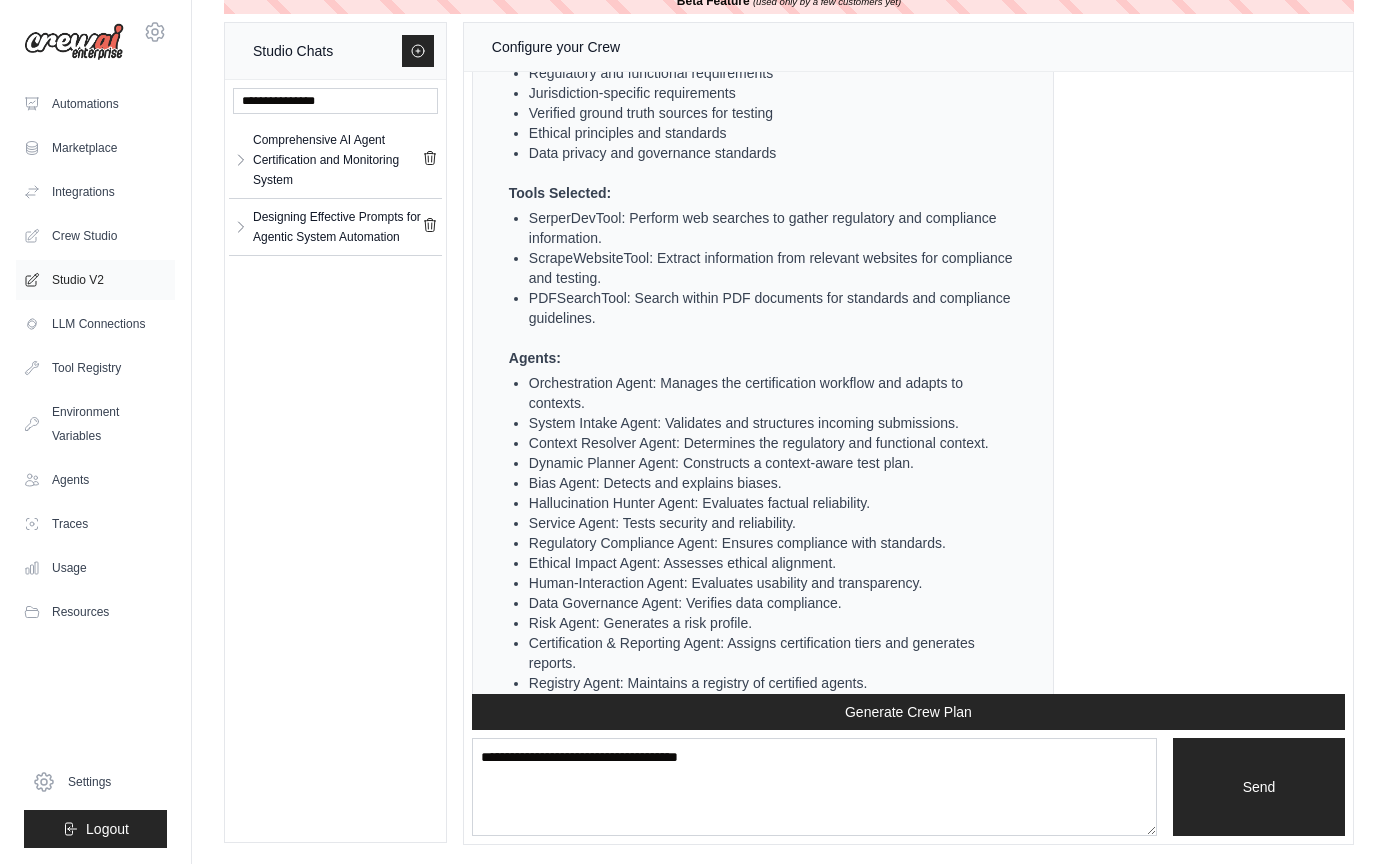 click on "Studio V2" at bounding box center [95, 280] 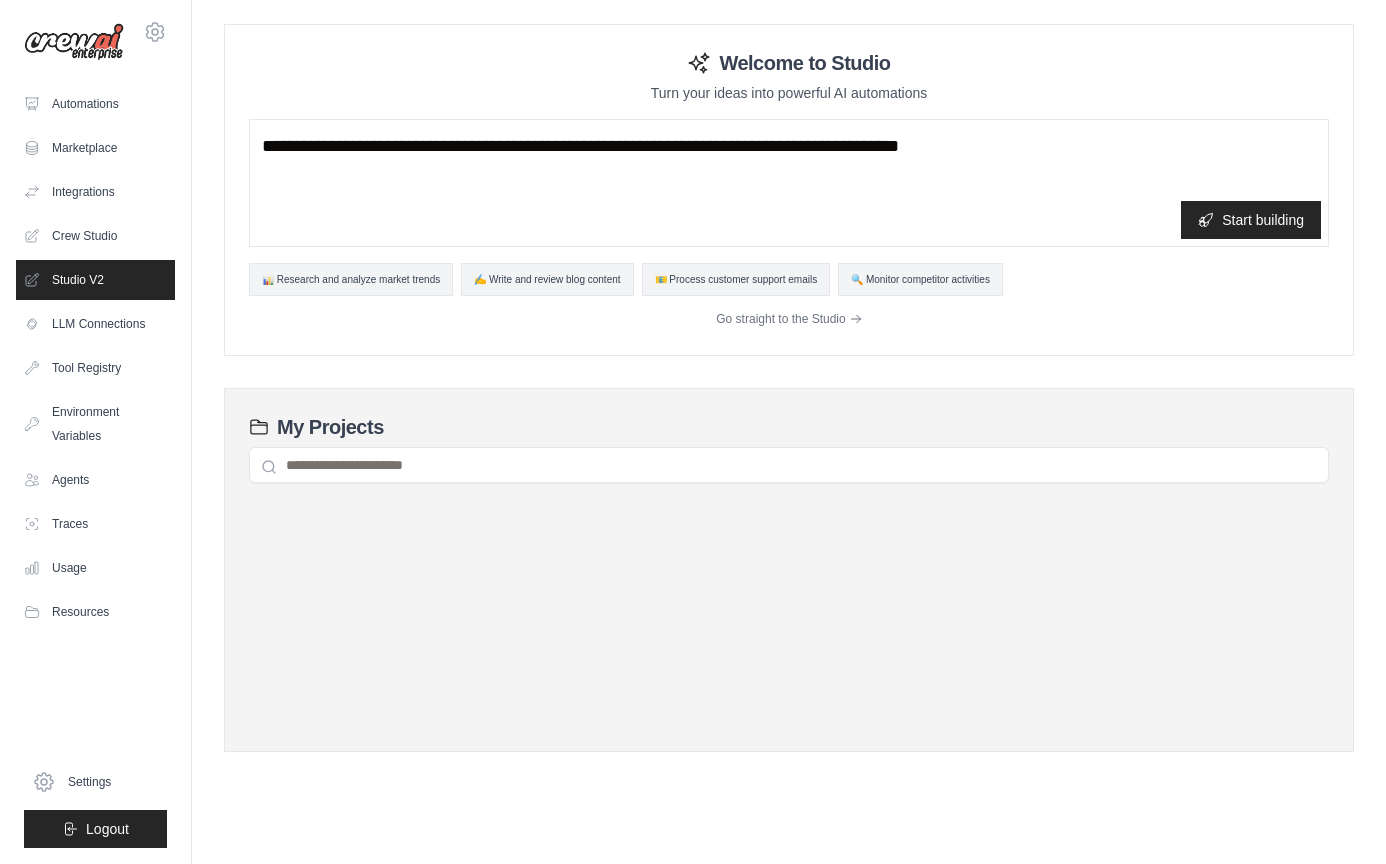 scroll, scrollTop: 0, scrollLeft: 0, axis: both 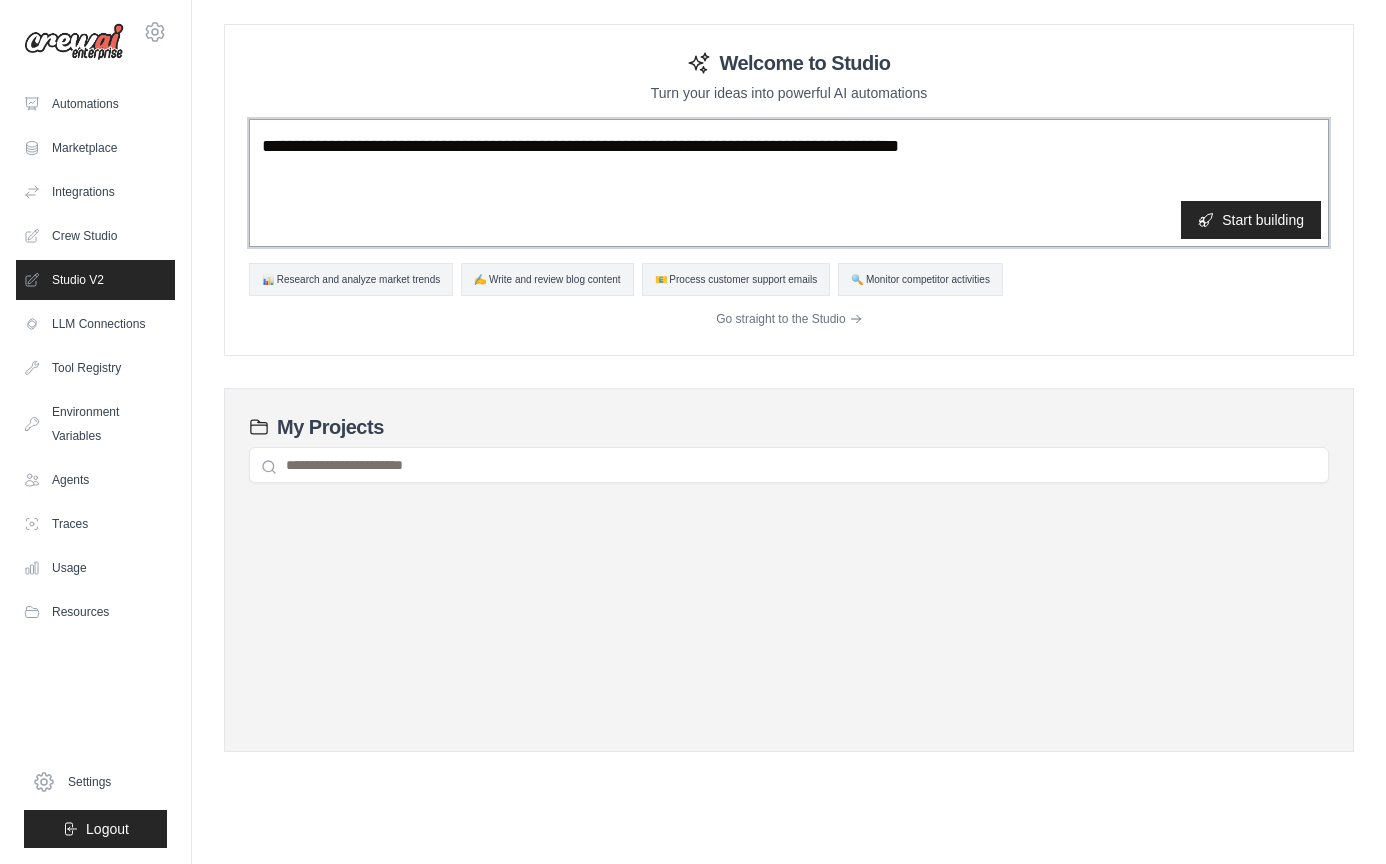 click at bounding box center [789, 183] 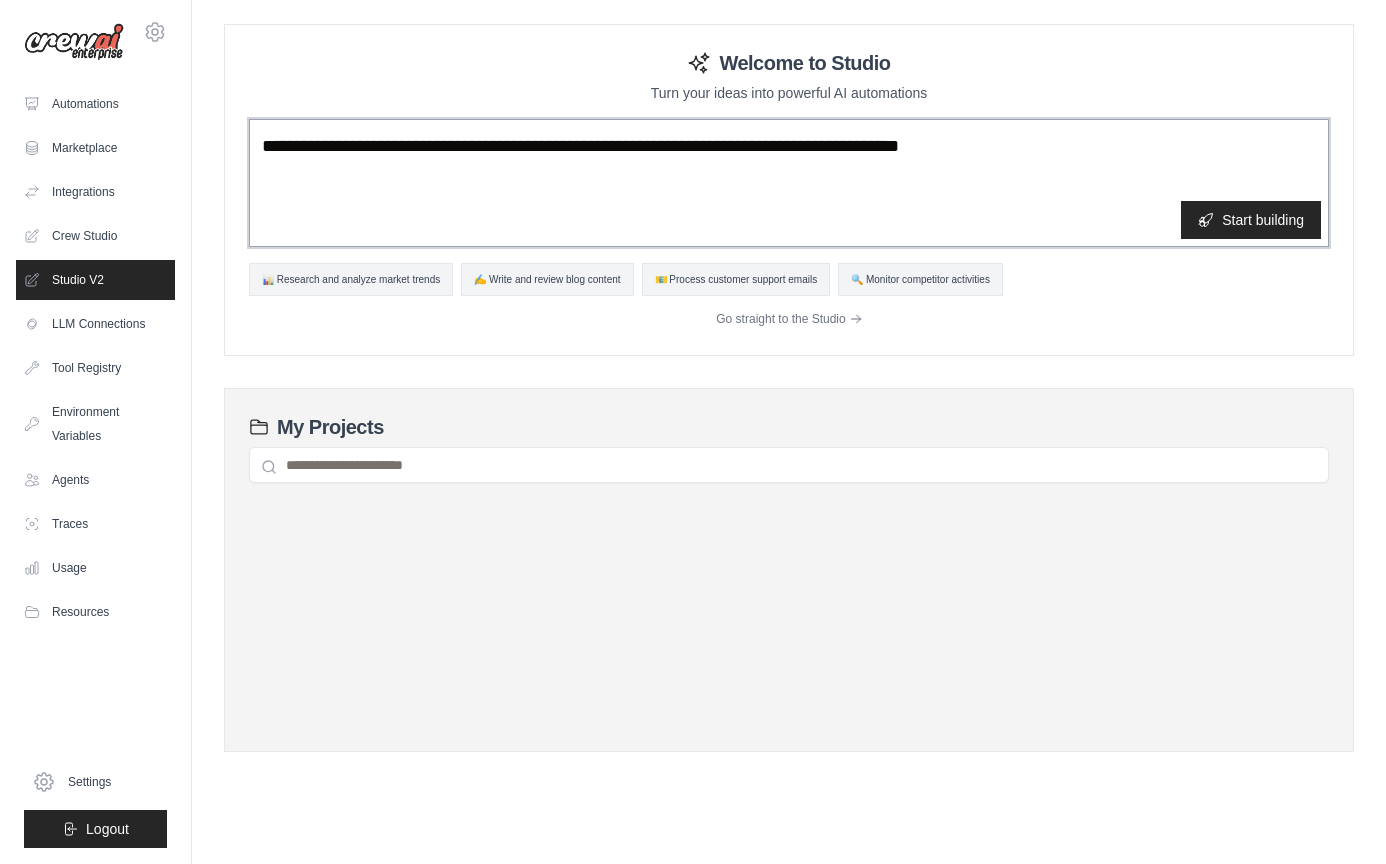 click at bounding box center [789, 183] 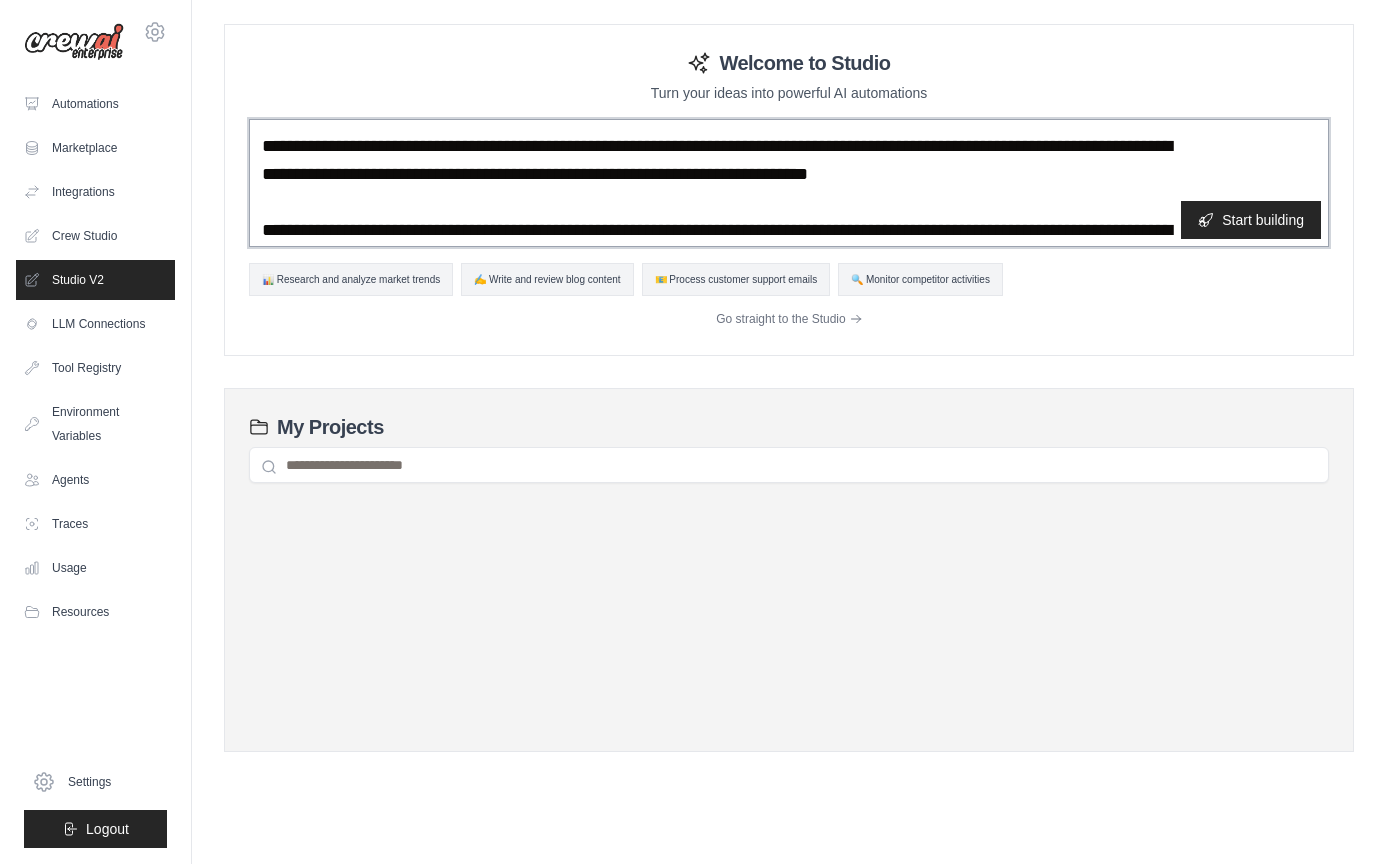 scroll, scrollTop: 526, scrollLeft: 0, axis: vertical 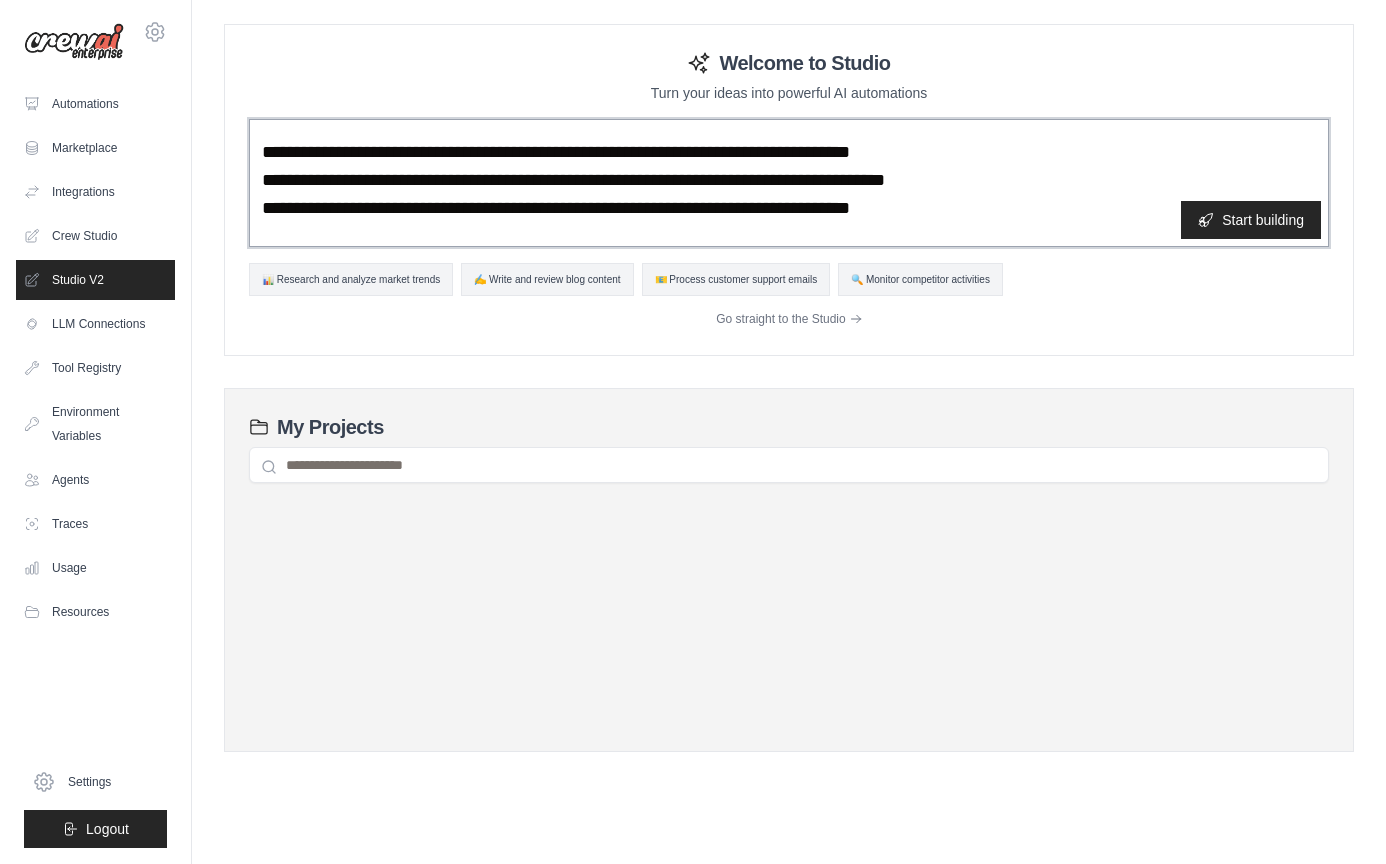 click at bounding box center (789, 183) 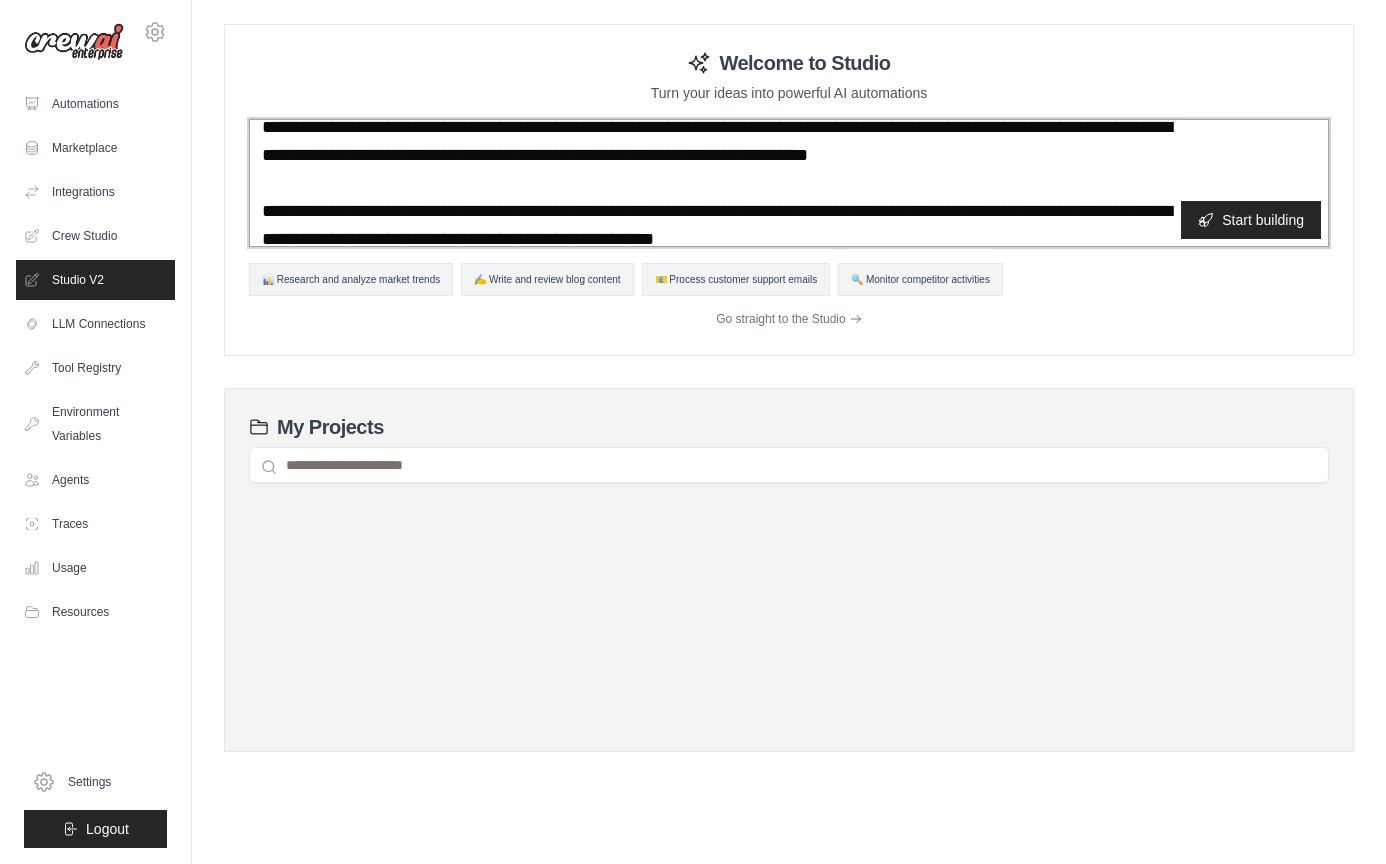 scroll, scrollTop: 15, scrollLeft: 0, axis: vertical 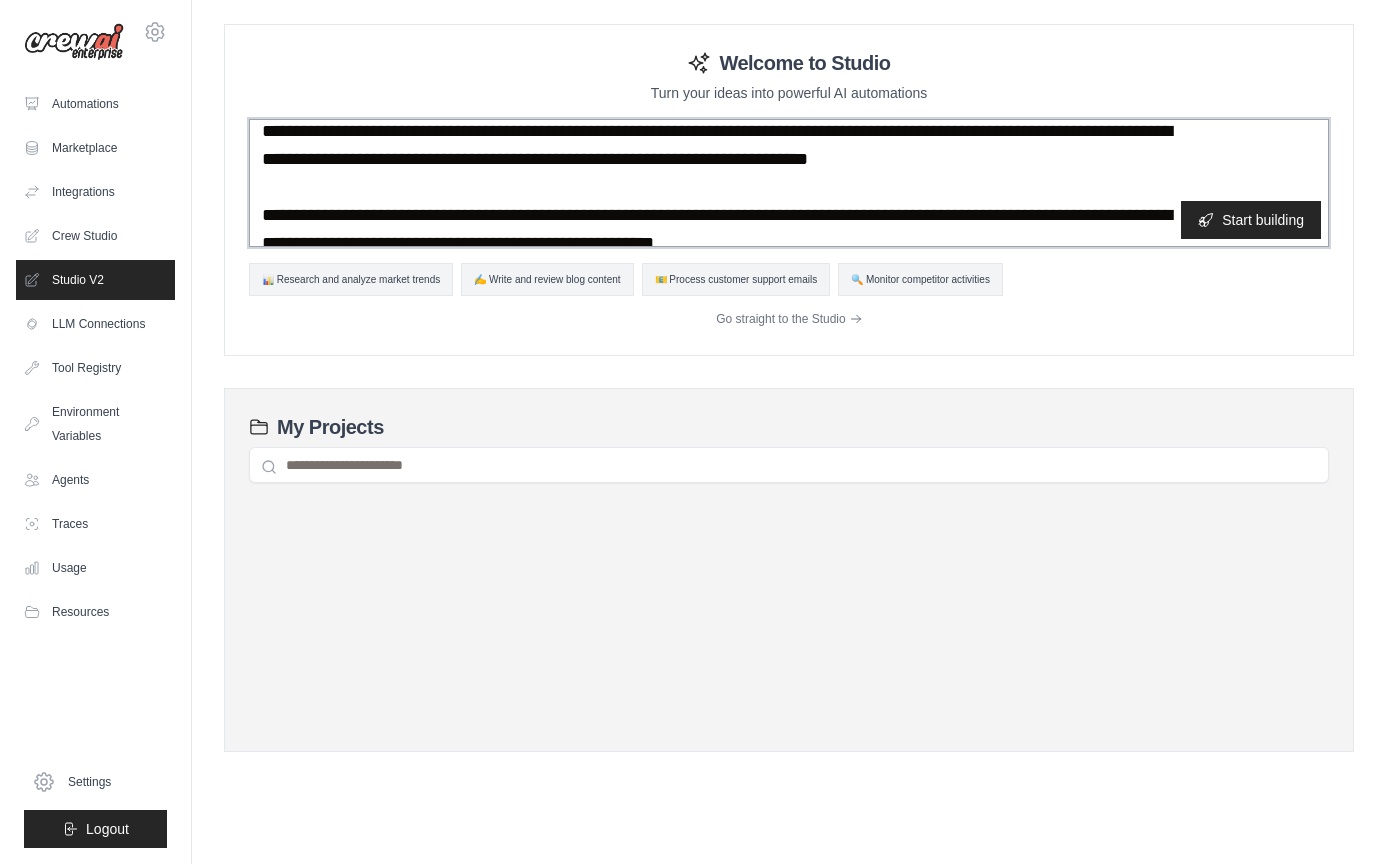 drag, startPoint x: 400, startPoint y: 214, endPoint x: 243, endPoint y: 130, distance: 178.05898 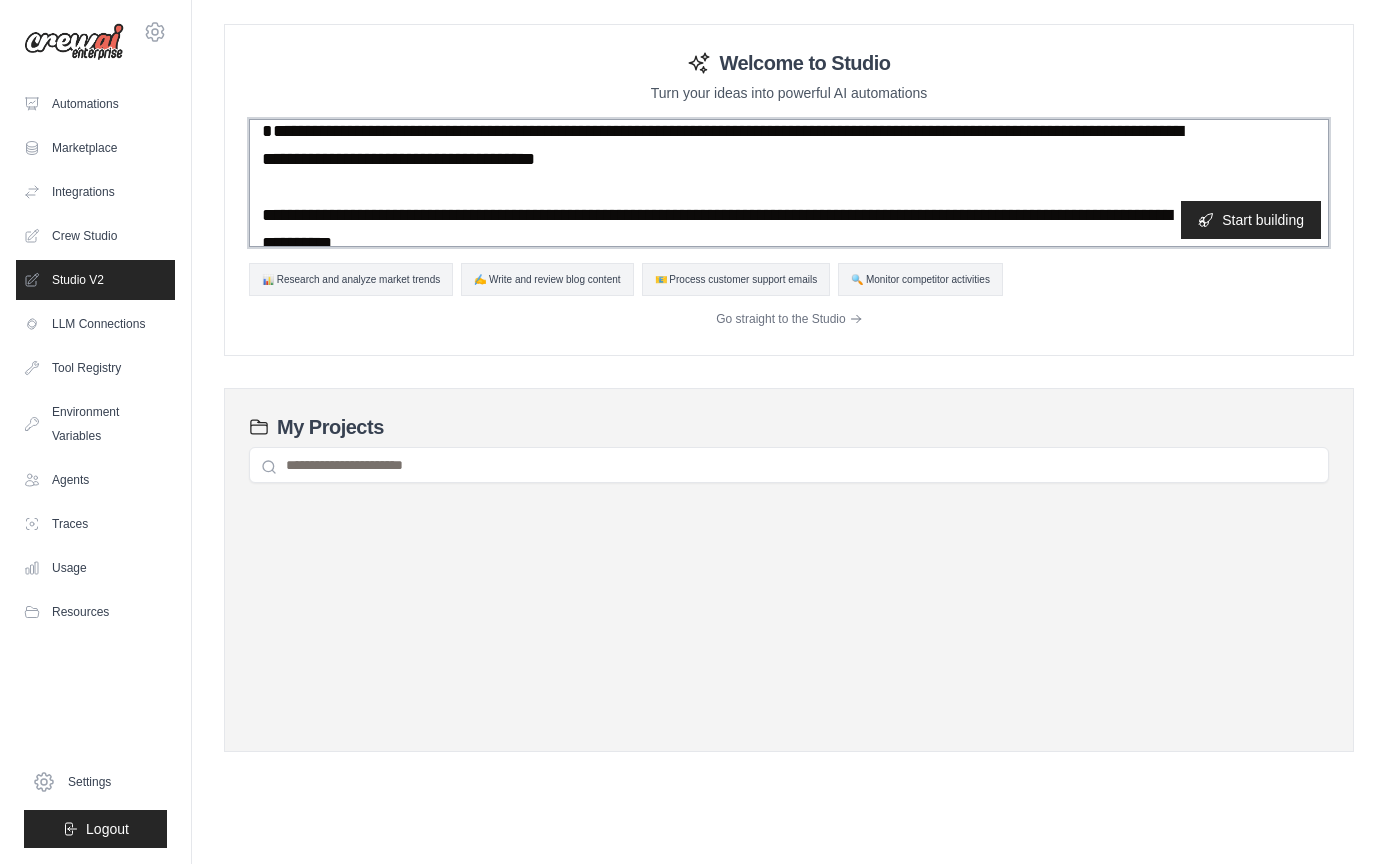 scroll, scrollTop: 0, scrollLeft: 0, axis: both 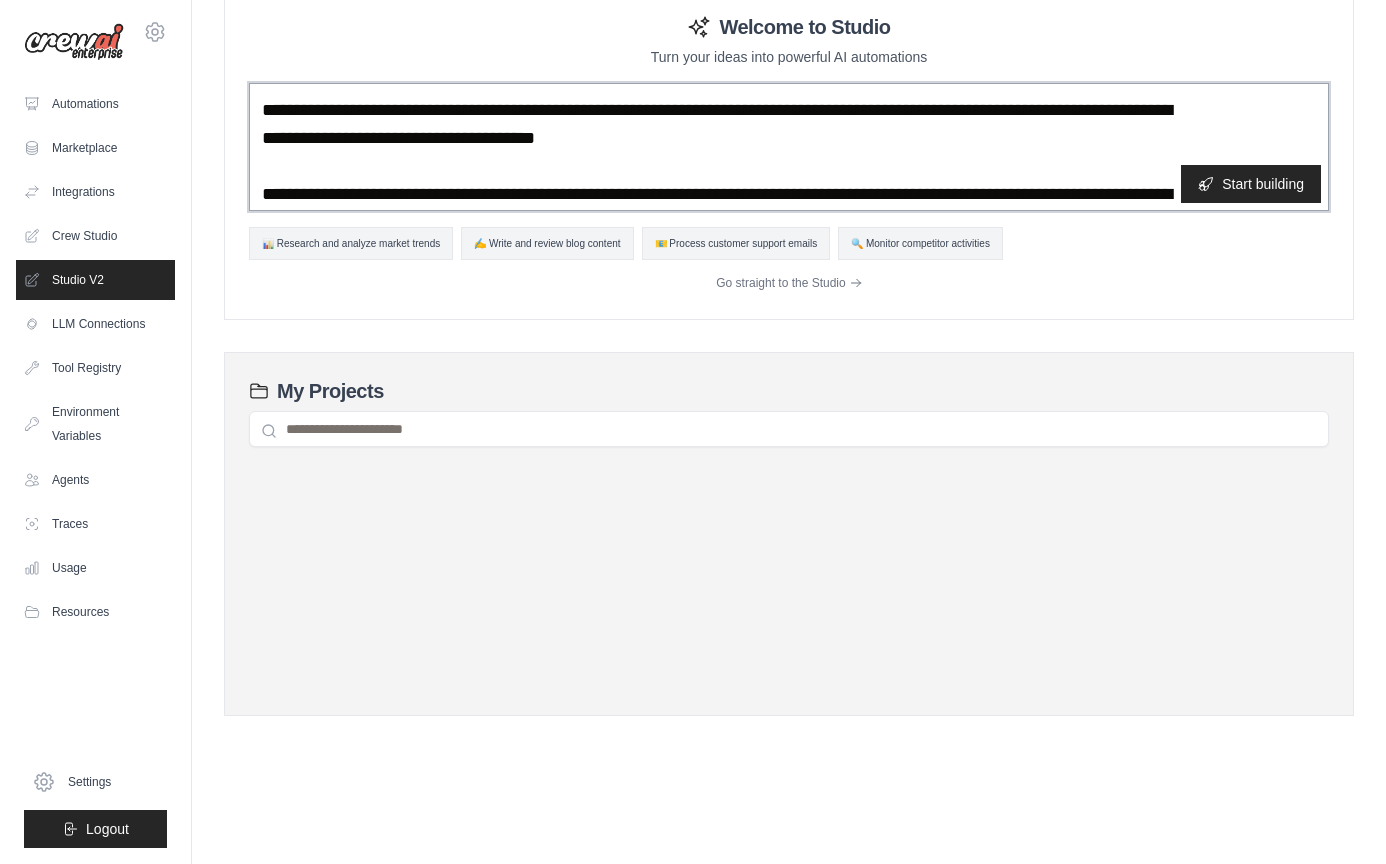 click on "**********" at bounding box center [789, 147] 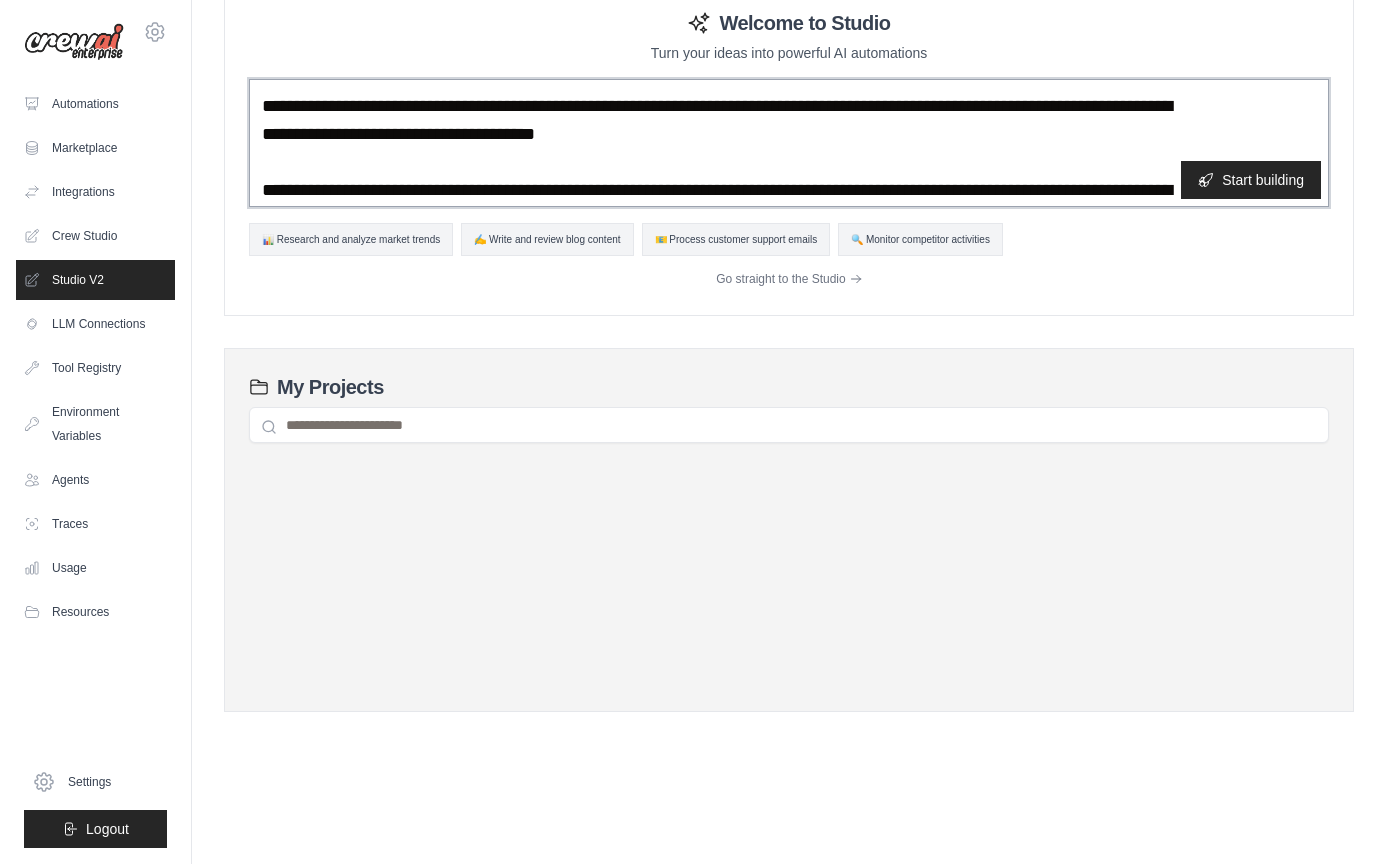 click on "**********" at bounding box center [789, 143] 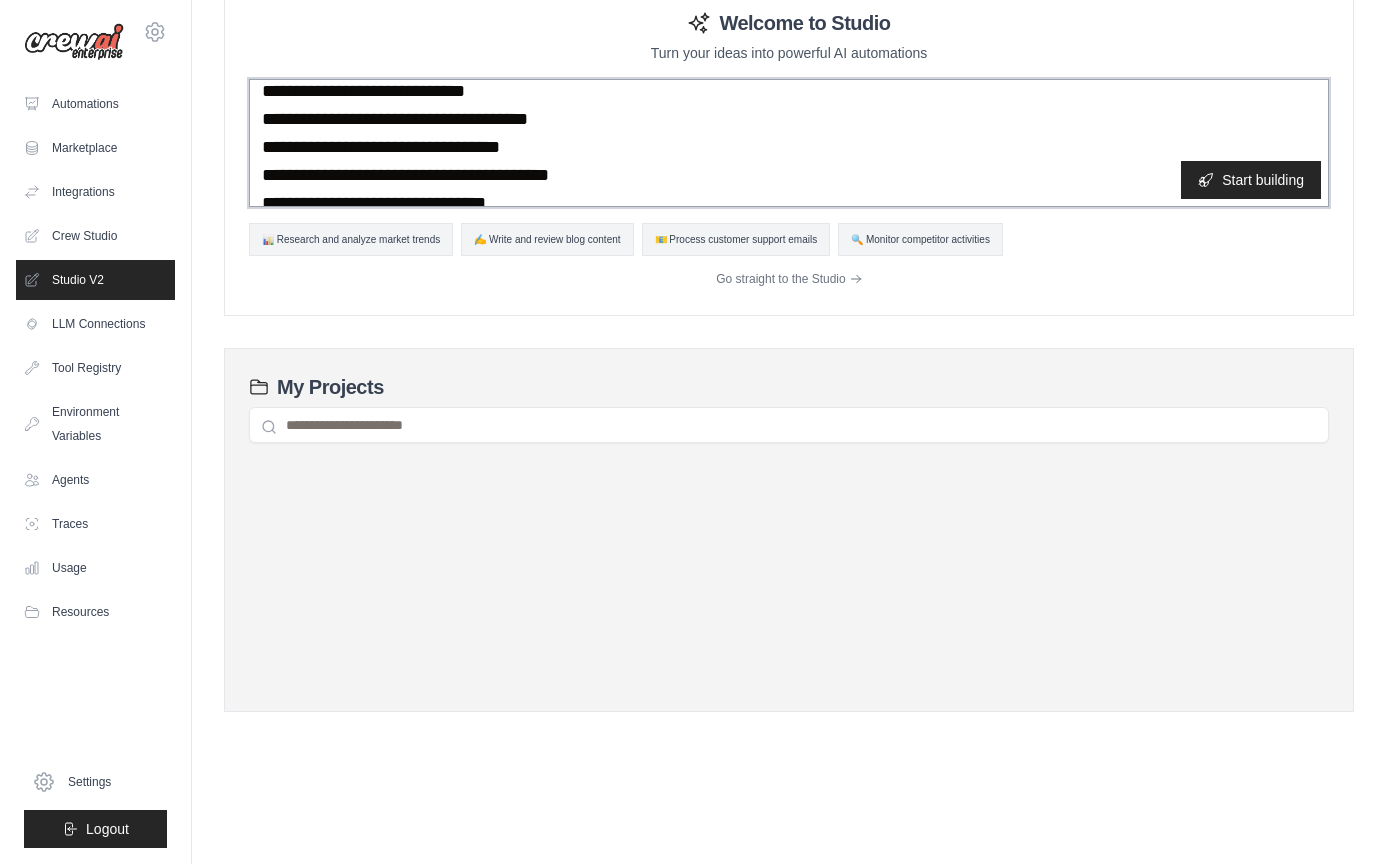 scroll, scrollTop: 159, scrollLeft: 0, axis: vertical 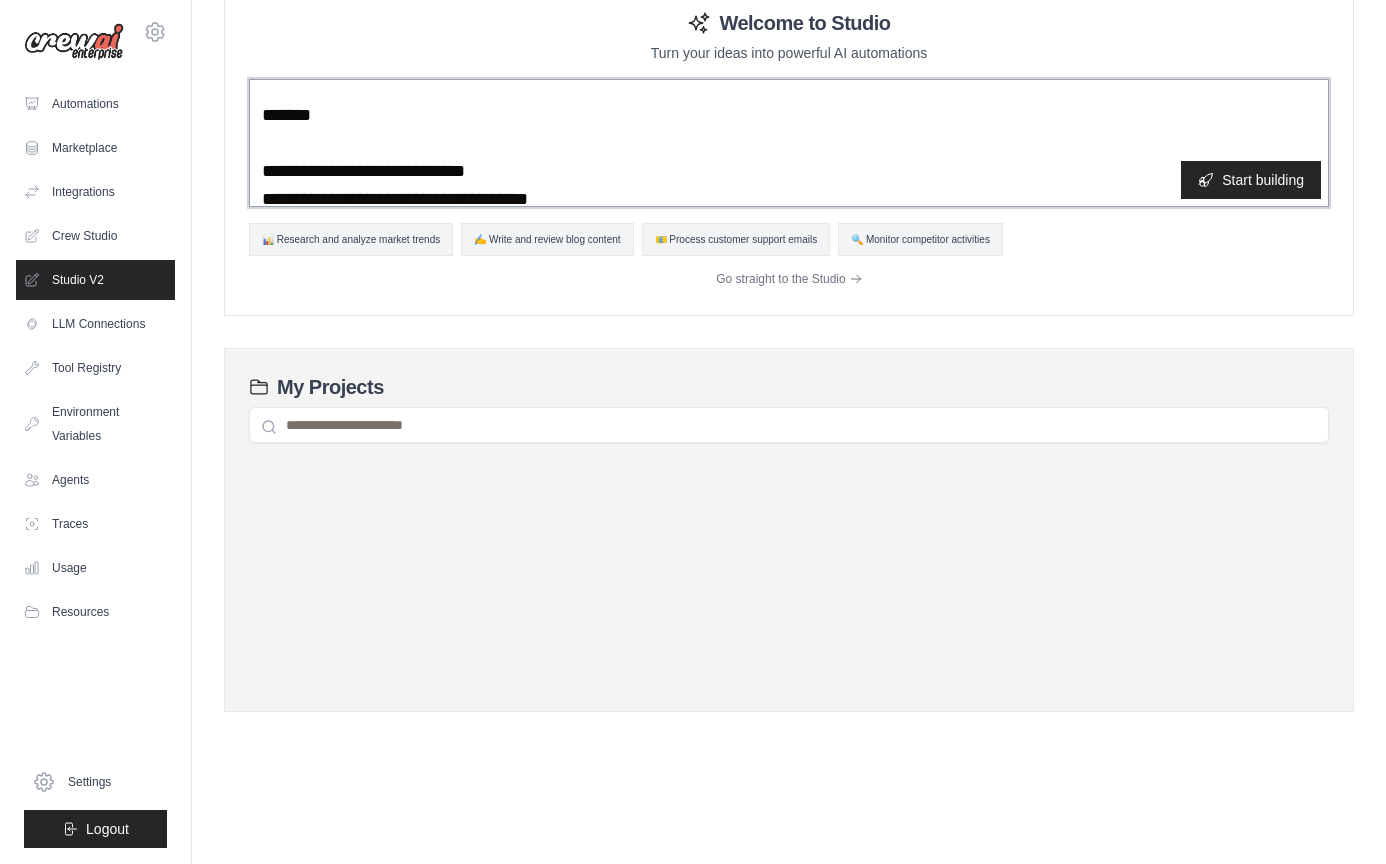 click on "**********" at bounding box center (789, 143) 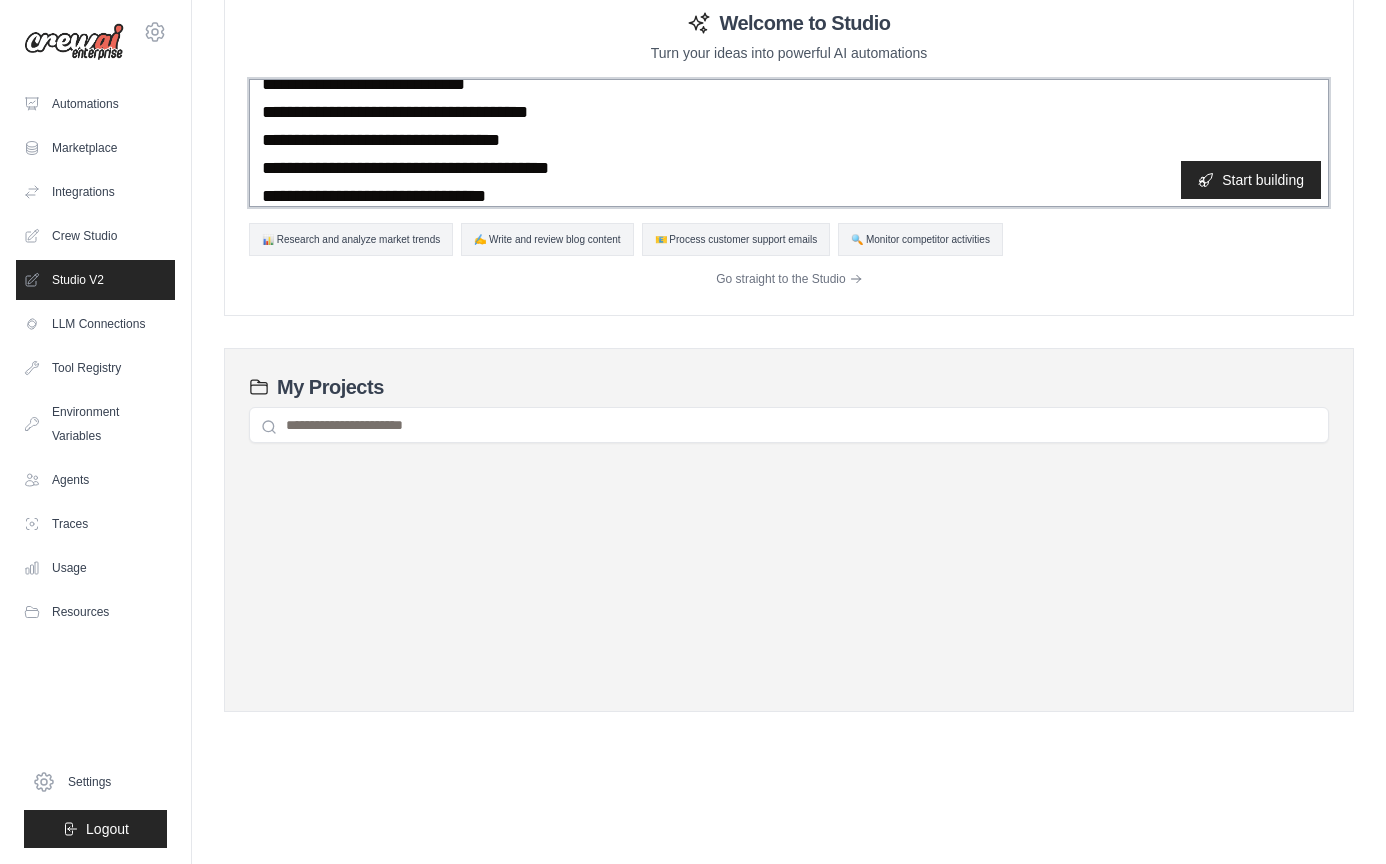 scroll, scrollTop: 327, scrollLeft: 0, axis: vertical 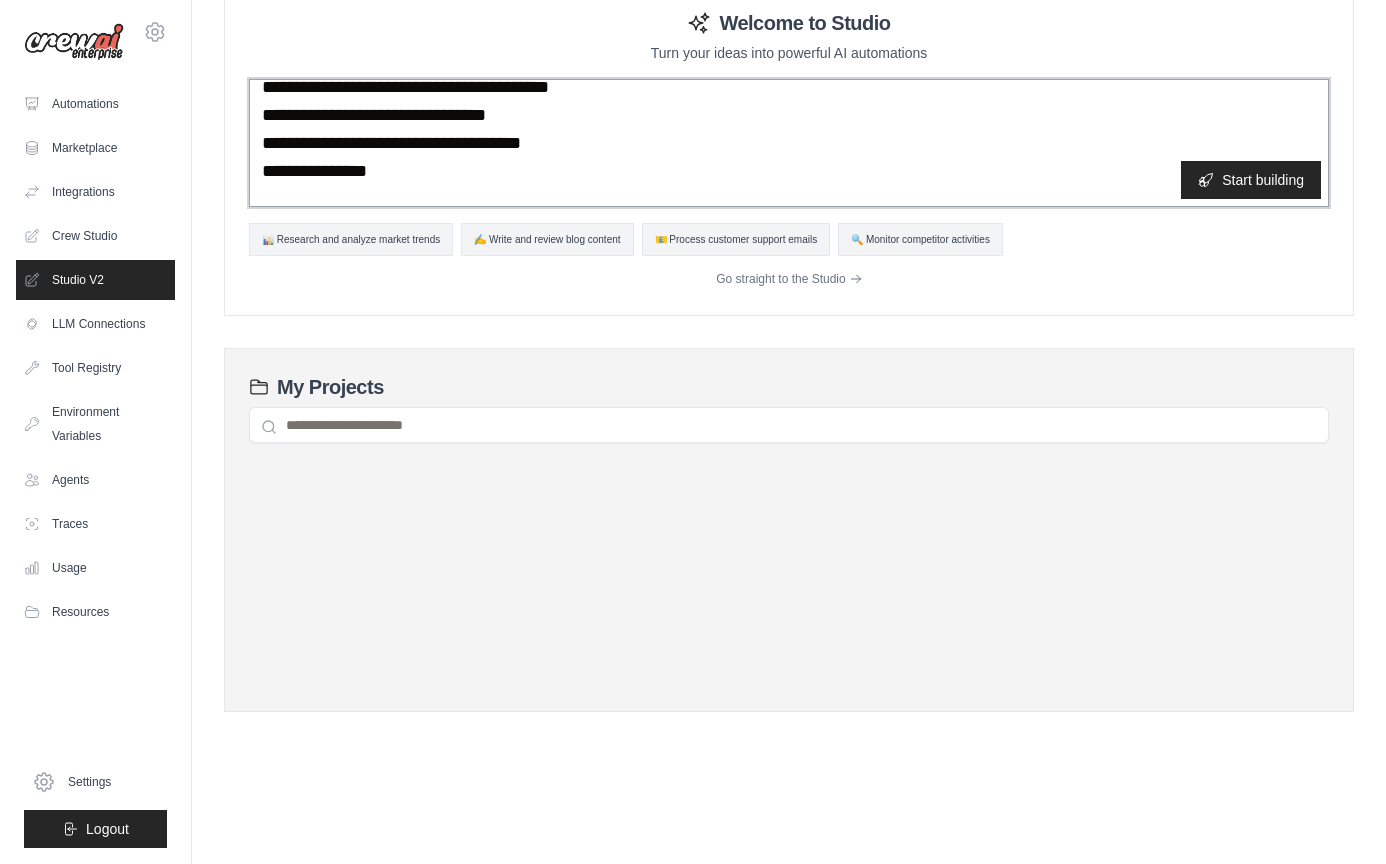 click on "**********" at bounding box center [789, 143] 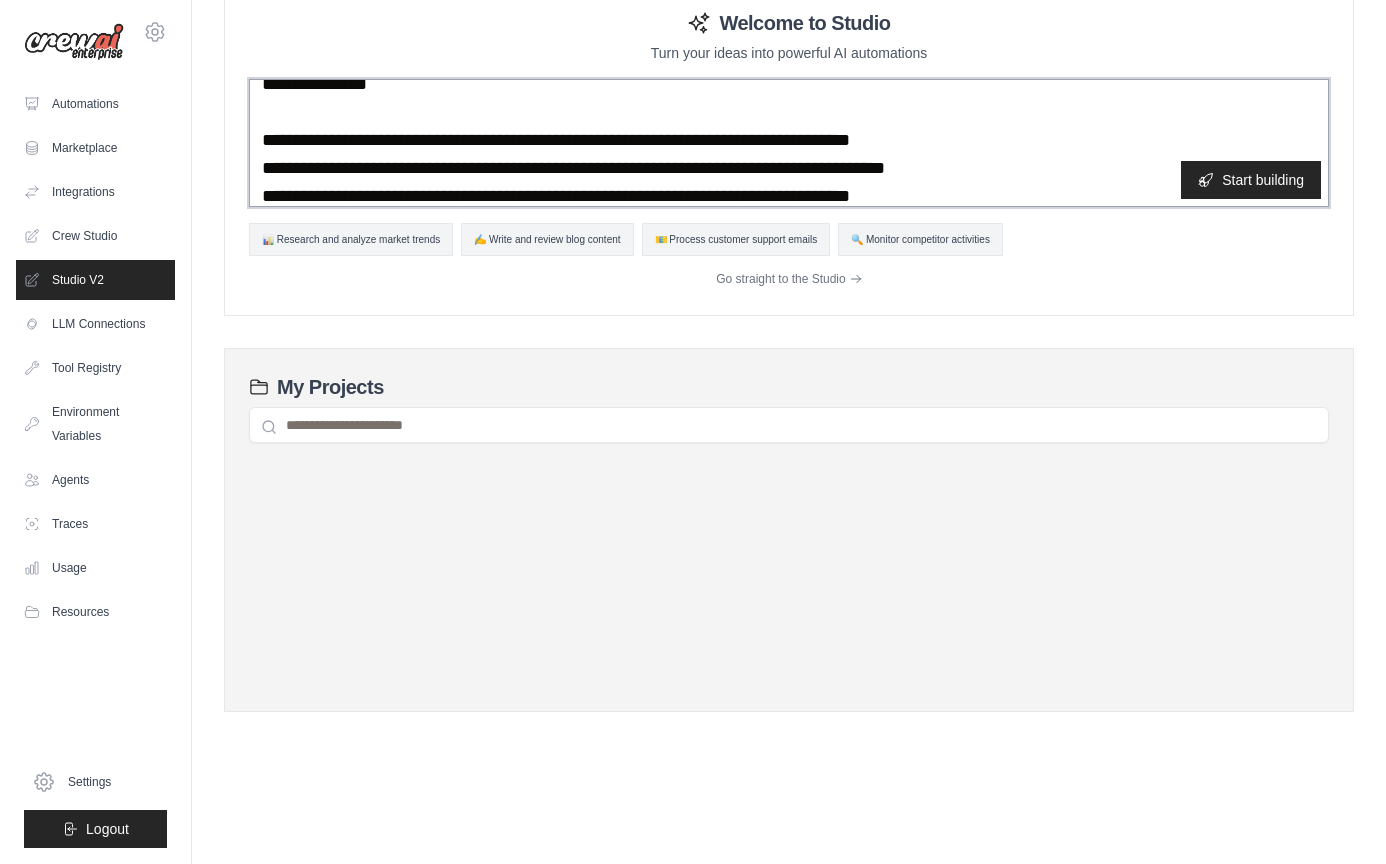 scroll, scrollTop: 495, scrollLeft: 0, axis: vertical 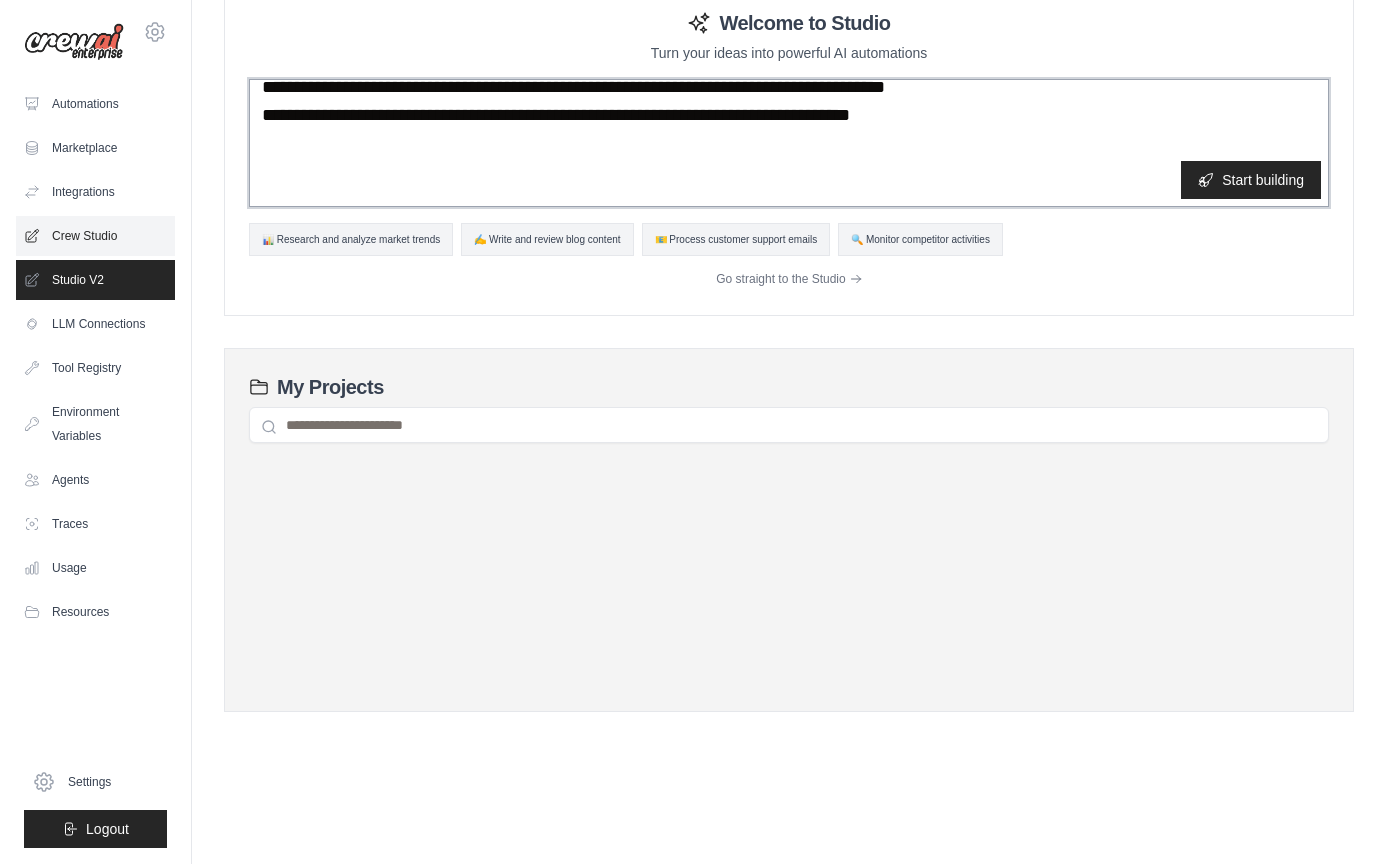 type on "**********" 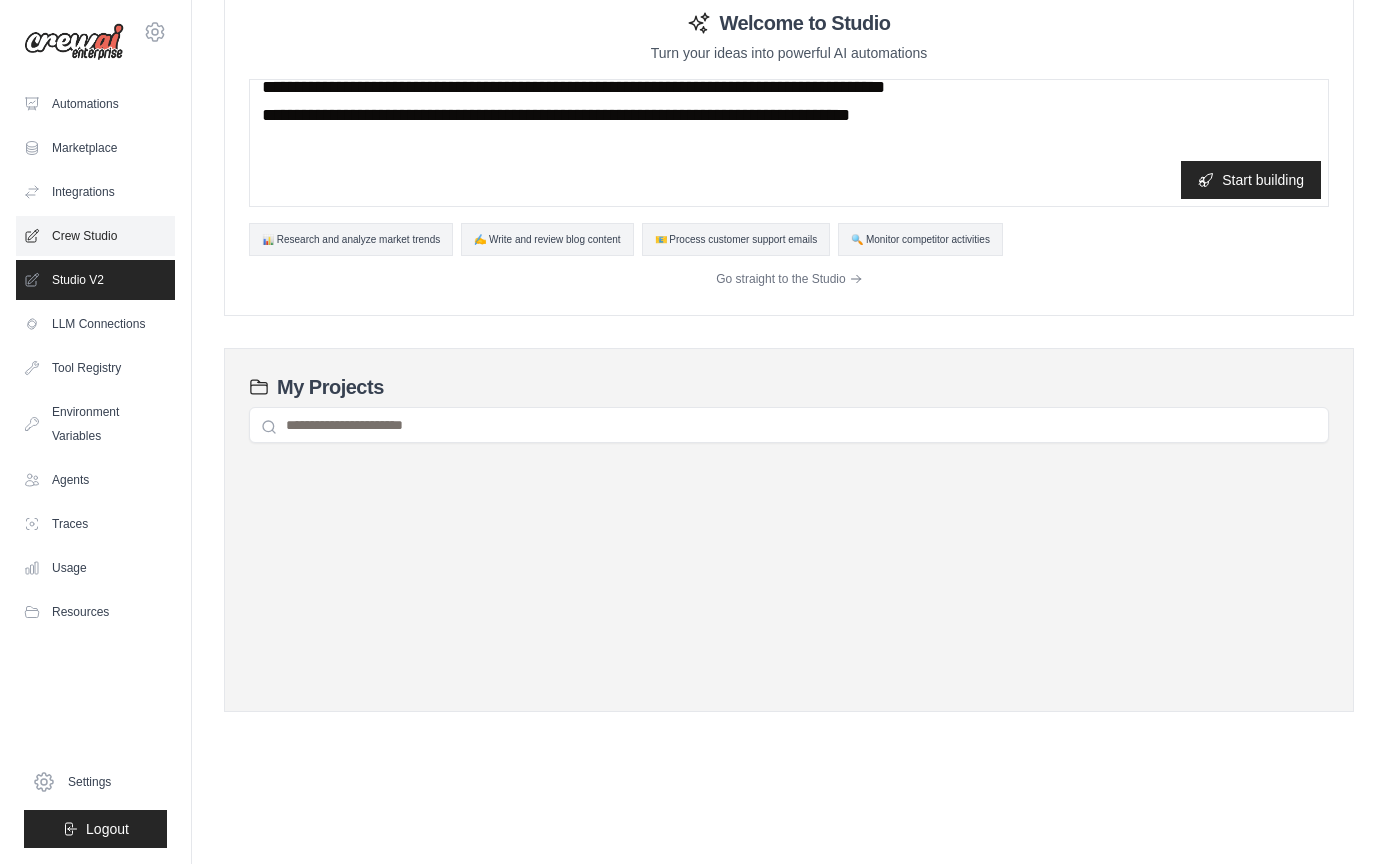 click on "Crew Studio" at bounding box center (95, 236) 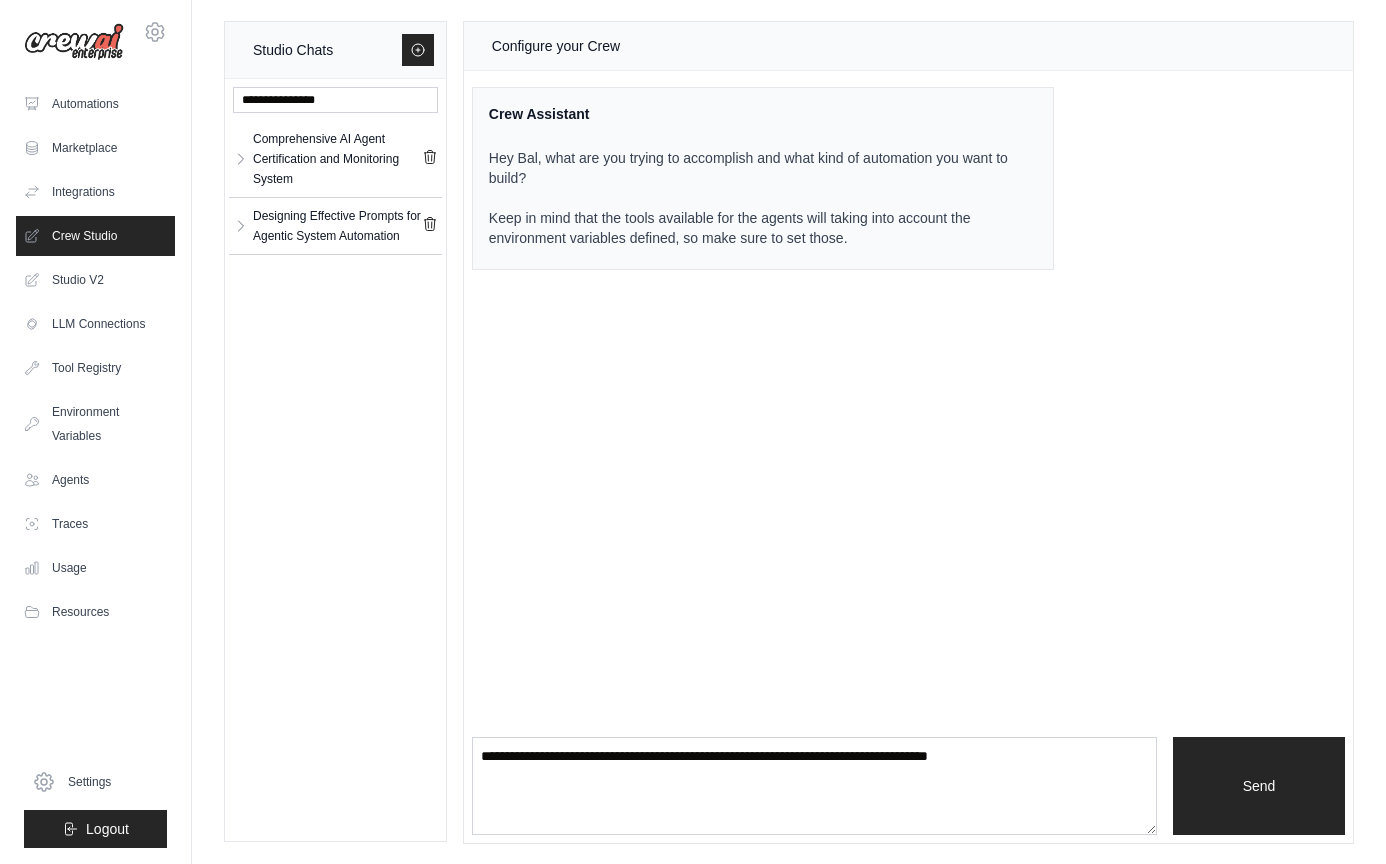 scroll, scrollTop: 0, scrollLeft: 0, axis: both 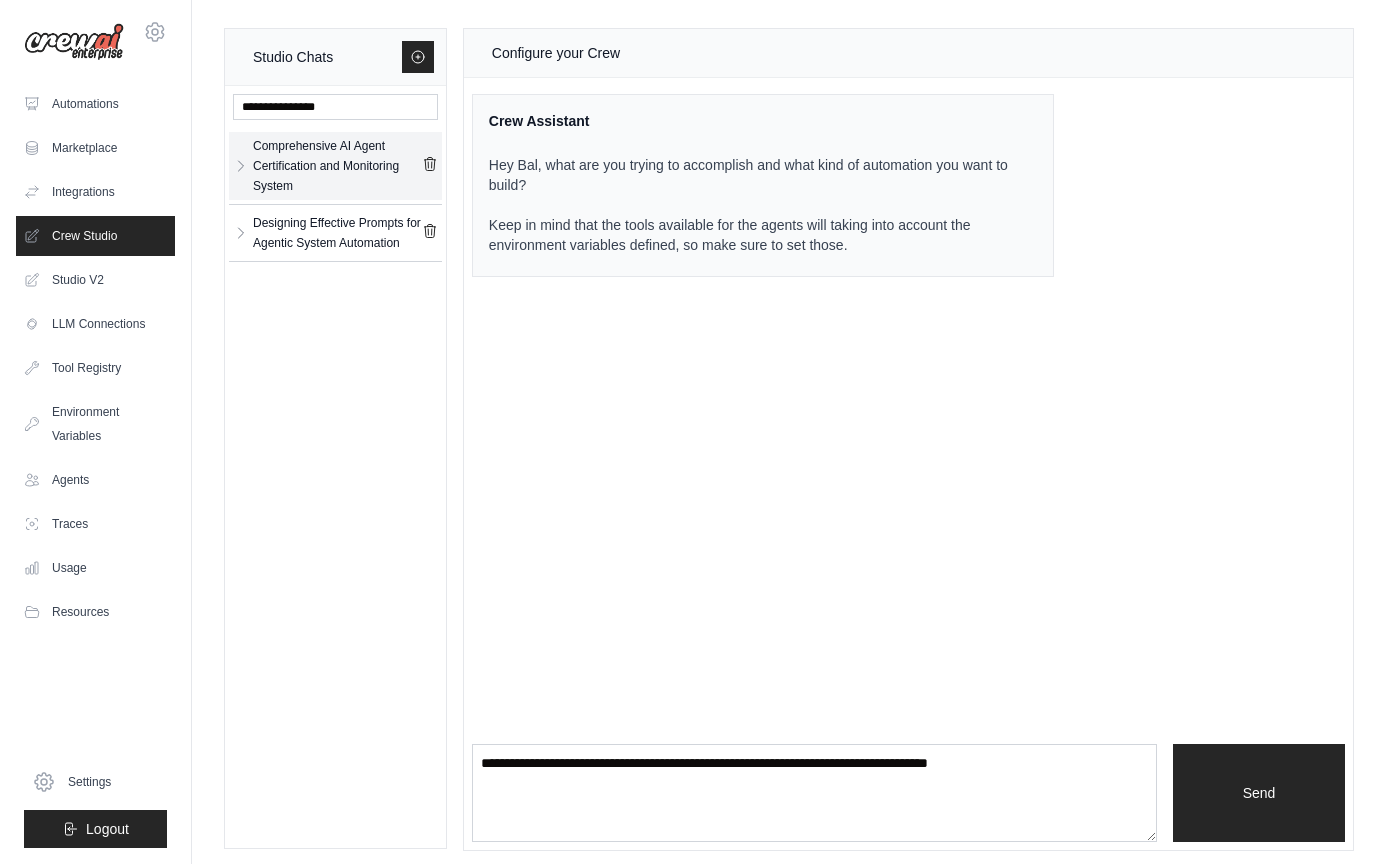 click on "Comprehensive AI Agent Certification and Monitoring System" at bounding box center [337, 166] 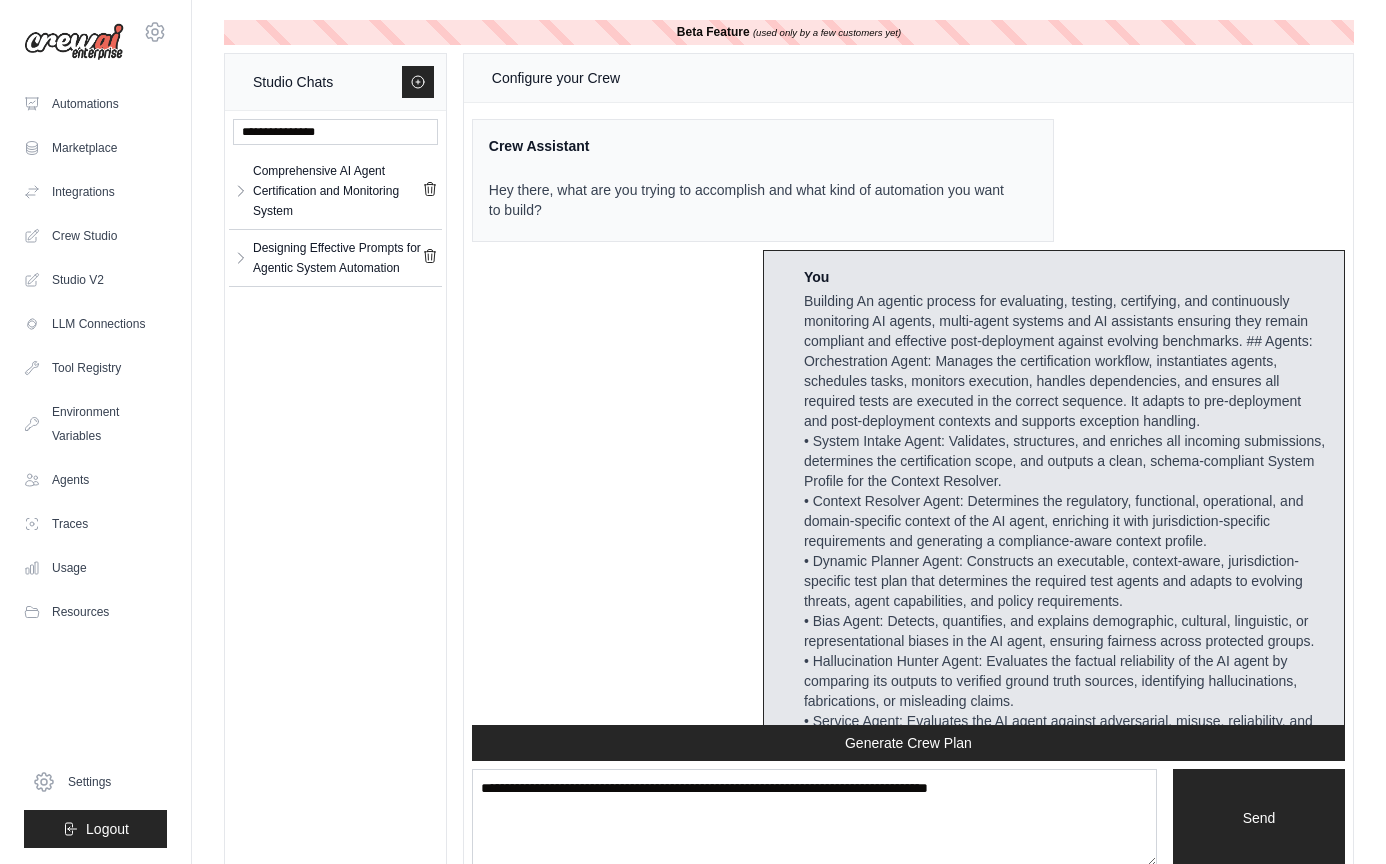 scroll, scrollTop: 162957, scrollLeft: 0, axis: vertical 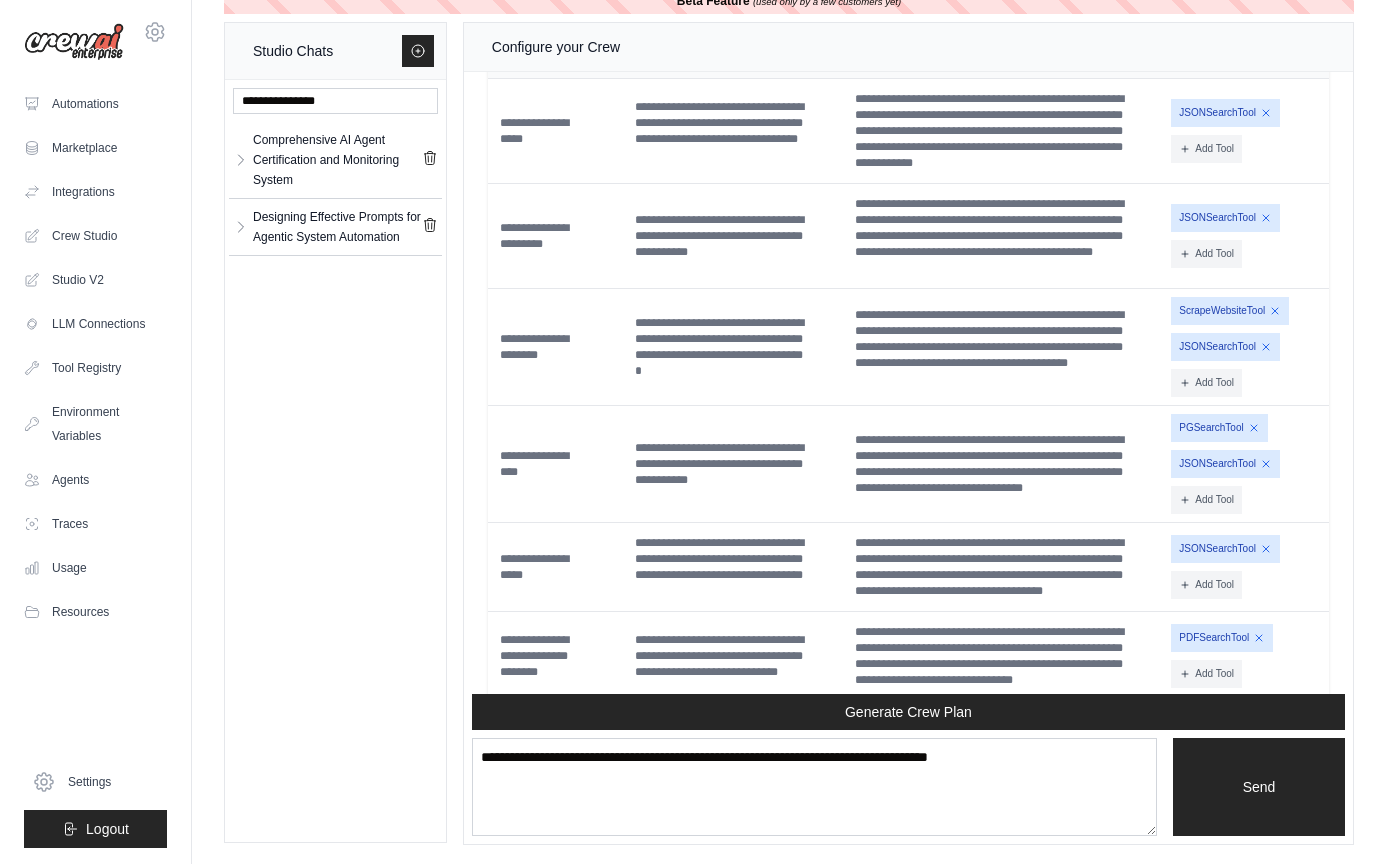 drag, startPoint x: 490, startPoint y: 218, endPoint x: 1279, endPoint y: 493, distance: 835.55133 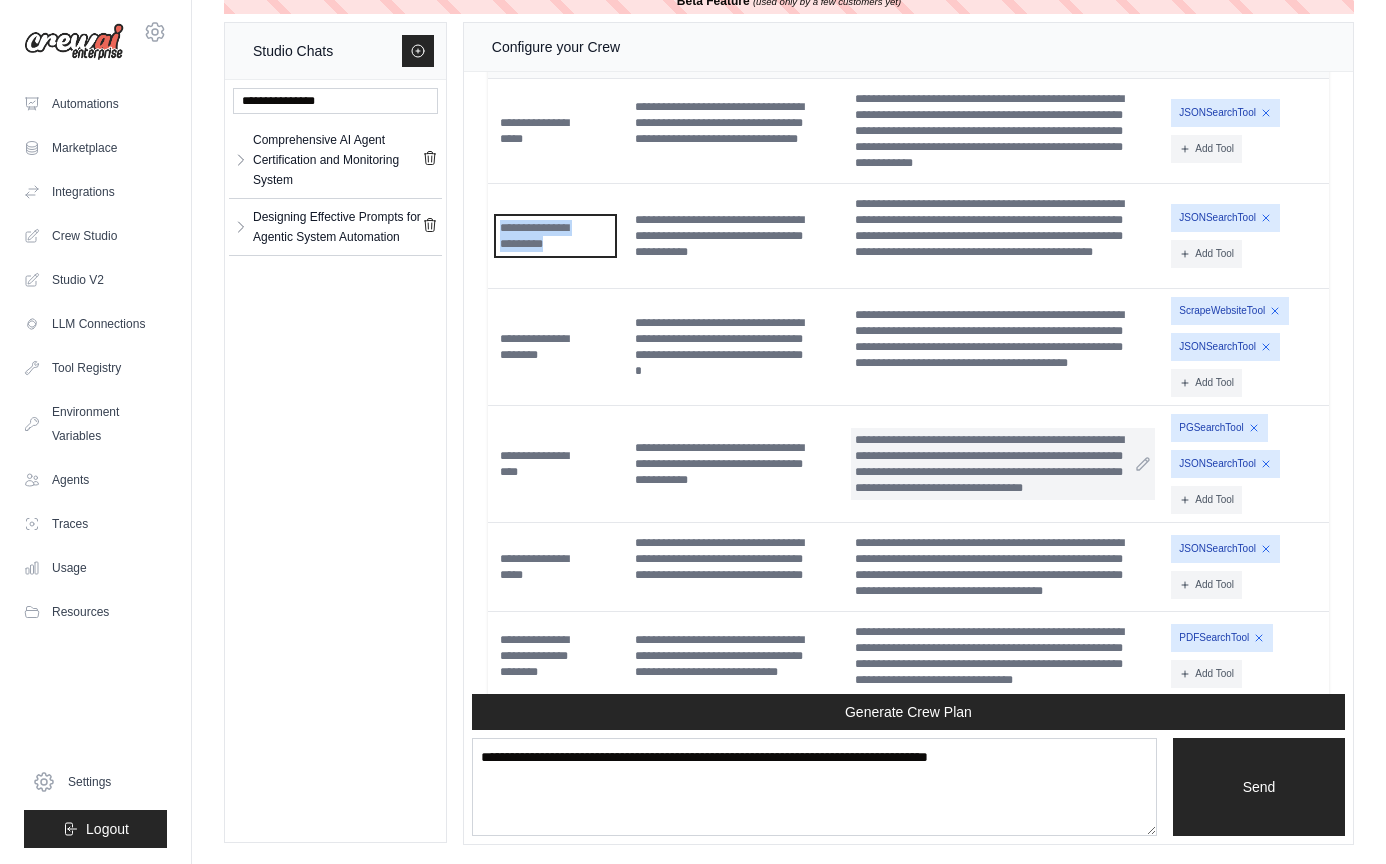 drag, startPoint x: 496, startPoint y: 202, endPoint x: 994, endPoint y: 405, distance: 537.7853 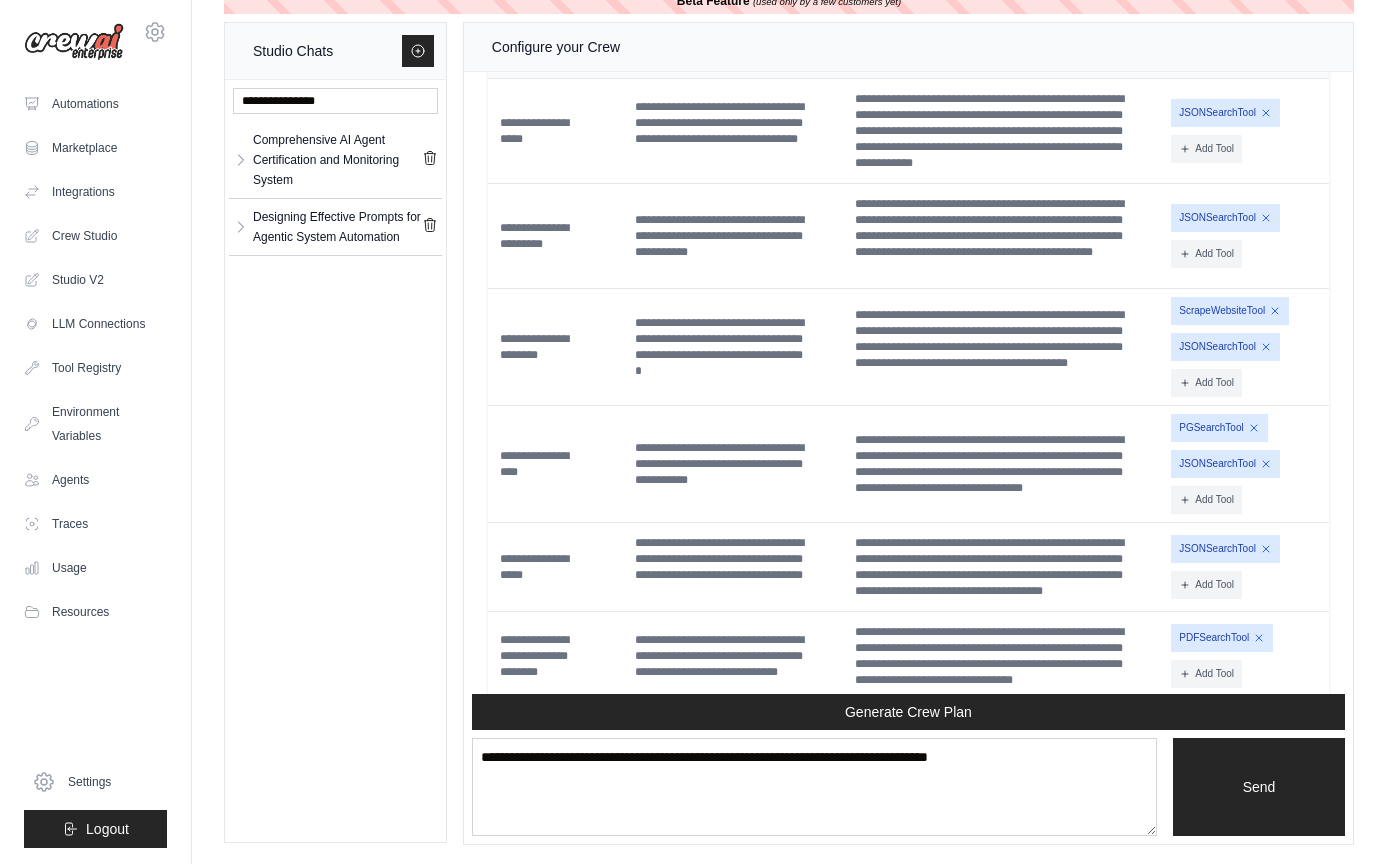 click on "**********" at bounding box center (1003, 464) 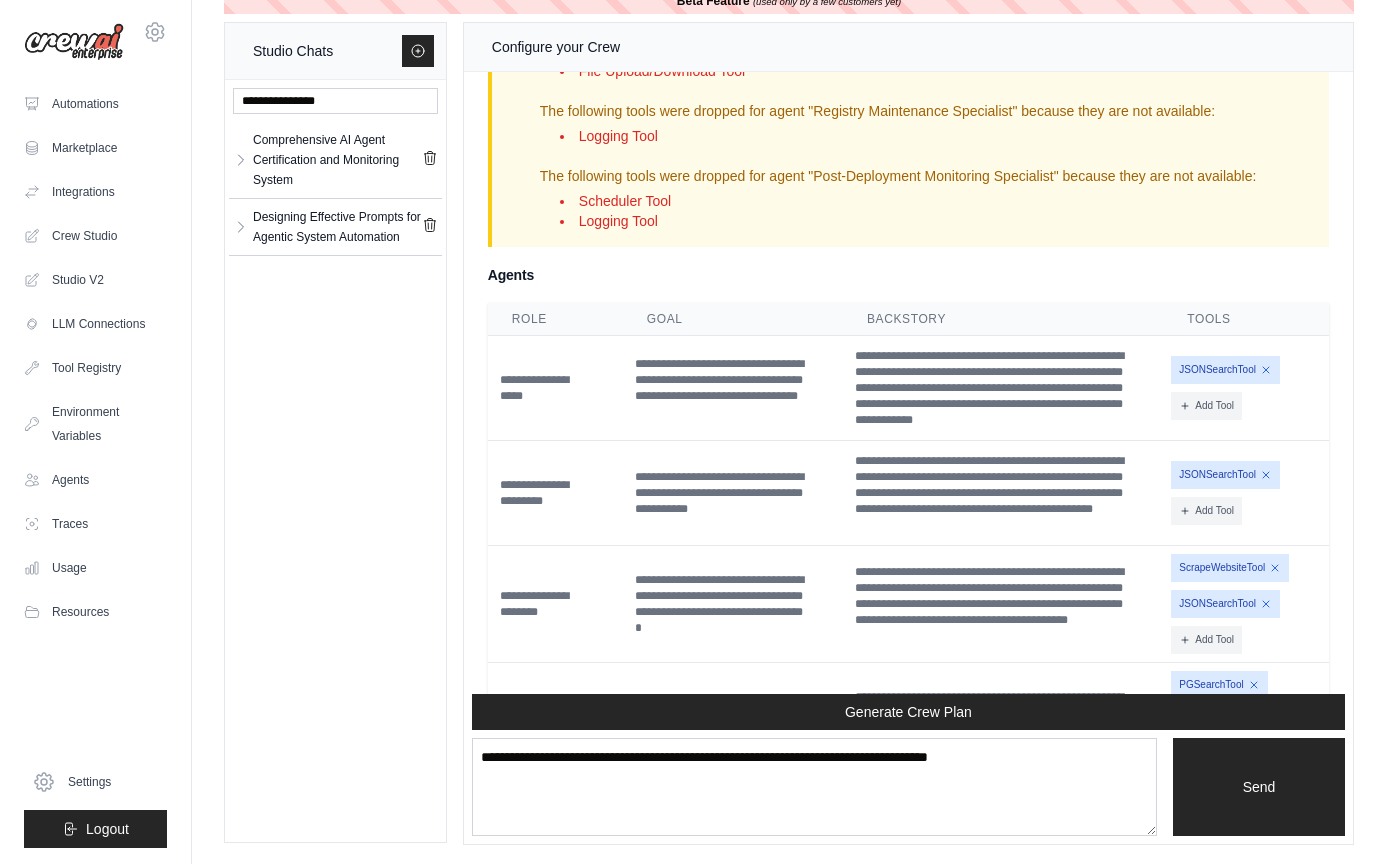 scroll, scrollTop: 160261, scrollLeft: 0, axis: vertical 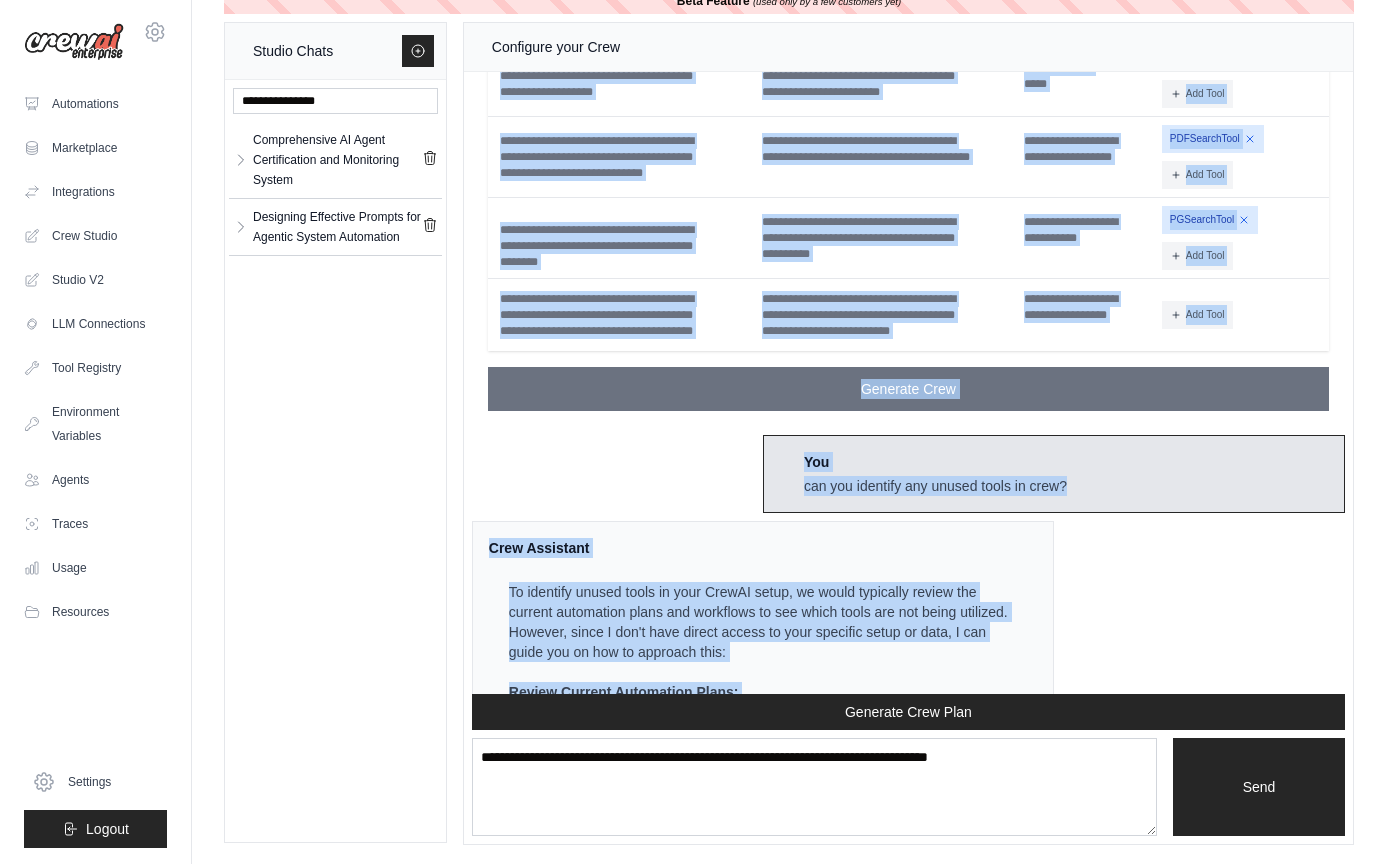 drag, startPoint x: 492, startPoint y: 259, endPoint x: 1242, endPoint y: 312, distance: 751.87036 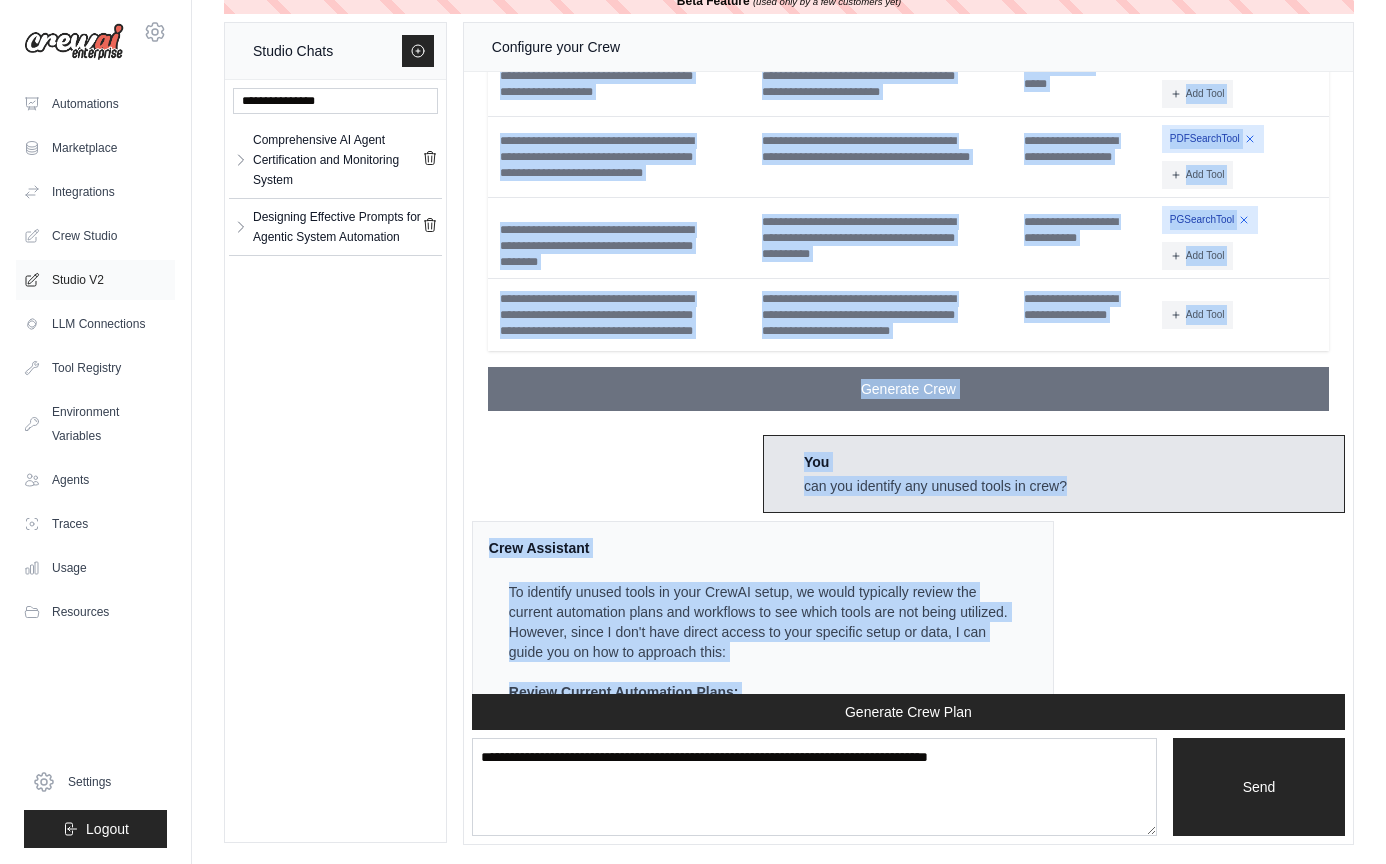 click on "Studio V2" at bounding box center [95, 280] 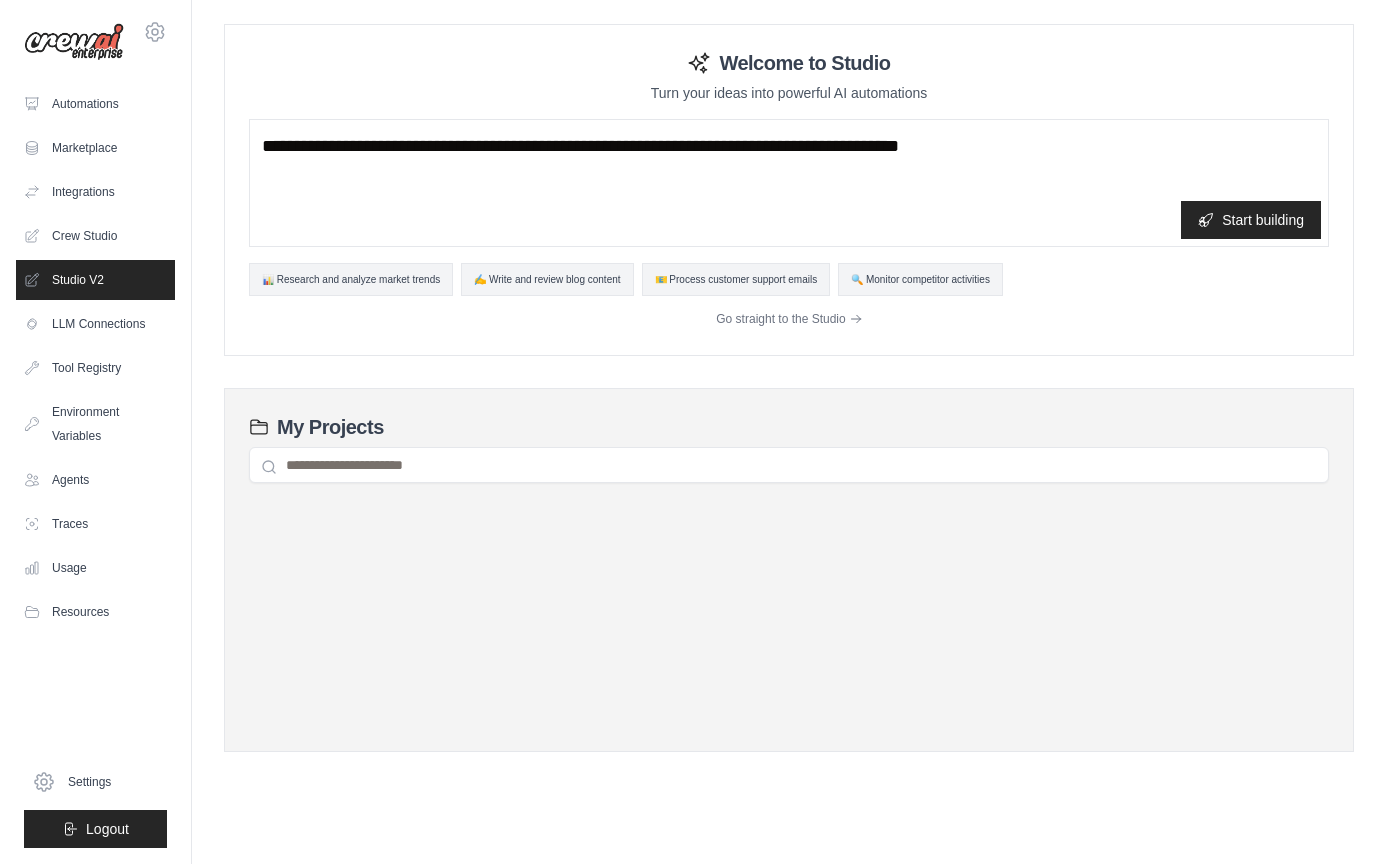 scroll, scrollTop: 0, scrollLeft: 0, axis: both 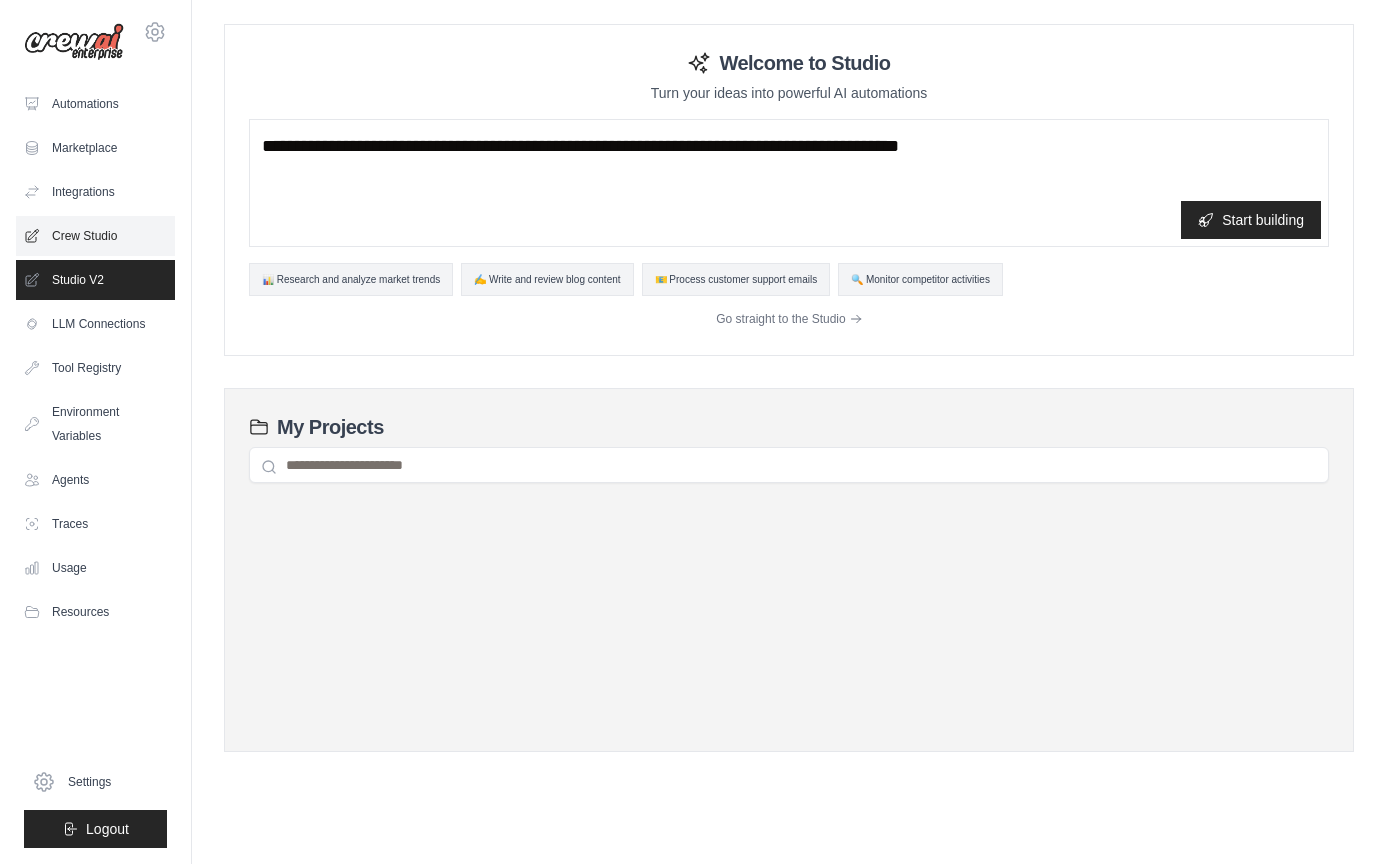 click on "Crew Studio" at bounding box center (95, 236) 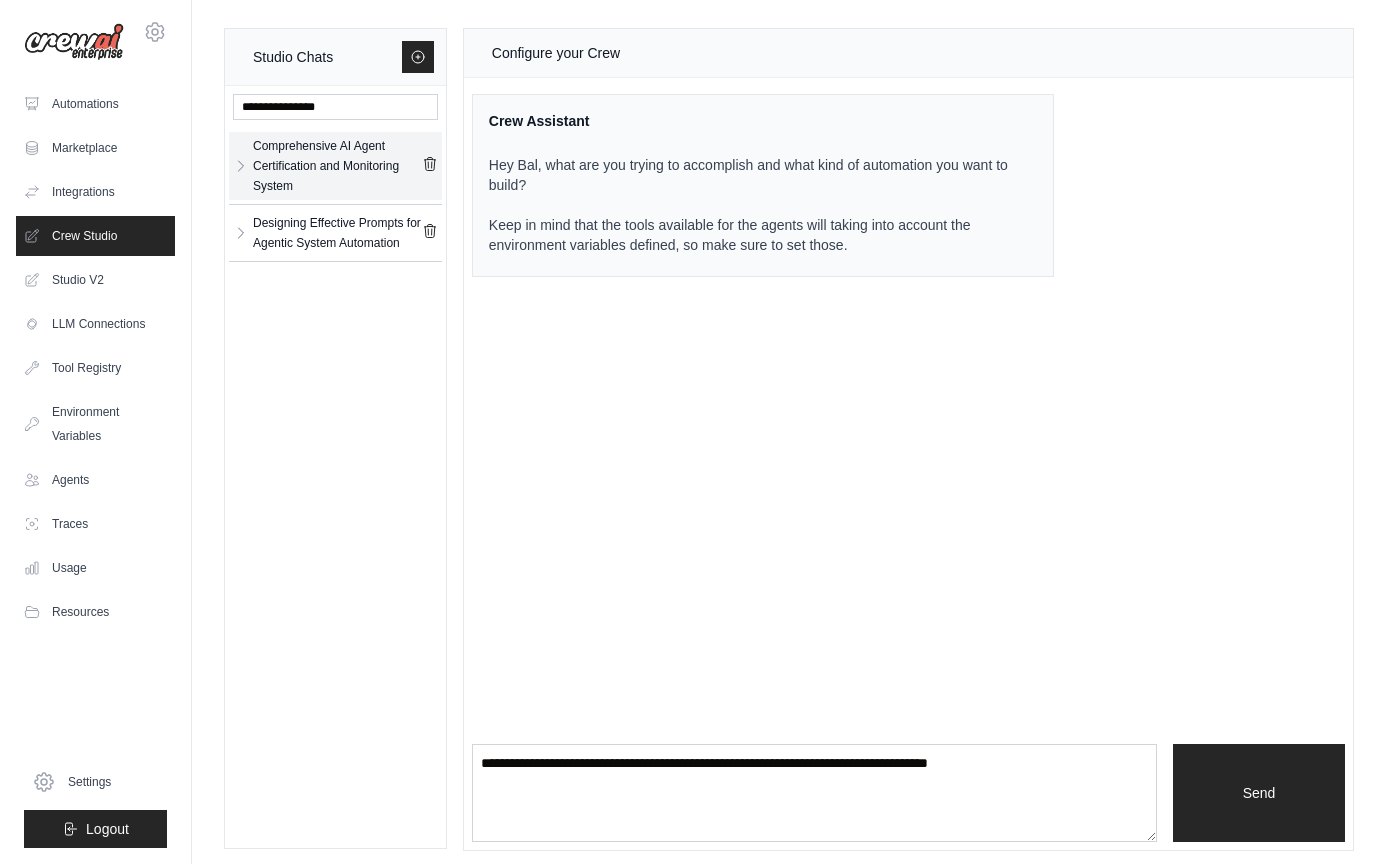 click on "Comprehensive AI Agent Certification and Monitoring System" at bounding box center (337, 166) 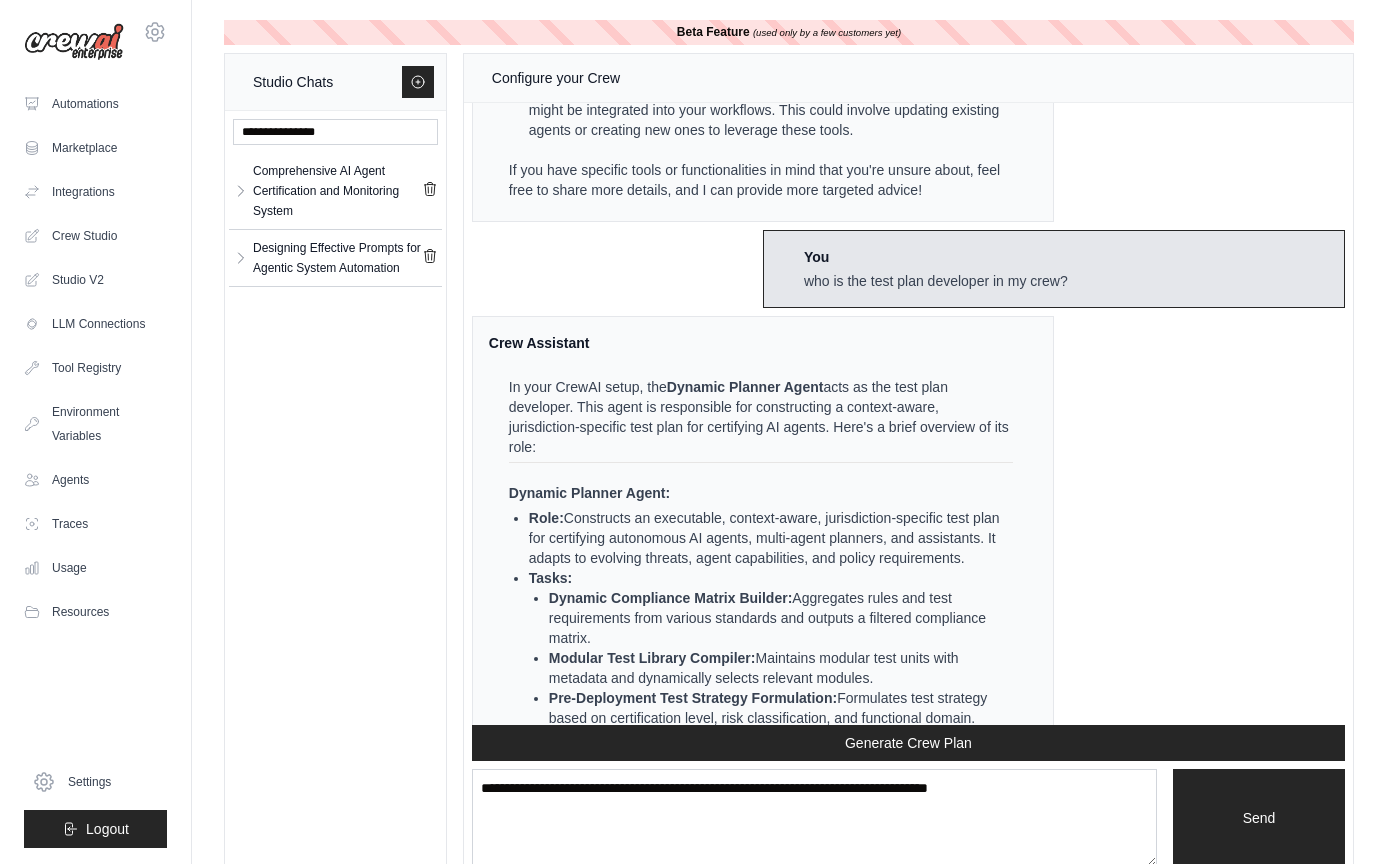 scroll, scrollTop: 162638, scrollLeft: 0, axis: vertical 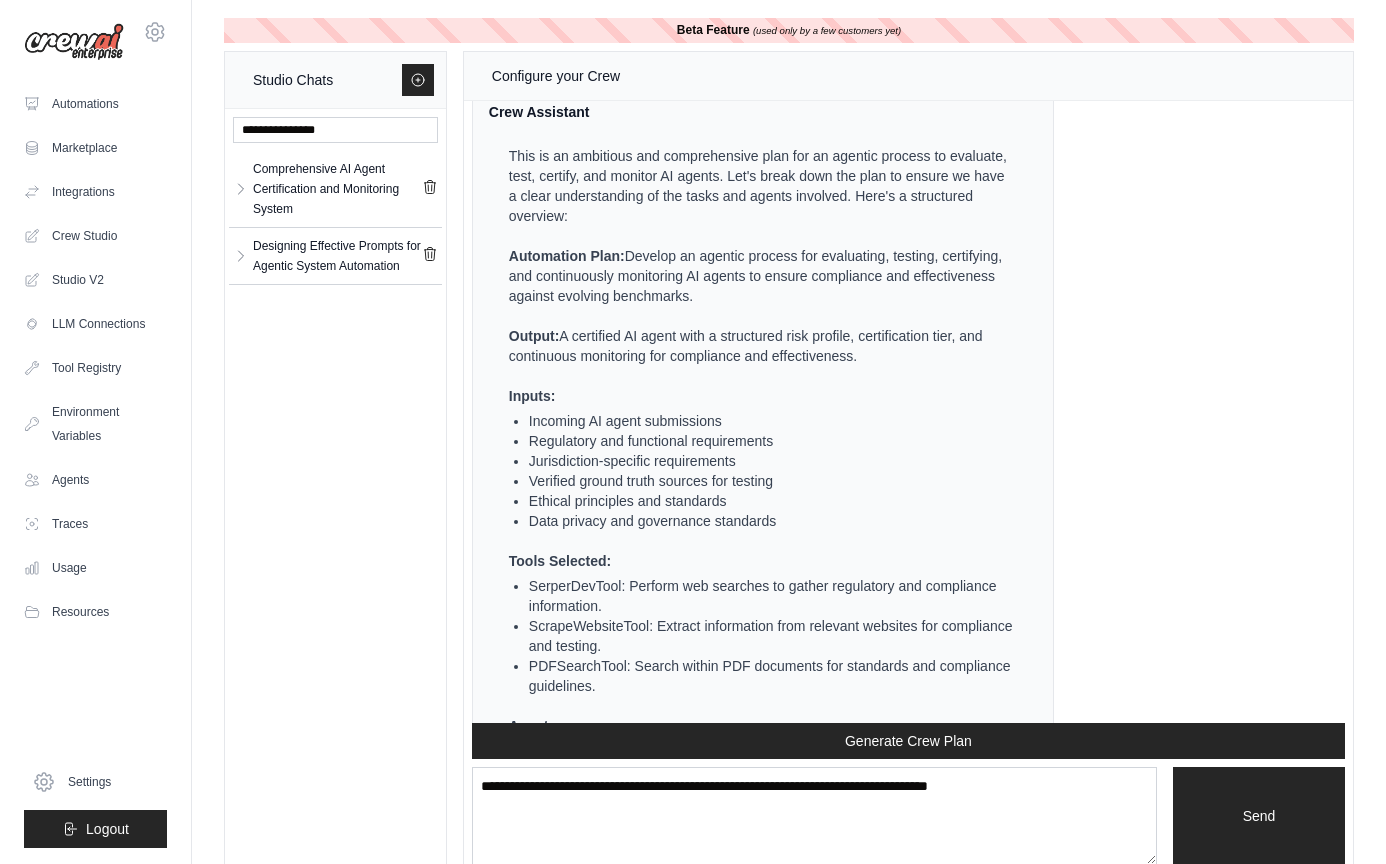 click on "This is an ambitious and comprehensive plan for an agentic process to evaluate, test, certify, and monitor AI agents. Let's break down the plan to ensure we have a clear understanding of the tasks and agents involved. Here's a structured overview:
Automation Plan:
Develop an agentic process for evaluating, testing, certifying, and continuously monitoring AI agents to ensure compliance and effectiveness against evolving benchmarks.
Output:
A certified AI agent with a structured risk profile, certification tier, and continuous monitoring for compliance and effectiveness.
Inputs:
Incoming AI agent submissions Regulatory and functional requirements Jurisdiction-specific requirements Verified ground truth sources for testing Ethical principles and standards Data privacy and governance standards
Tools Selected:
SerperDevTool: Perform web searches to gather regulatory and compliance information. ScrapeWebsiteTool: Extract information from relevant websites for compliance and testing.
Agents:" at bounding box center [751, 946] 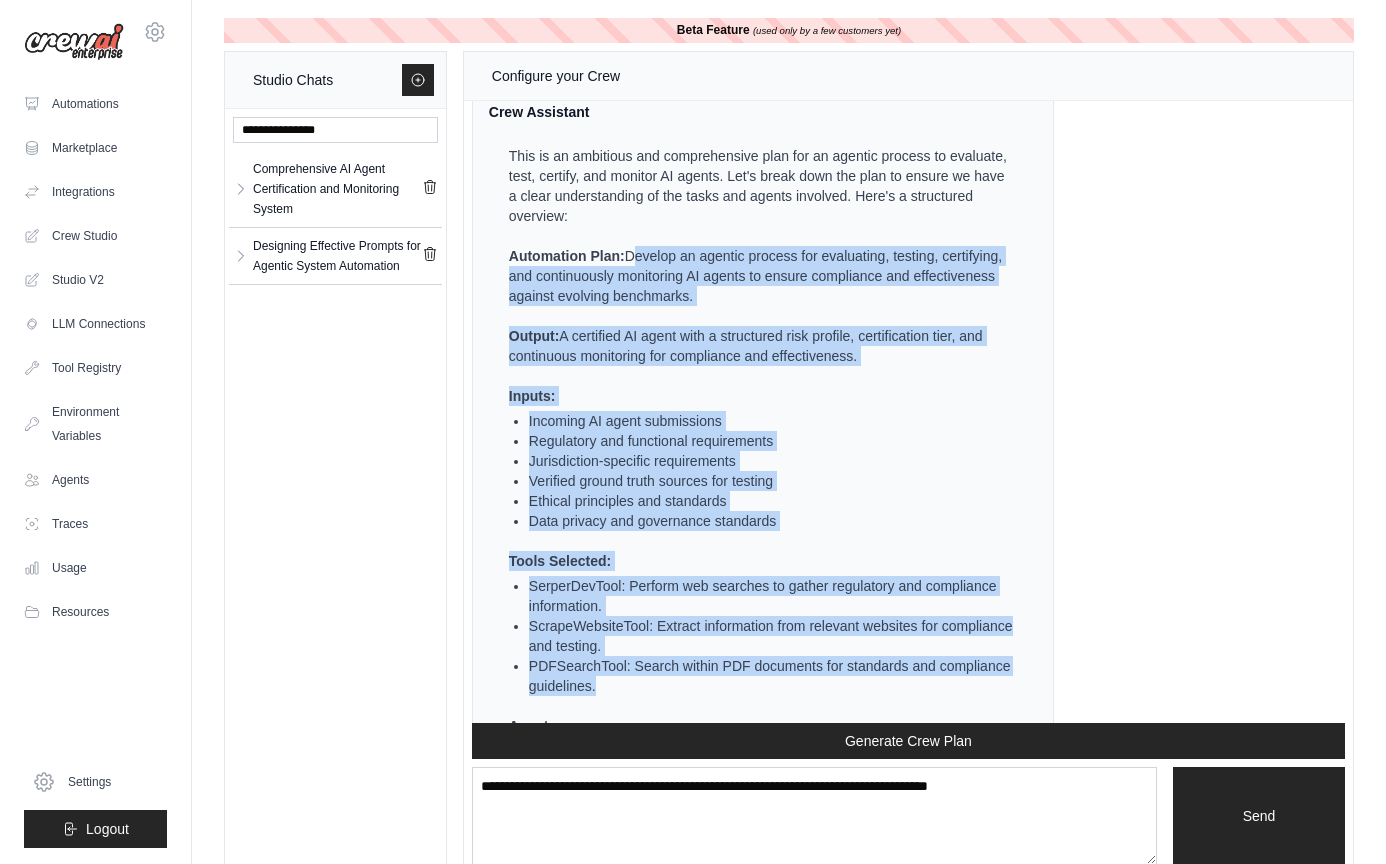 scroll, scrollTop: 2061, scrollLeft: 0, axis: vertical 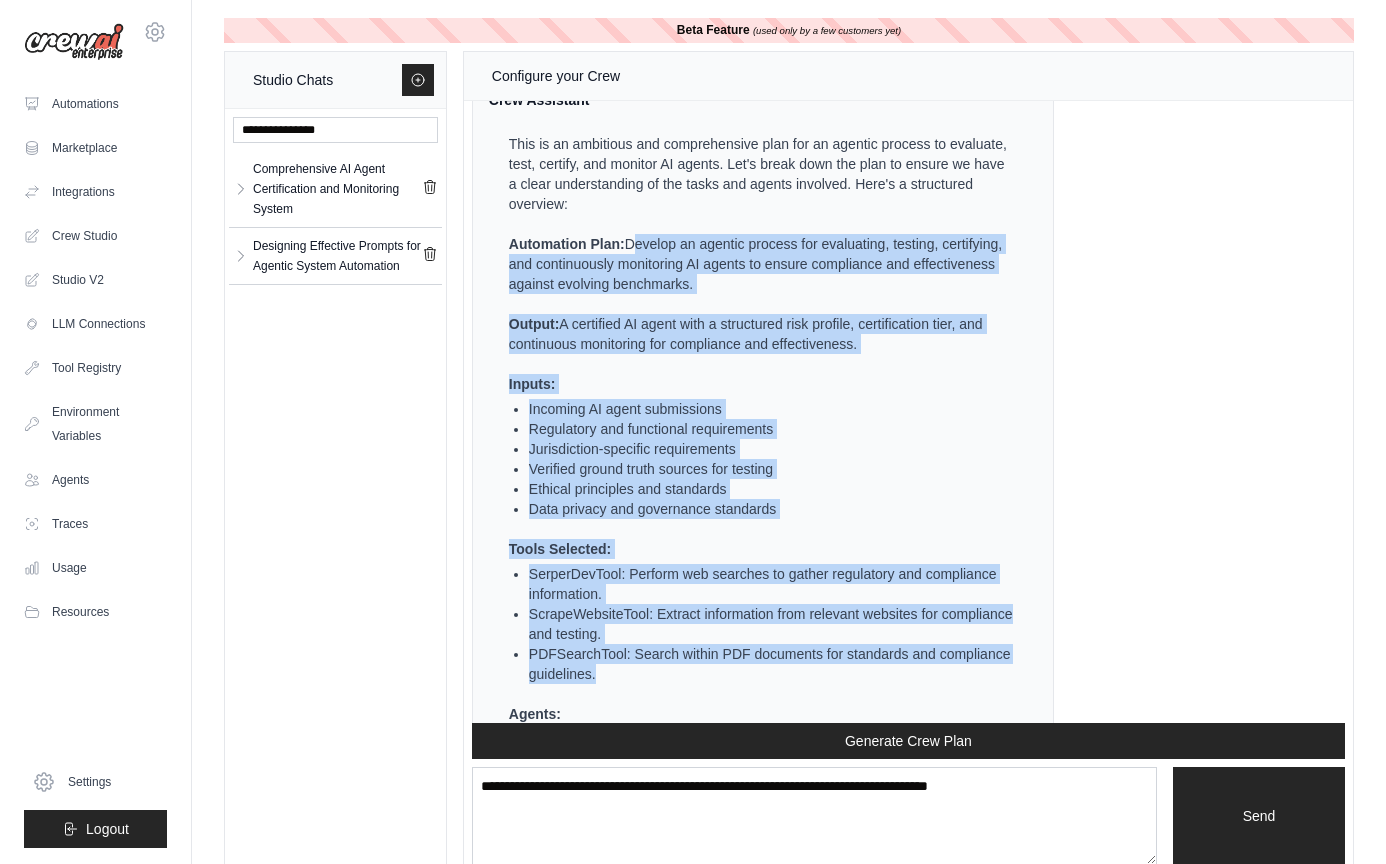 drag, startPoint x: 628, startPoint y: 255, endPoint x: 870, endPoint y: 682, distance: 490.8085 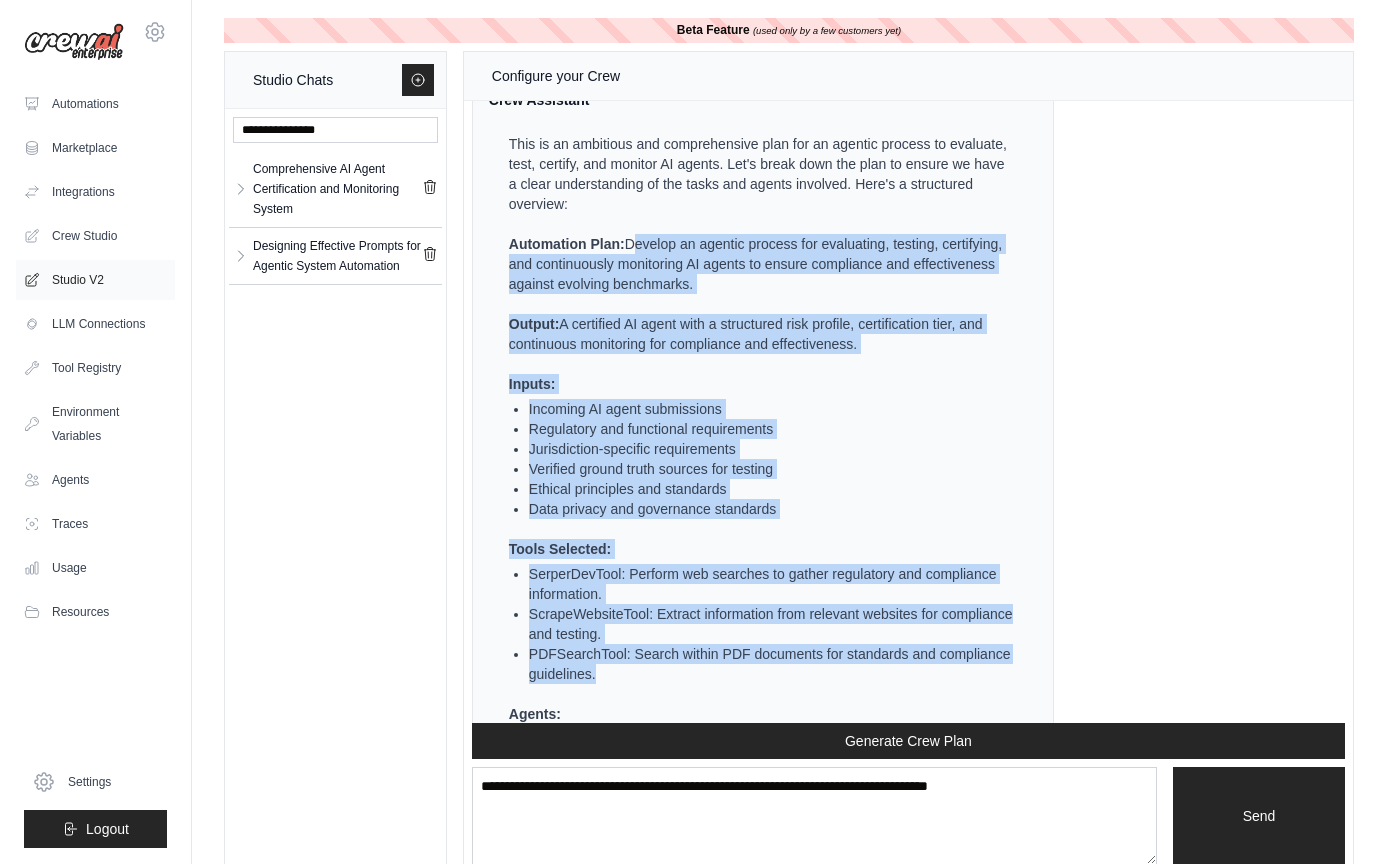 click on "Studio V2" at bounding box center (95, 280) 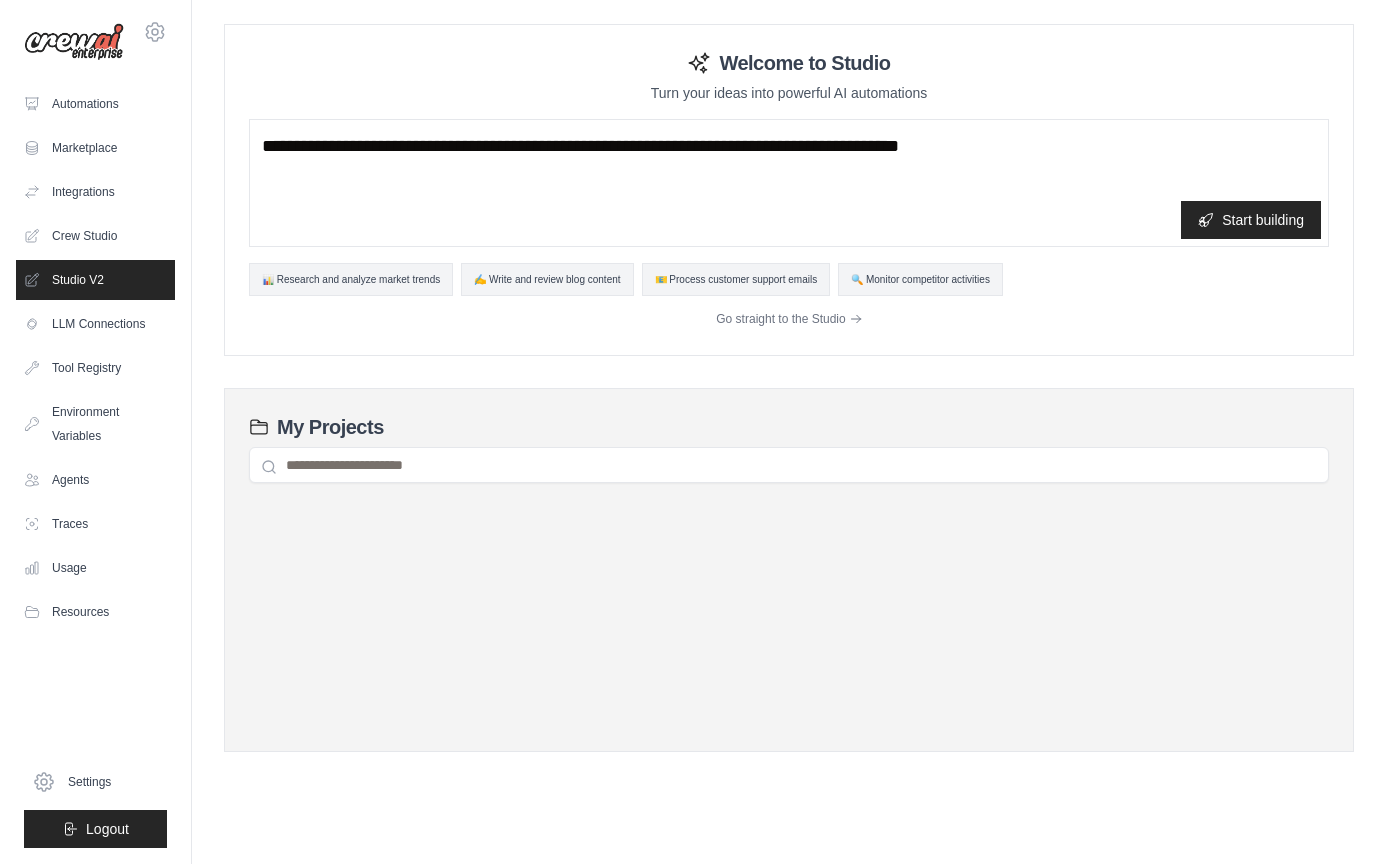 scroll, scrollTop: 0, scrollLeft: 0, axis: both 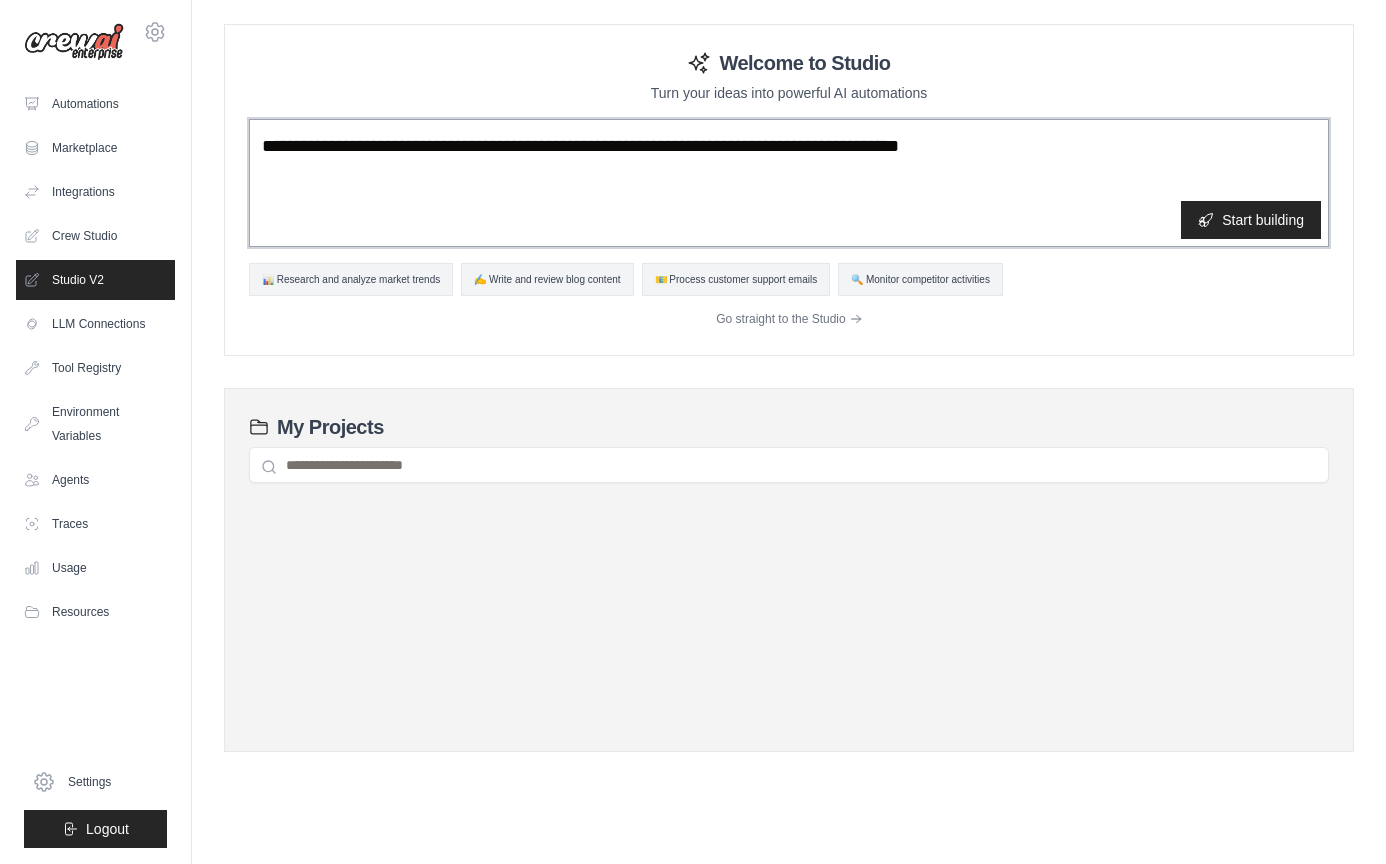 click at bounding box center [789, 183] 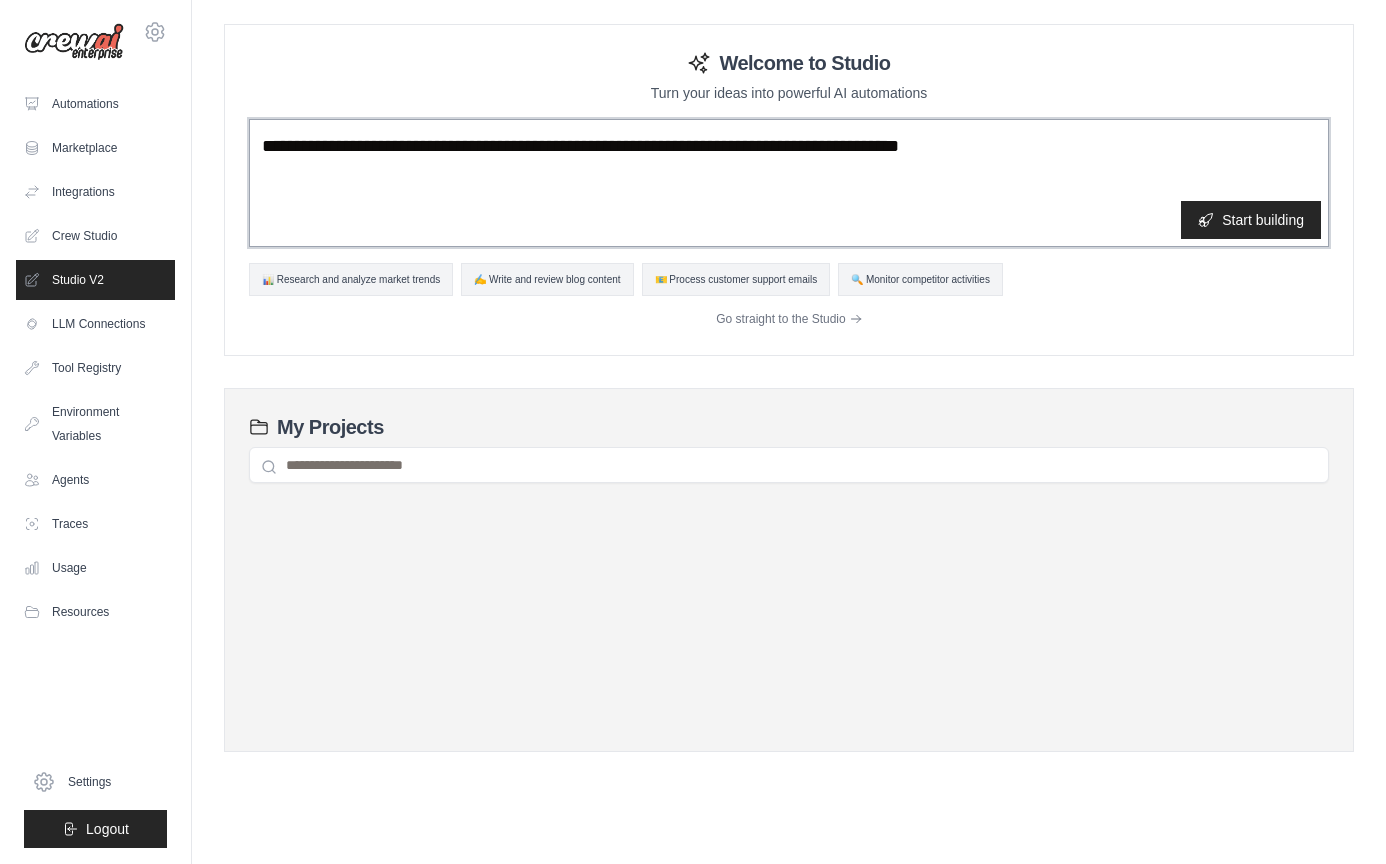 paste on "**********" 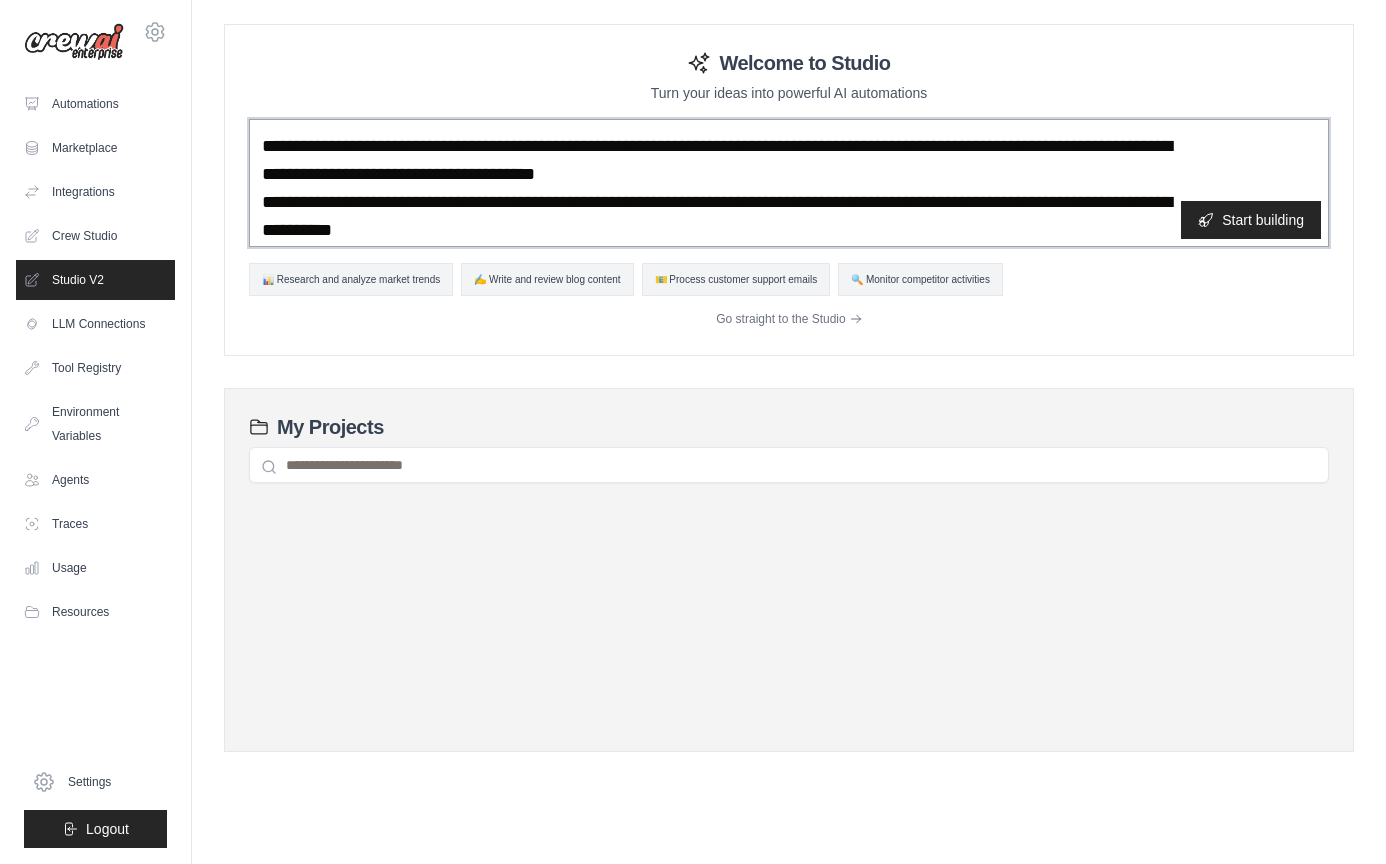 scroll, scrollTop: 1254, scrollLeft: 0, axis: vertical 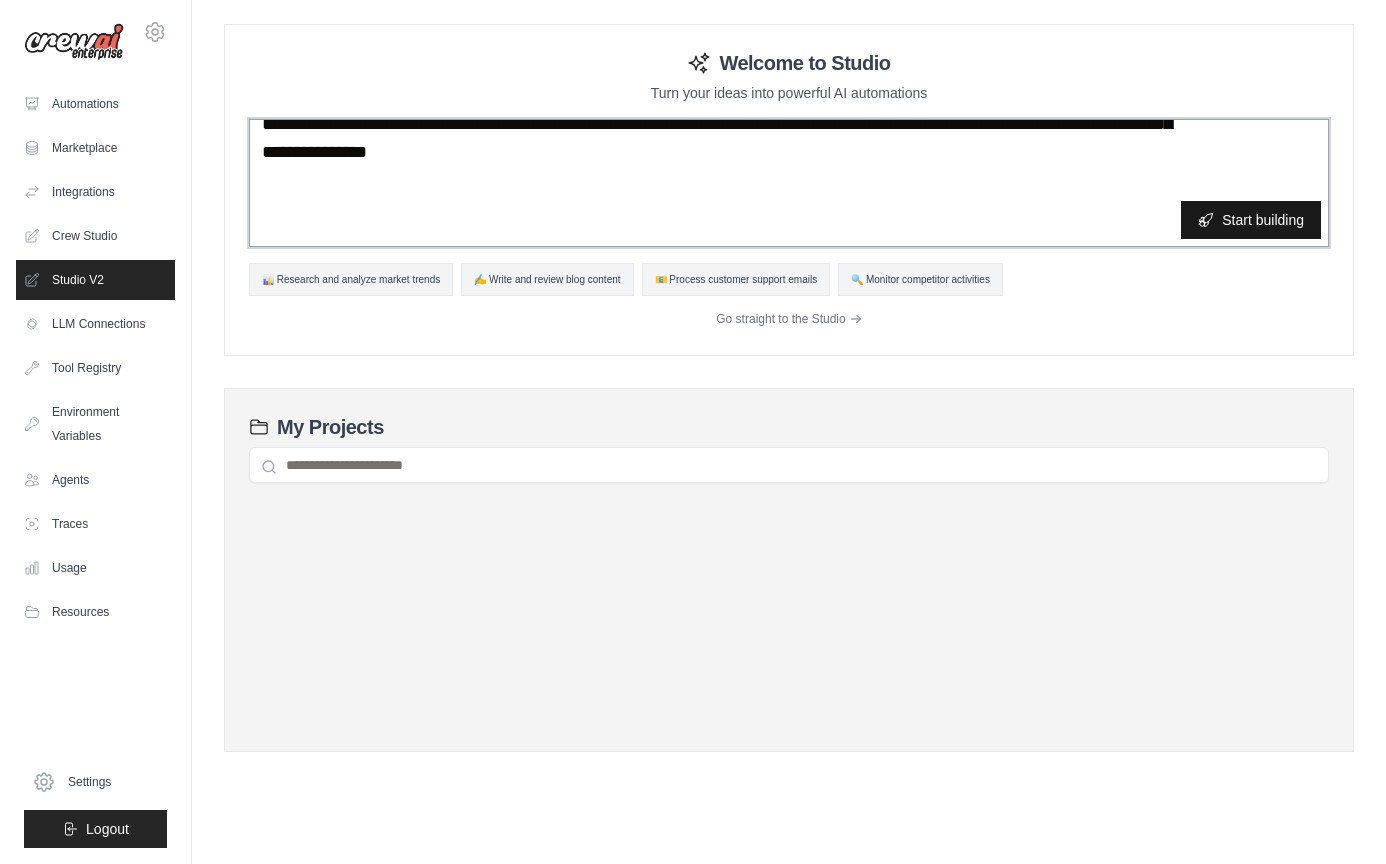 type on "**********" 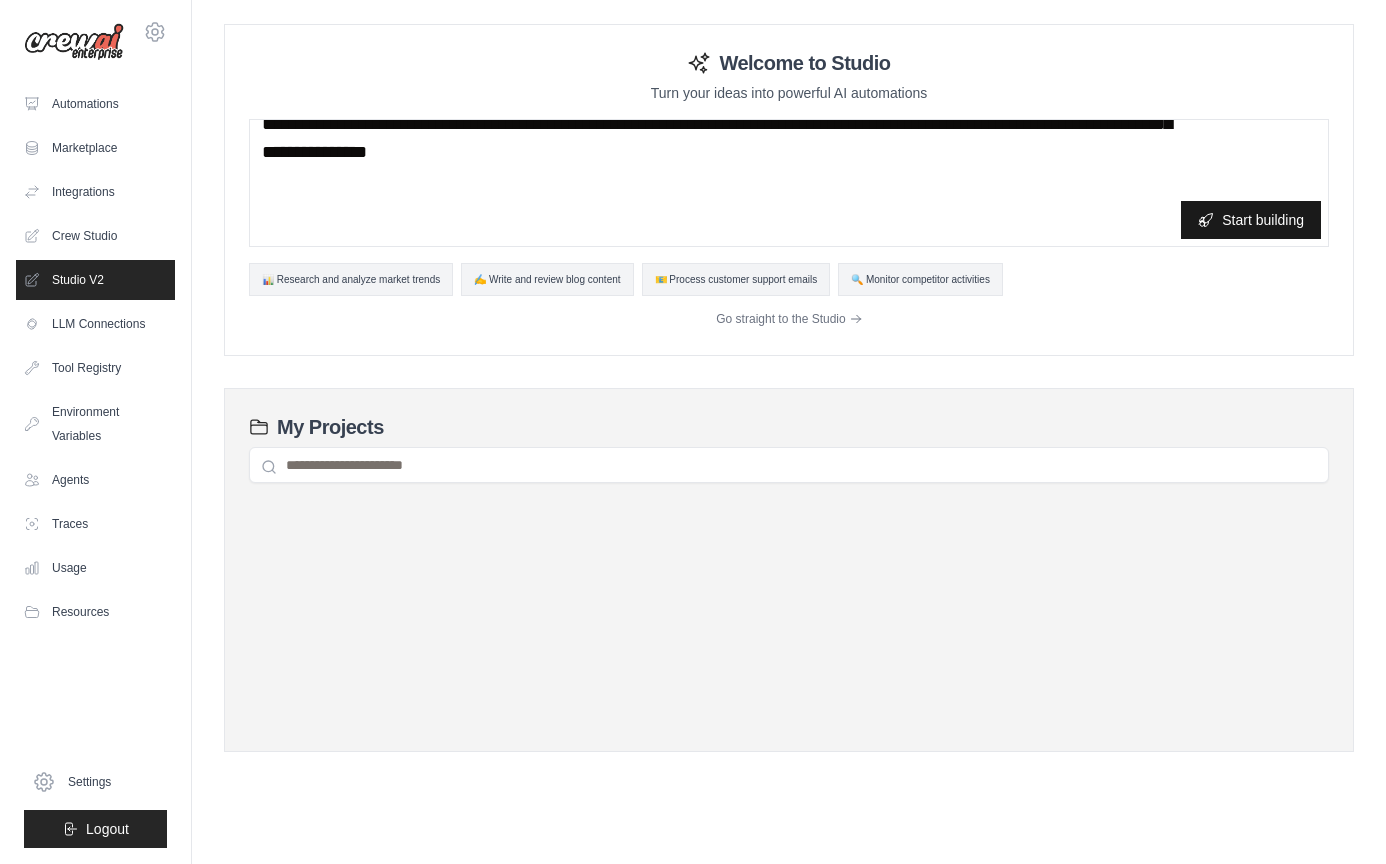 click on "Start building" at bounding box center [1251, 220] 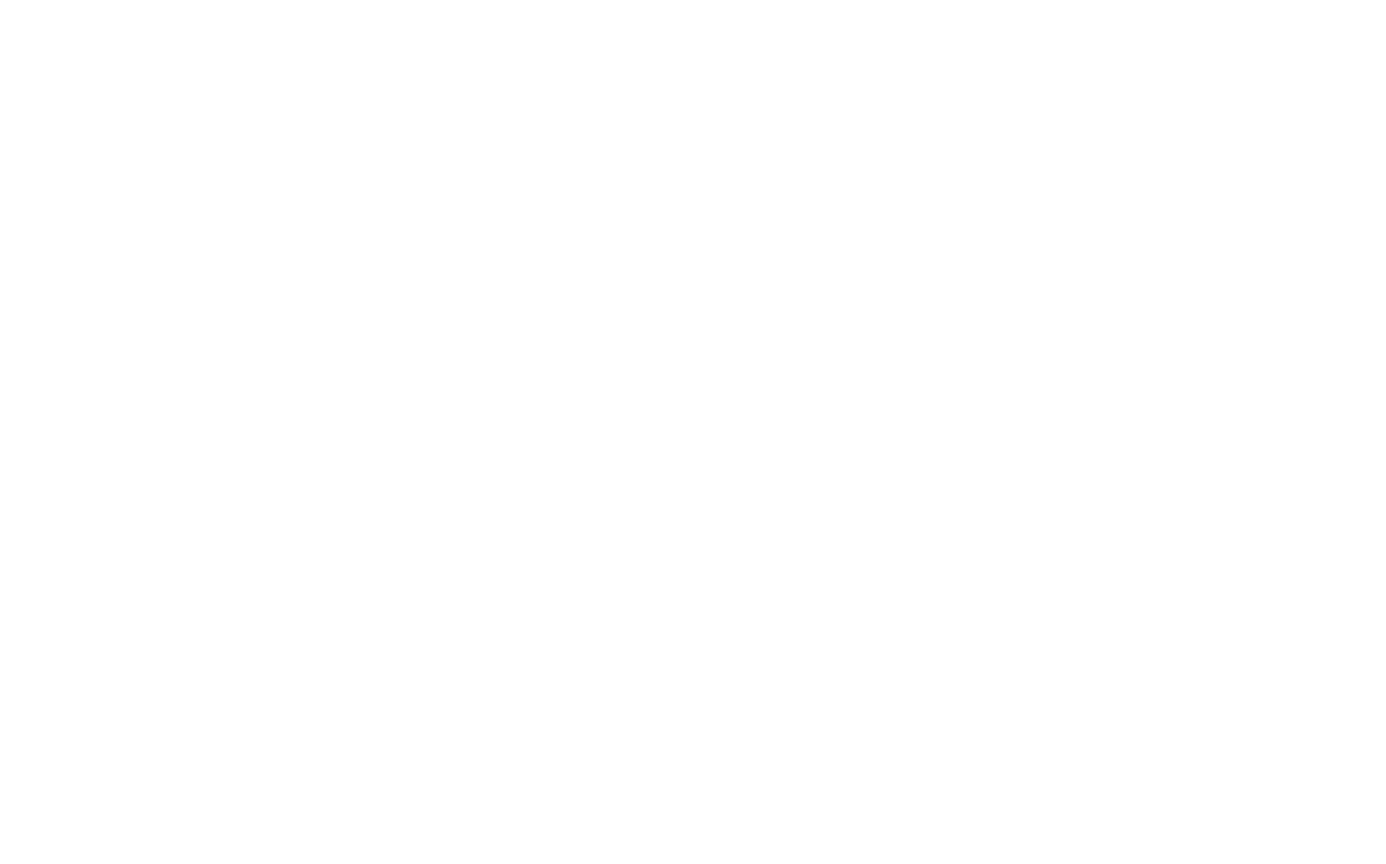 scroll, scrollTop: 0, scrollLeft: 0, axis: both 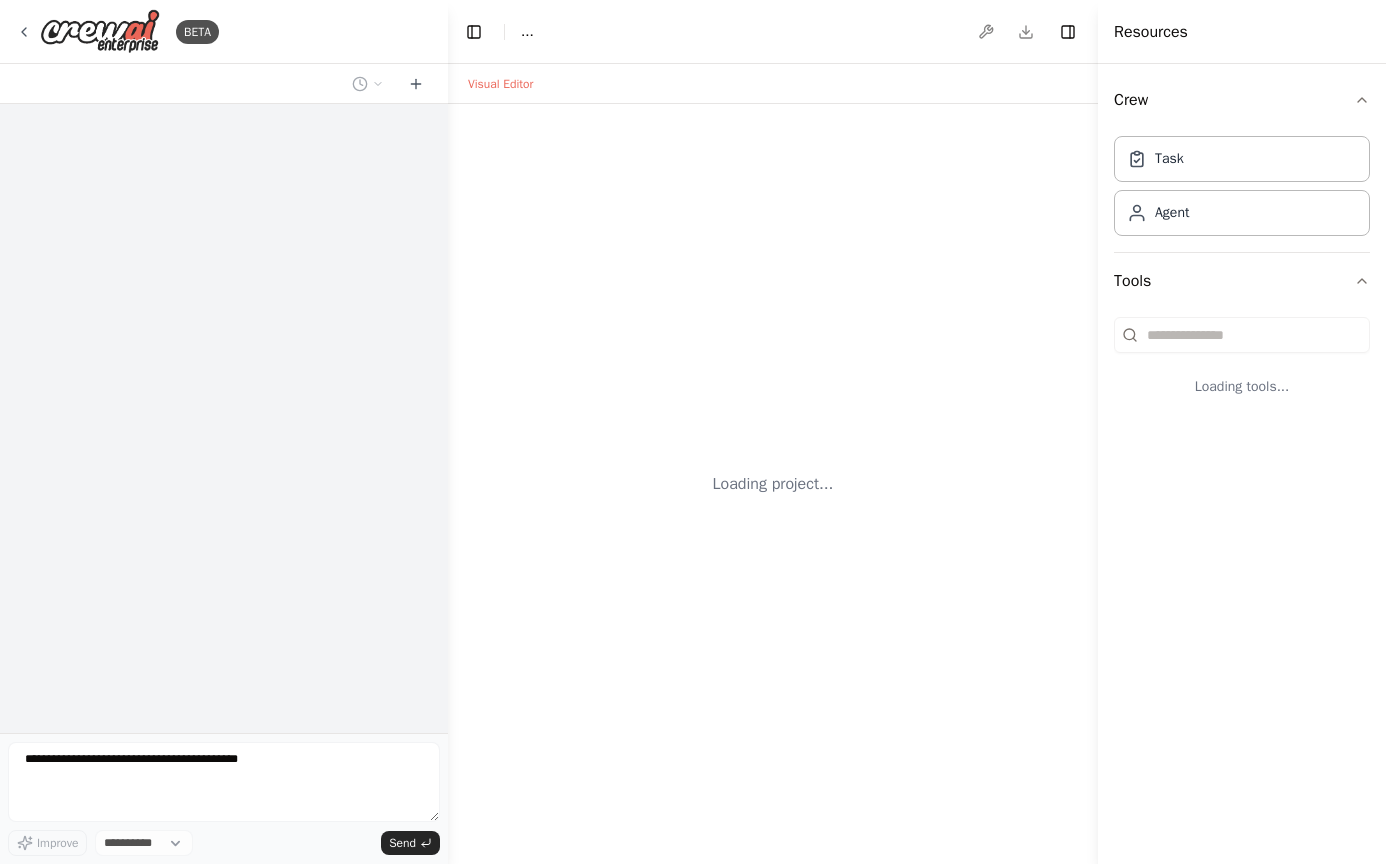 select on "****" 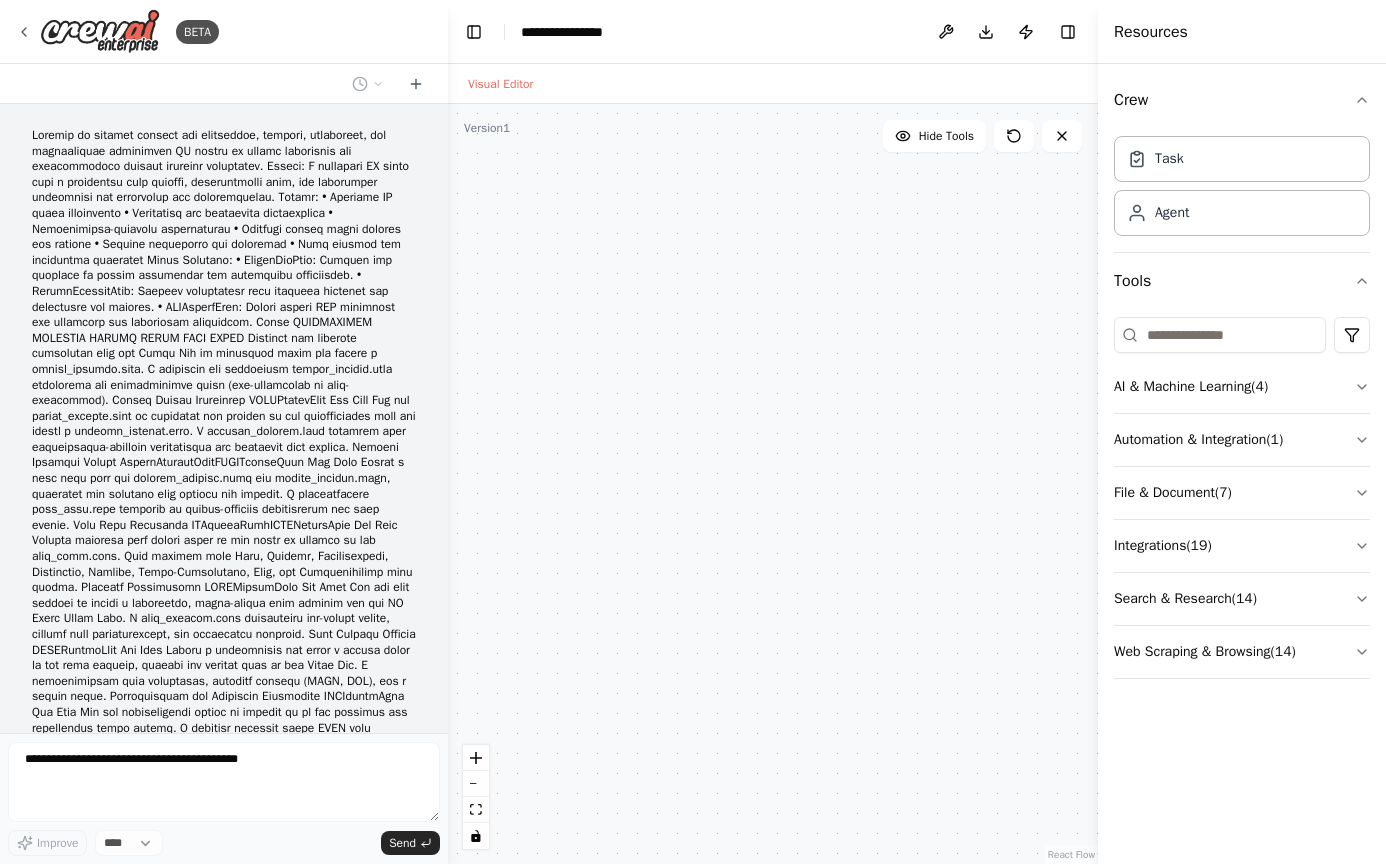 scroll, scrollTop: 223, scrollLeft: 0, axis: vertical 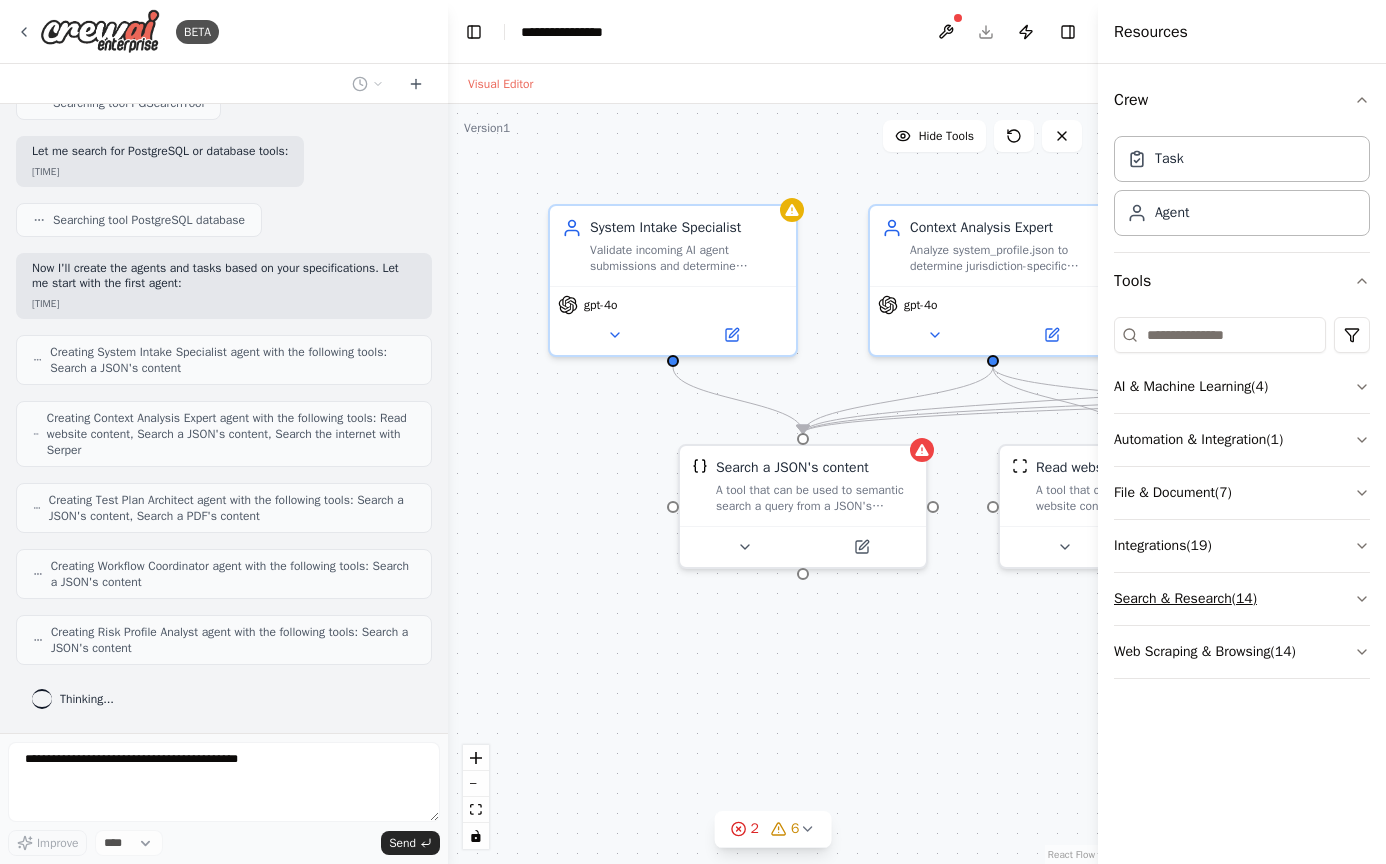 click 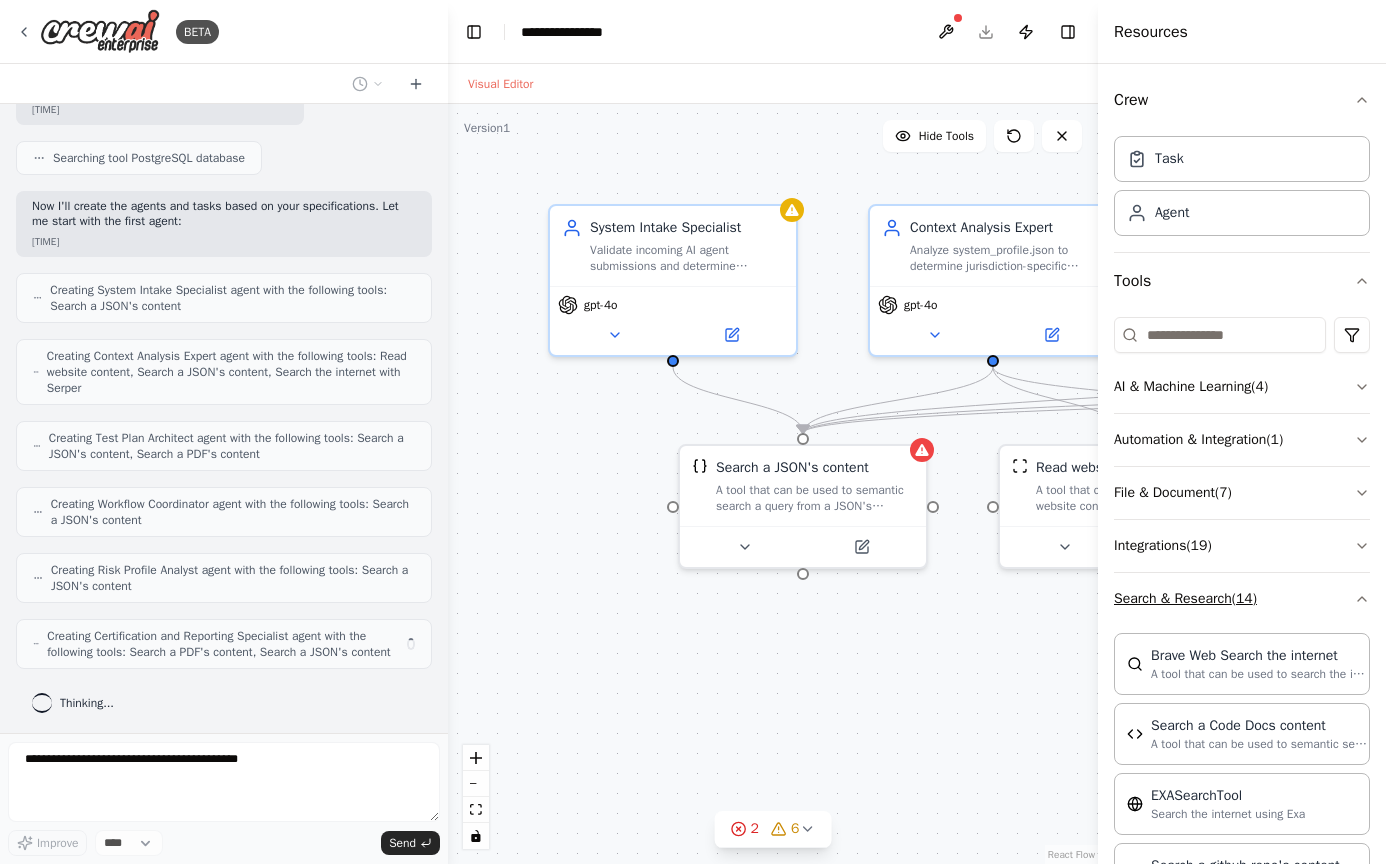 scroll, scrollTop: 1331, scrollLeft: 0, axis: vertical 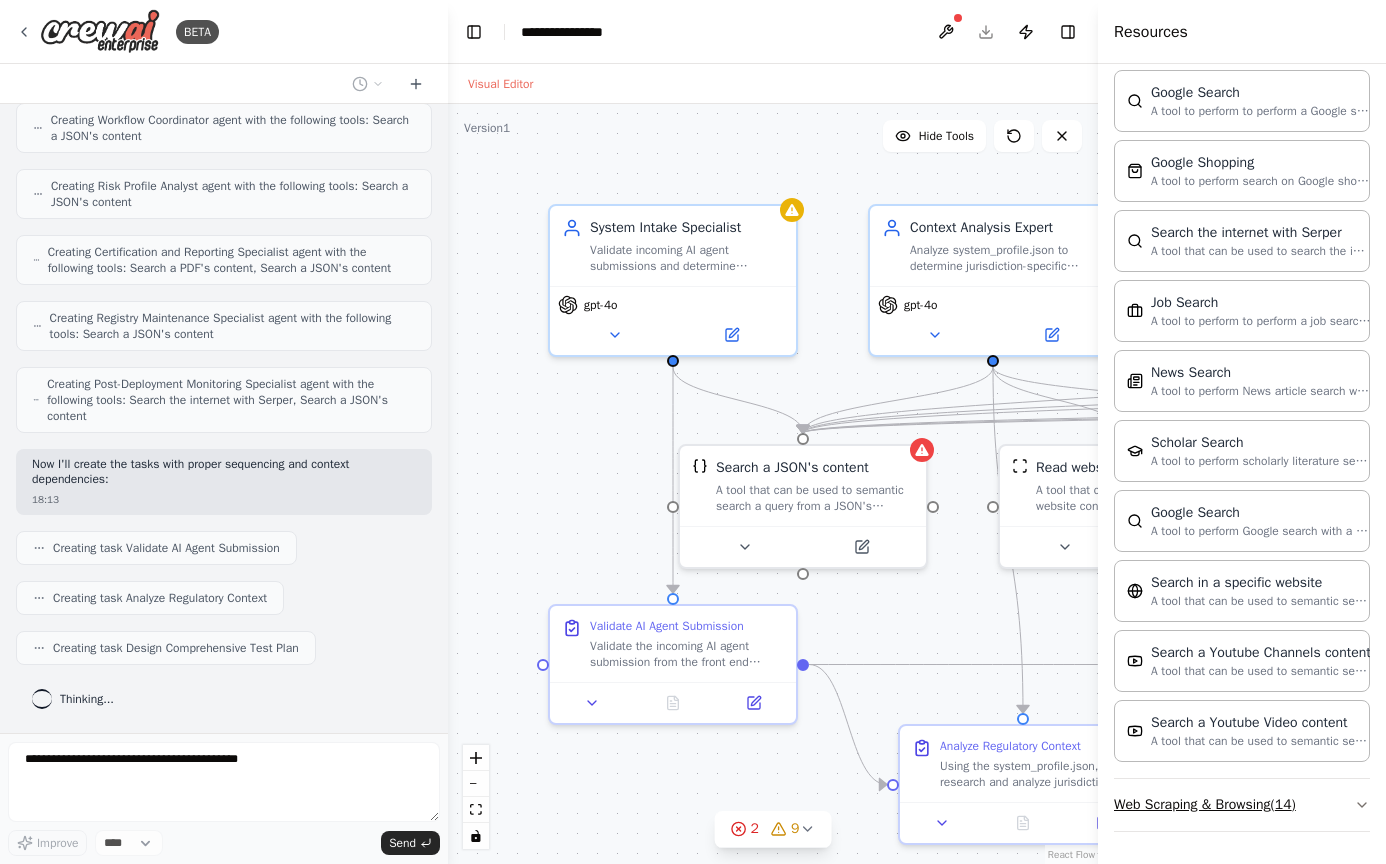 click 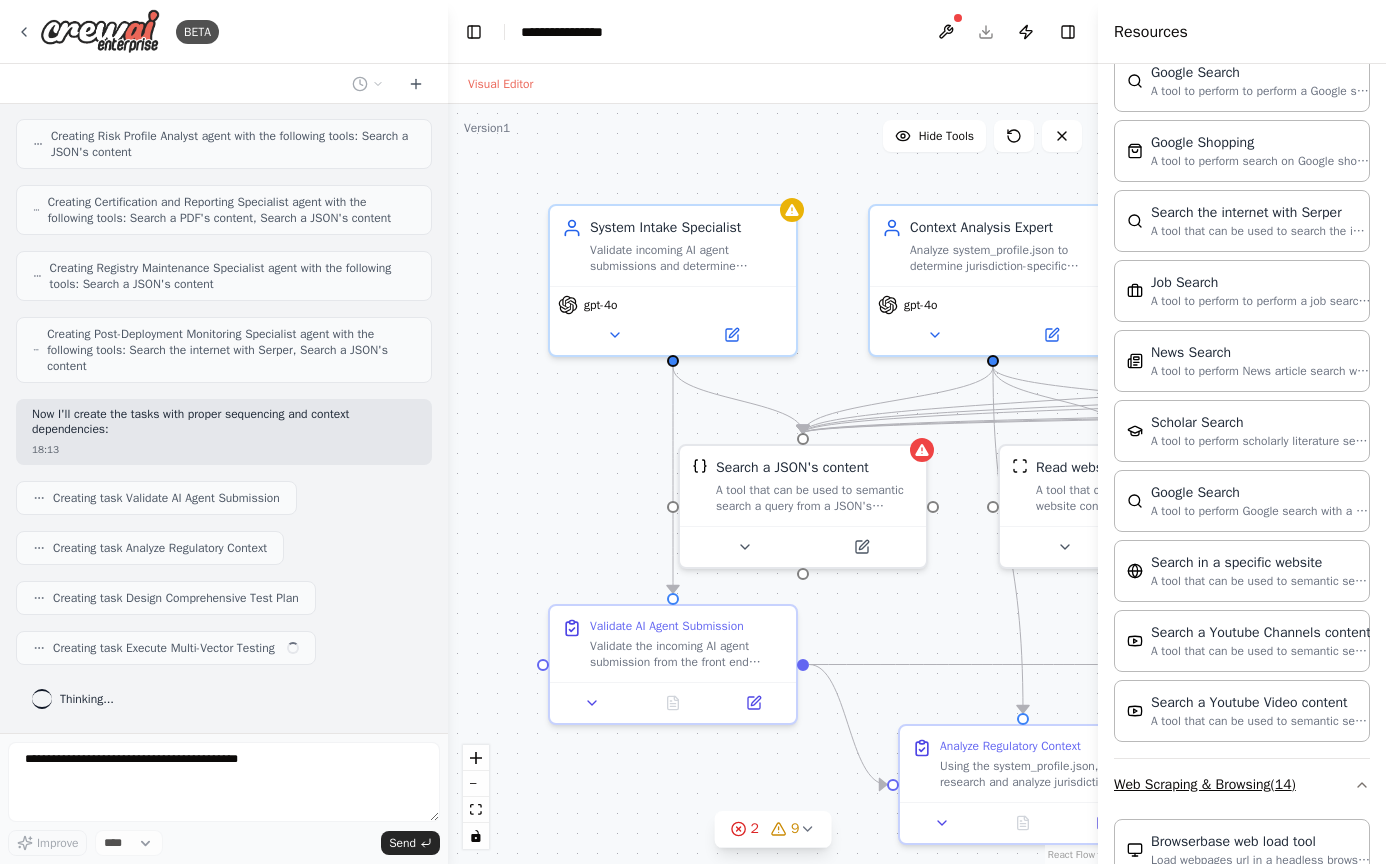 scroll, scrollTop: 1761, scrollLeft: 0, axis: vertical 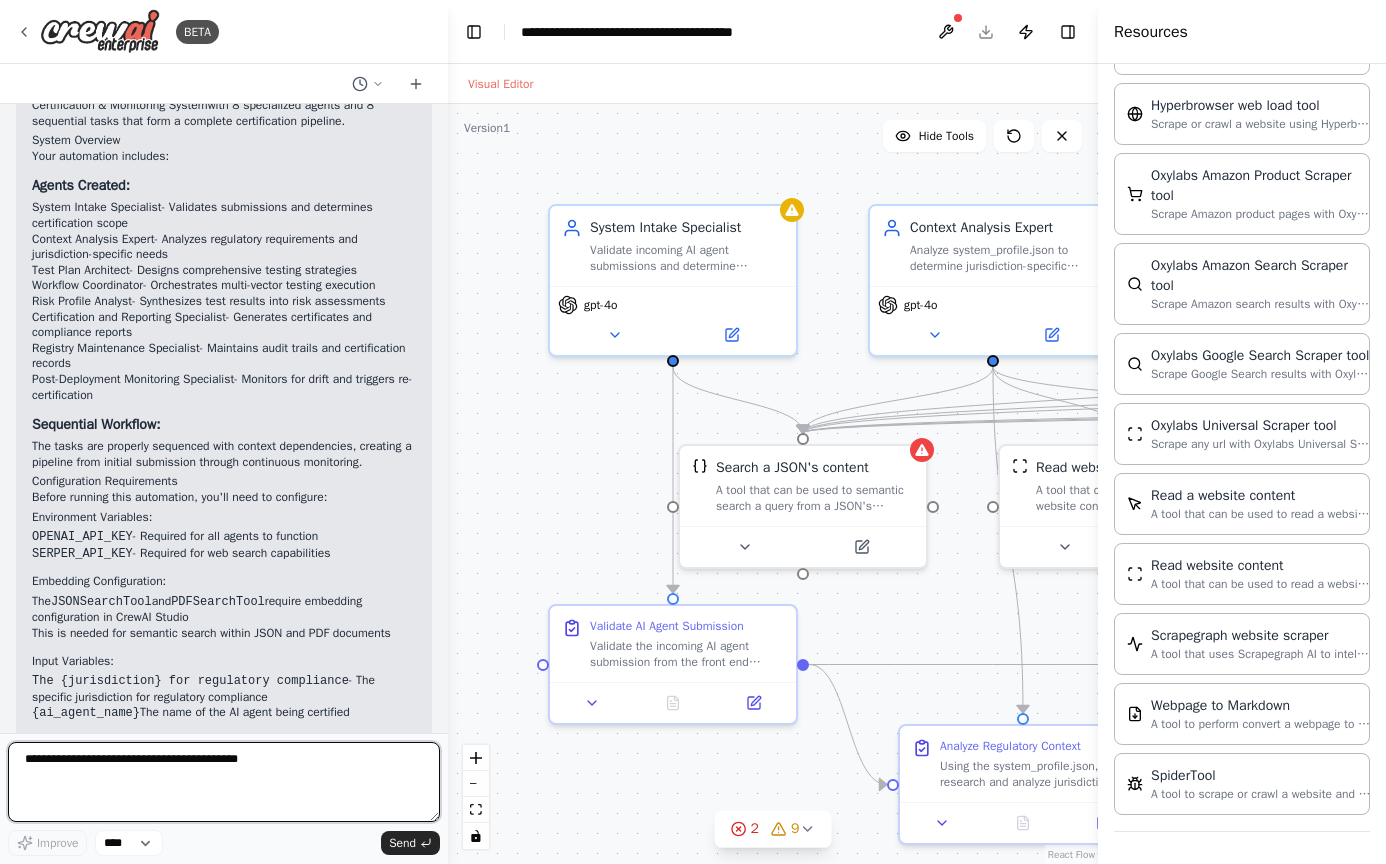 click at bounding box center [224, 782] 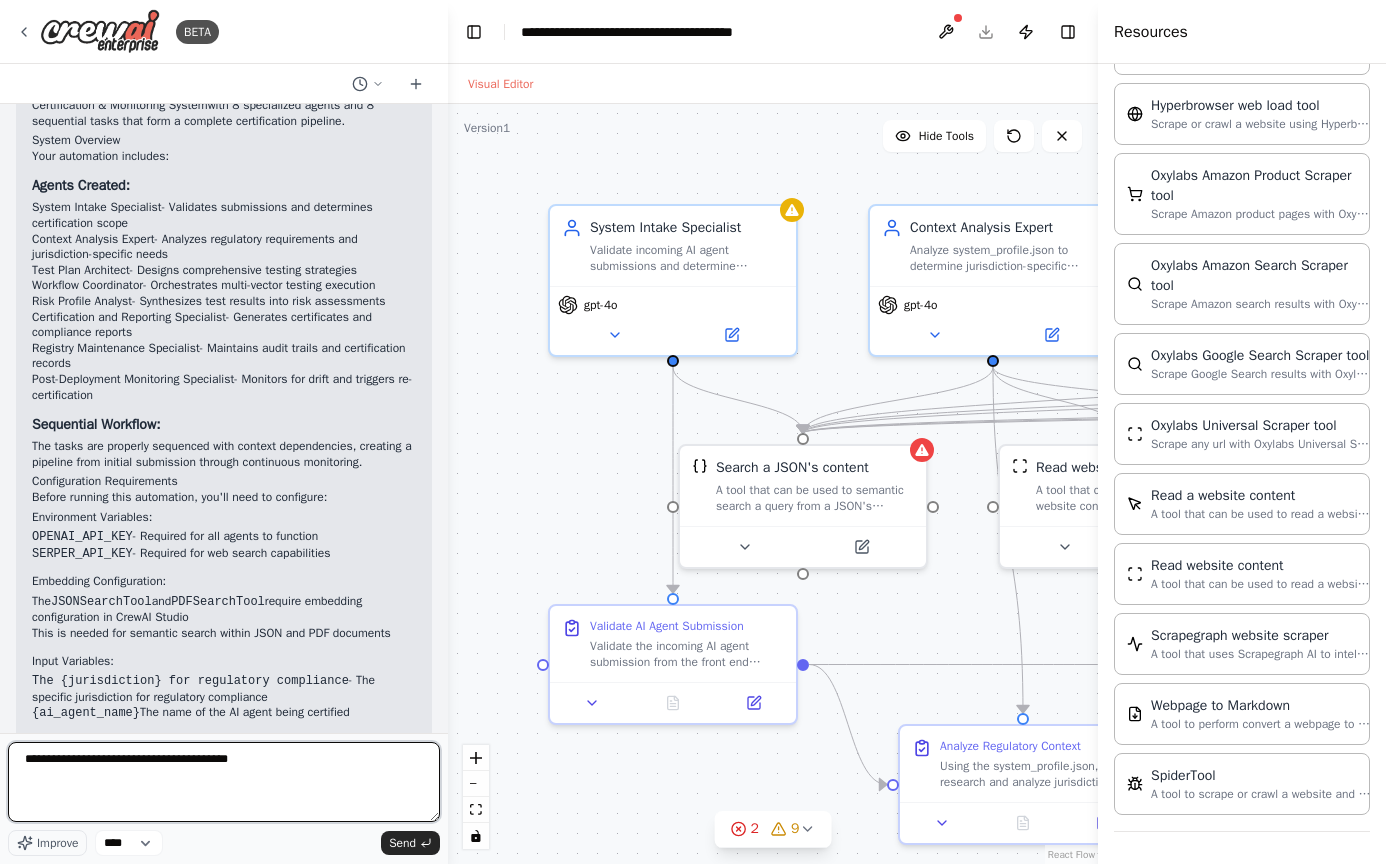 click on "**********" at bounding box center (224, 782) 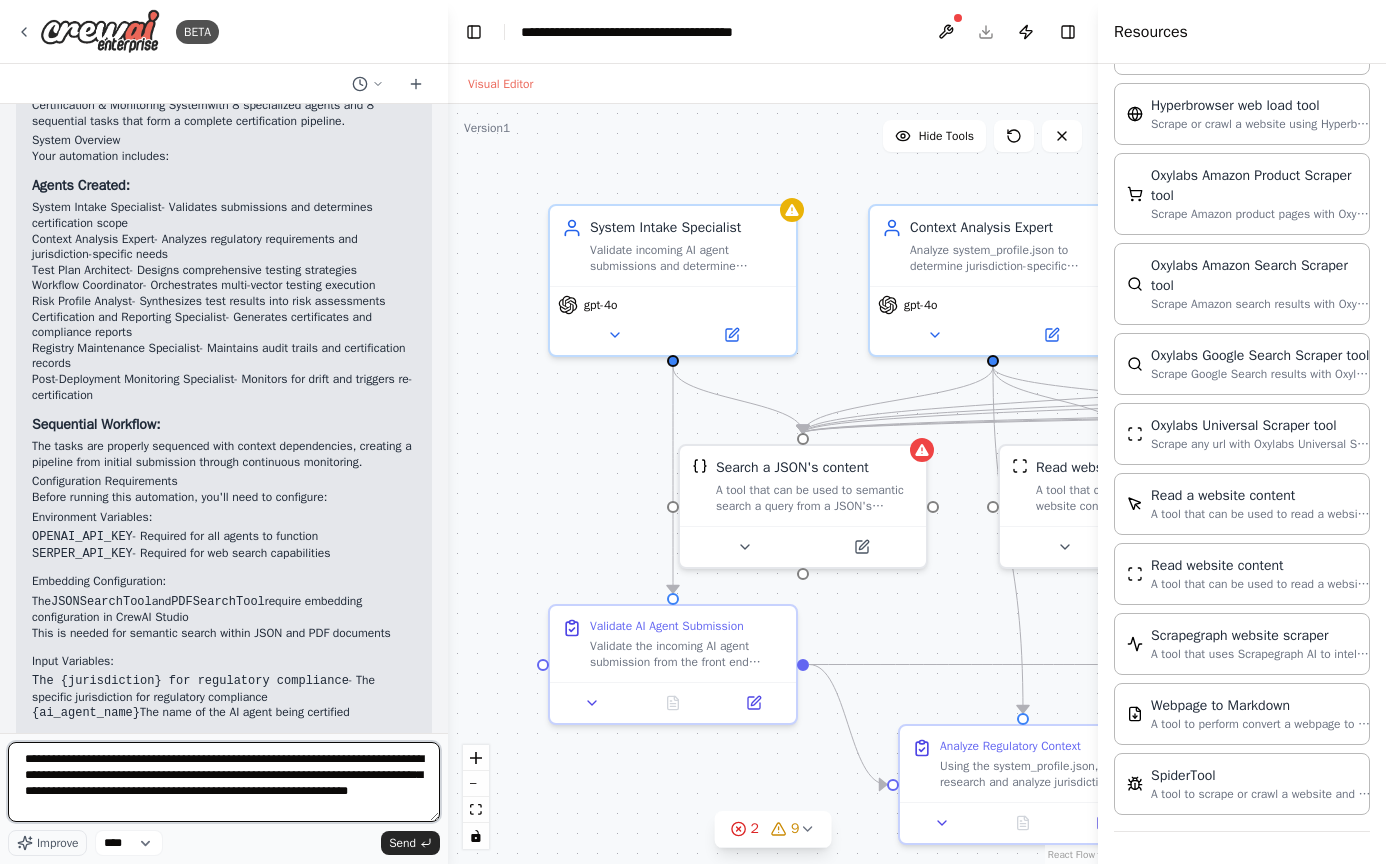 type on "**********" 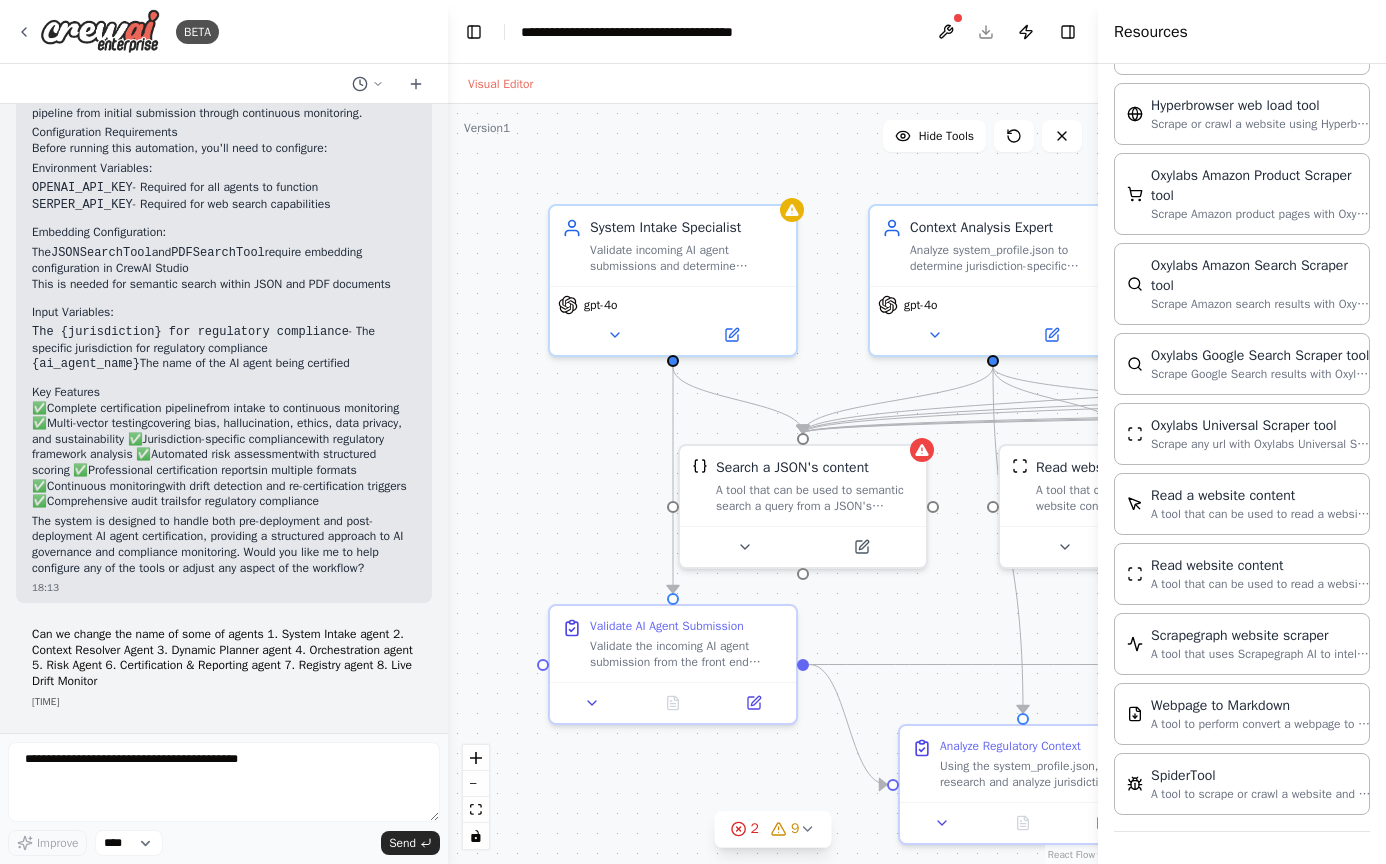 scroll, scrollTop: 3324, scrollLeft: 0, axis: vertical 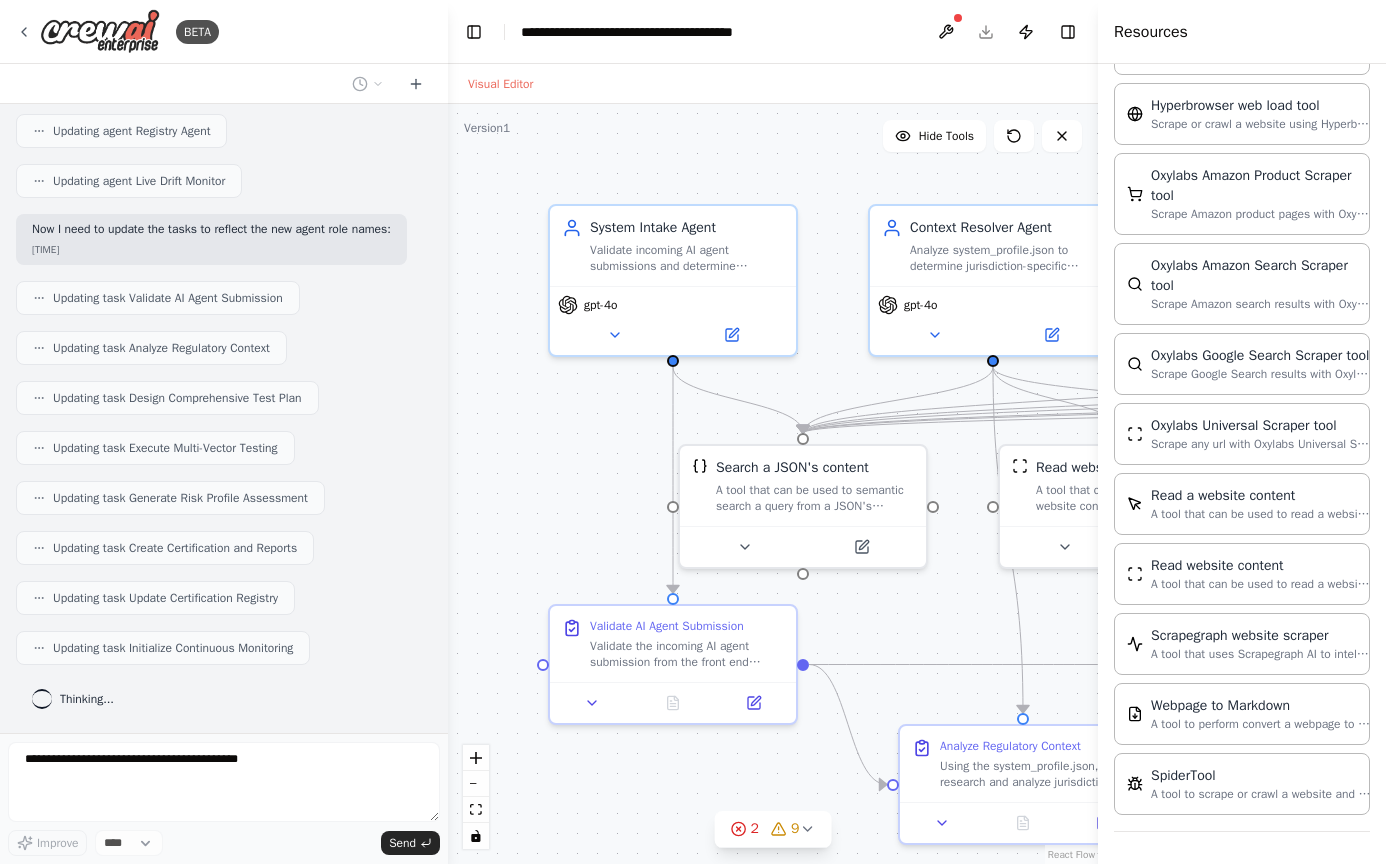 click on "Visual Editor" at bounding box center [773, 84] 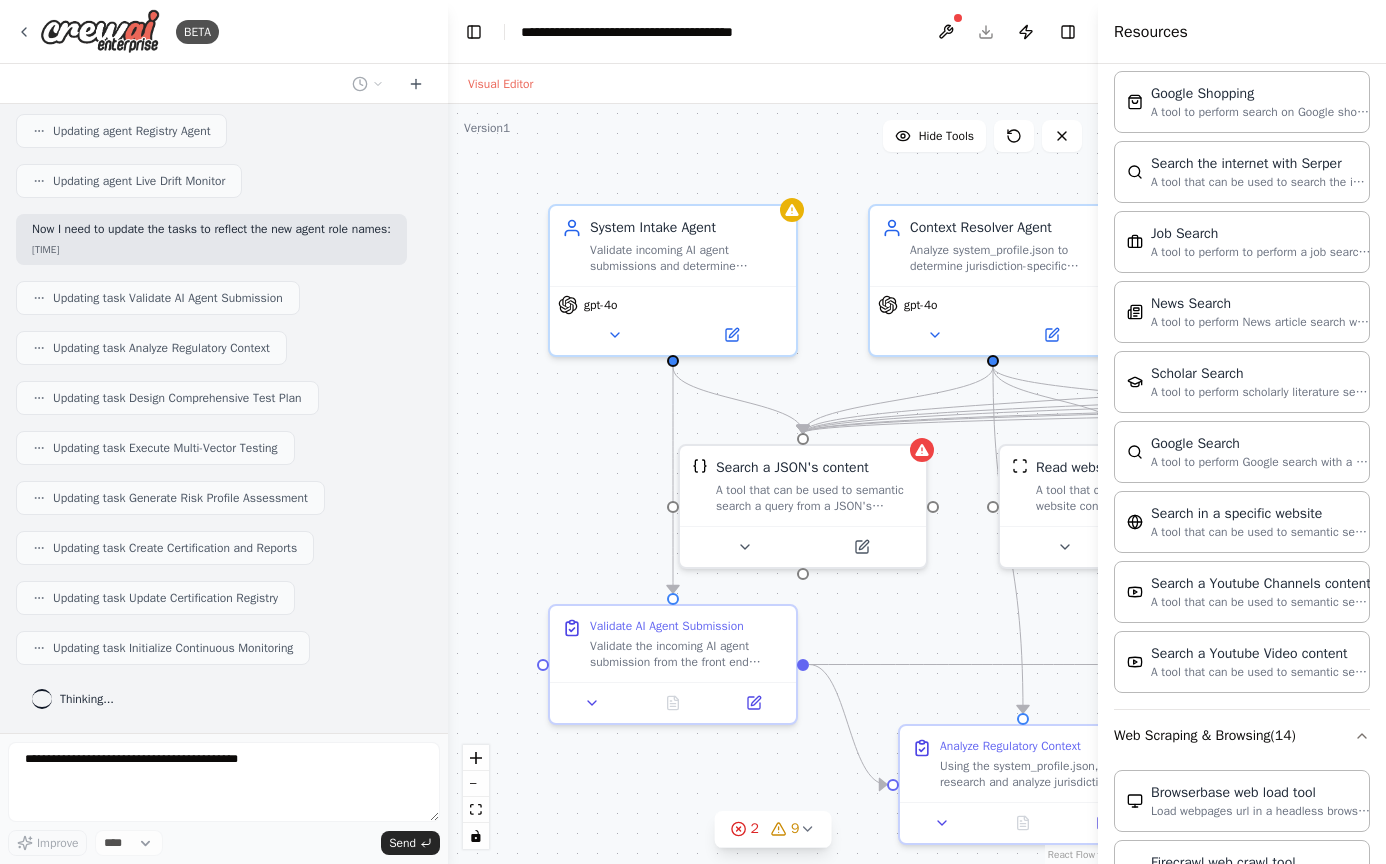scroll, scrollTop: 0, scrollLeft: 0, axis: both 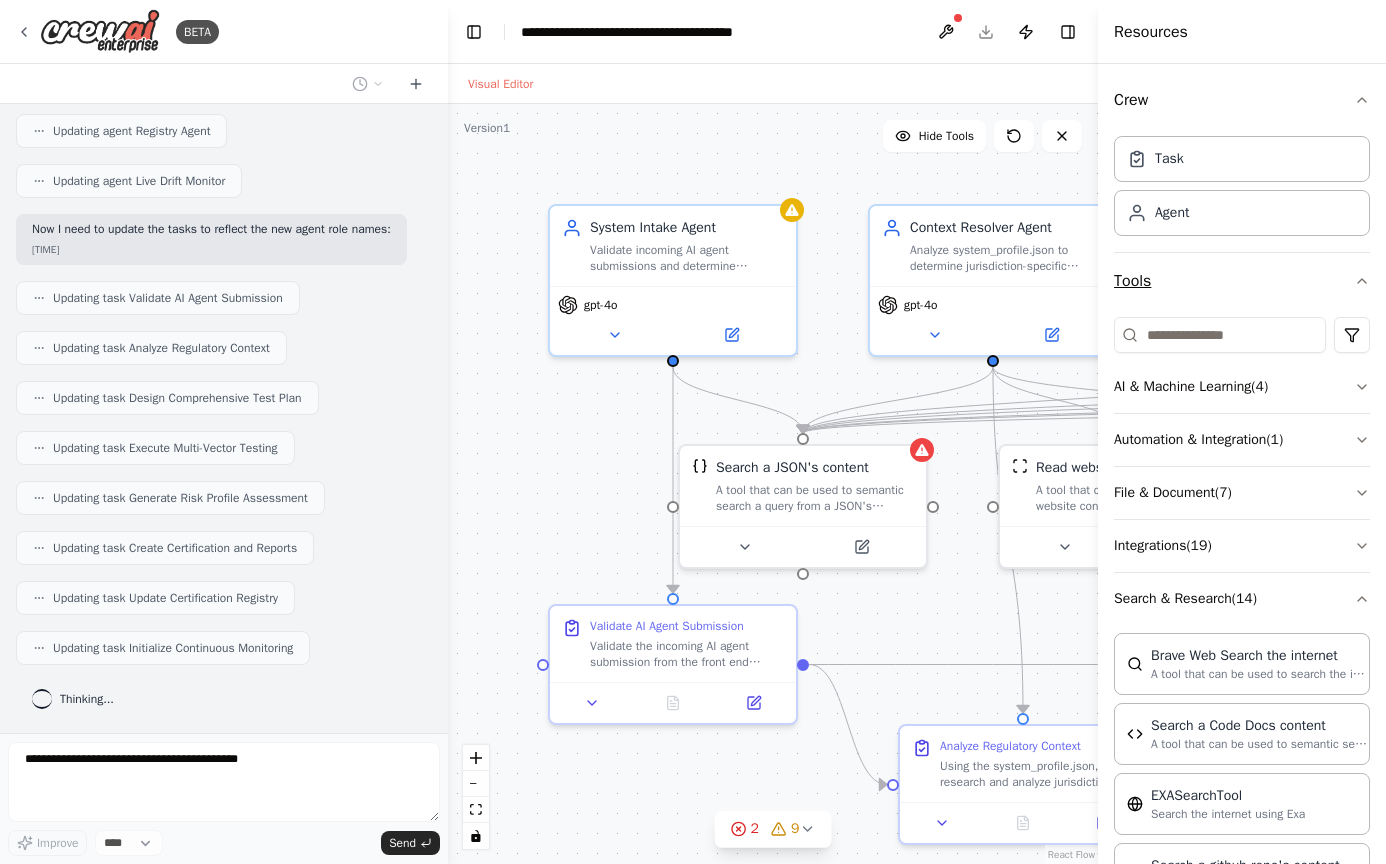 click 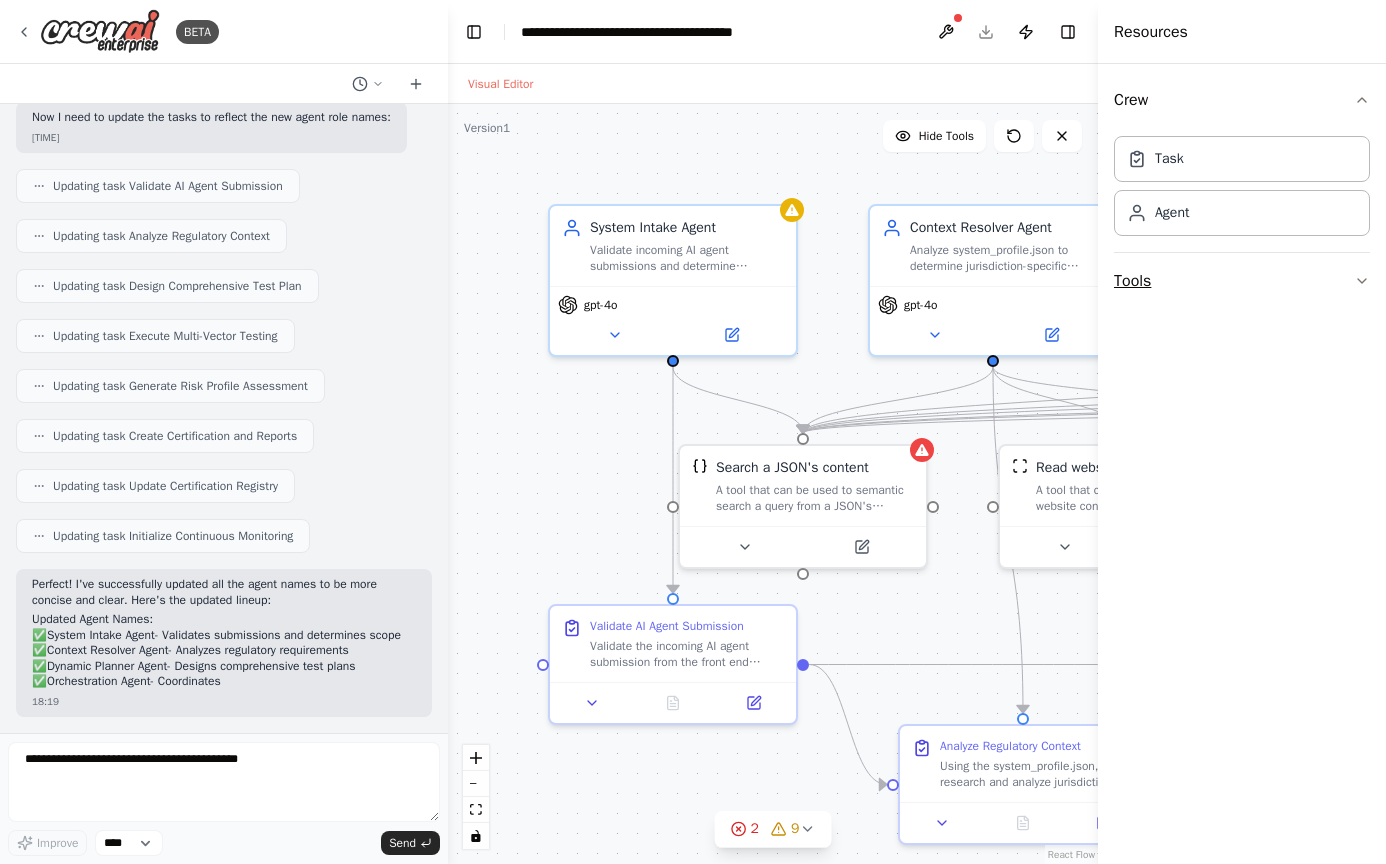 click 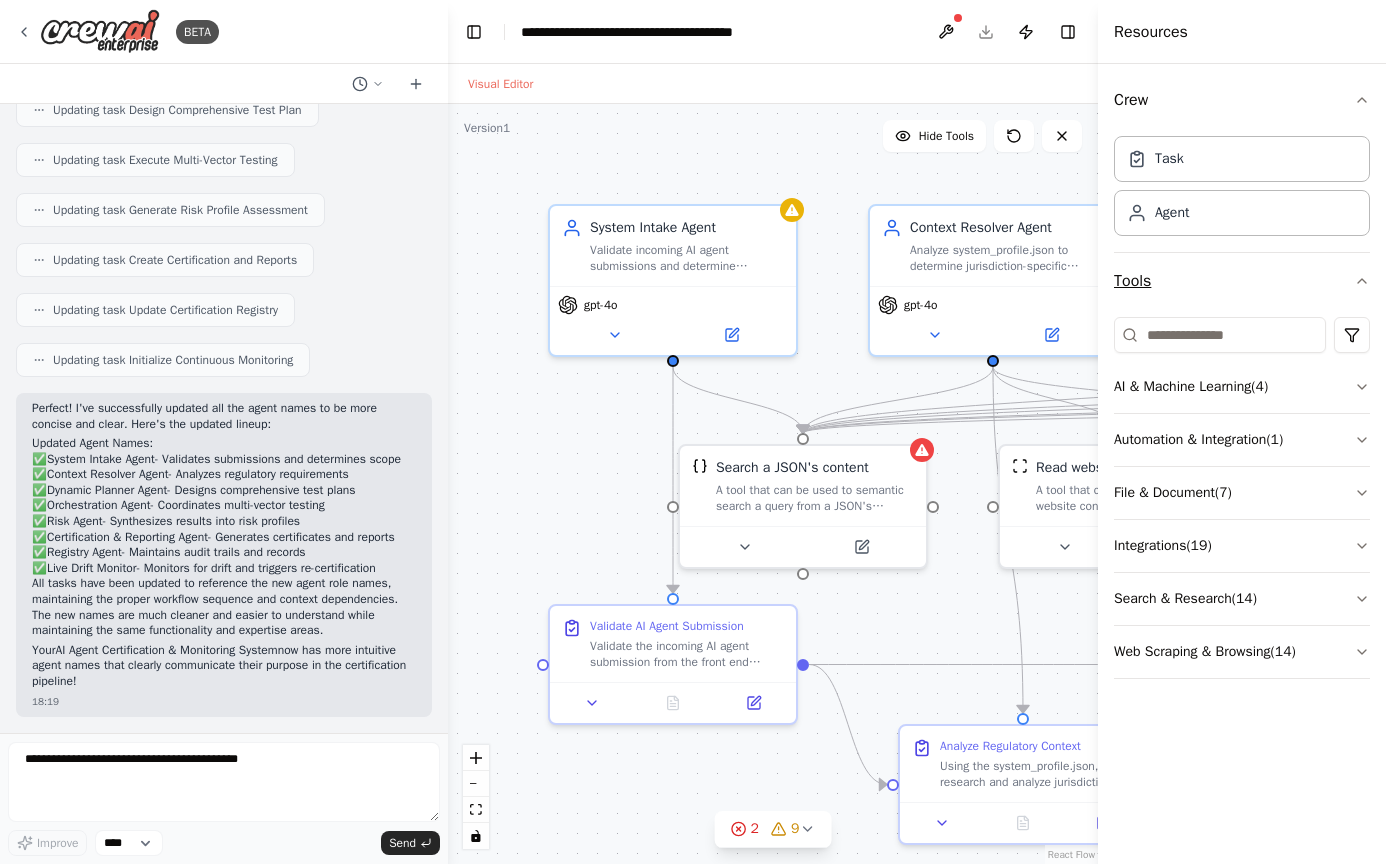 scroll, scrollTop: 4775, scrollLeft: 0, axis: vertical 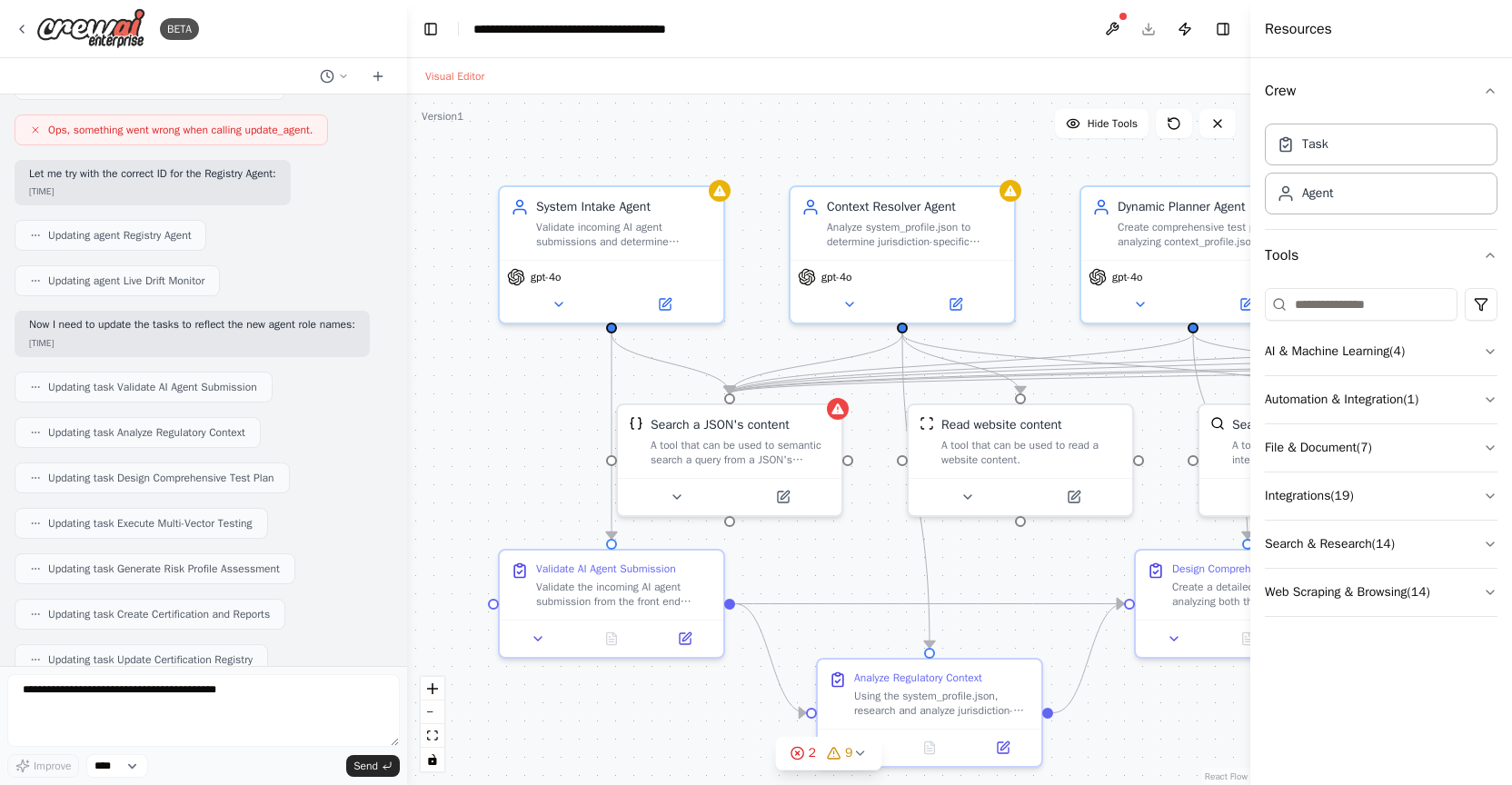click on ".deletable-edge-delete-btn {
width: 20px;
height: 20px;
border: 0px solid #ffffff;
color: #6b7280;
background-color: #f8fafc;
cursor: pointer;
border-radius: 50%;
font-size: 12px;
padding: 3px;
display: flex;
align-items: center;
justify-content: center;
transition: all 0.2s cubic-bezier(0.4, 0, 0.2, 1);
box-shadow: 0 2px 4px rgba(0, 0, 0, 0.1);
}
.deletable-edge-delete-btn:hover {
background-color: #ef4444;
color: #ffffff;
border-color: #dc2626;
transform: scale(1.1);
box-shadow: 0 4px 12px rgba(239, 68, 68, 0.4);
}
.deletable-edge-delete-btn:active {
transform: scale(0.95);
box-shadow: 0 2px 4px rgba(239, 68, 68, 0.3);
}
System Intake Agent gpt-4o Search a JSON's content gpt-4o gpt-4o" at bounding box center (829, 440) 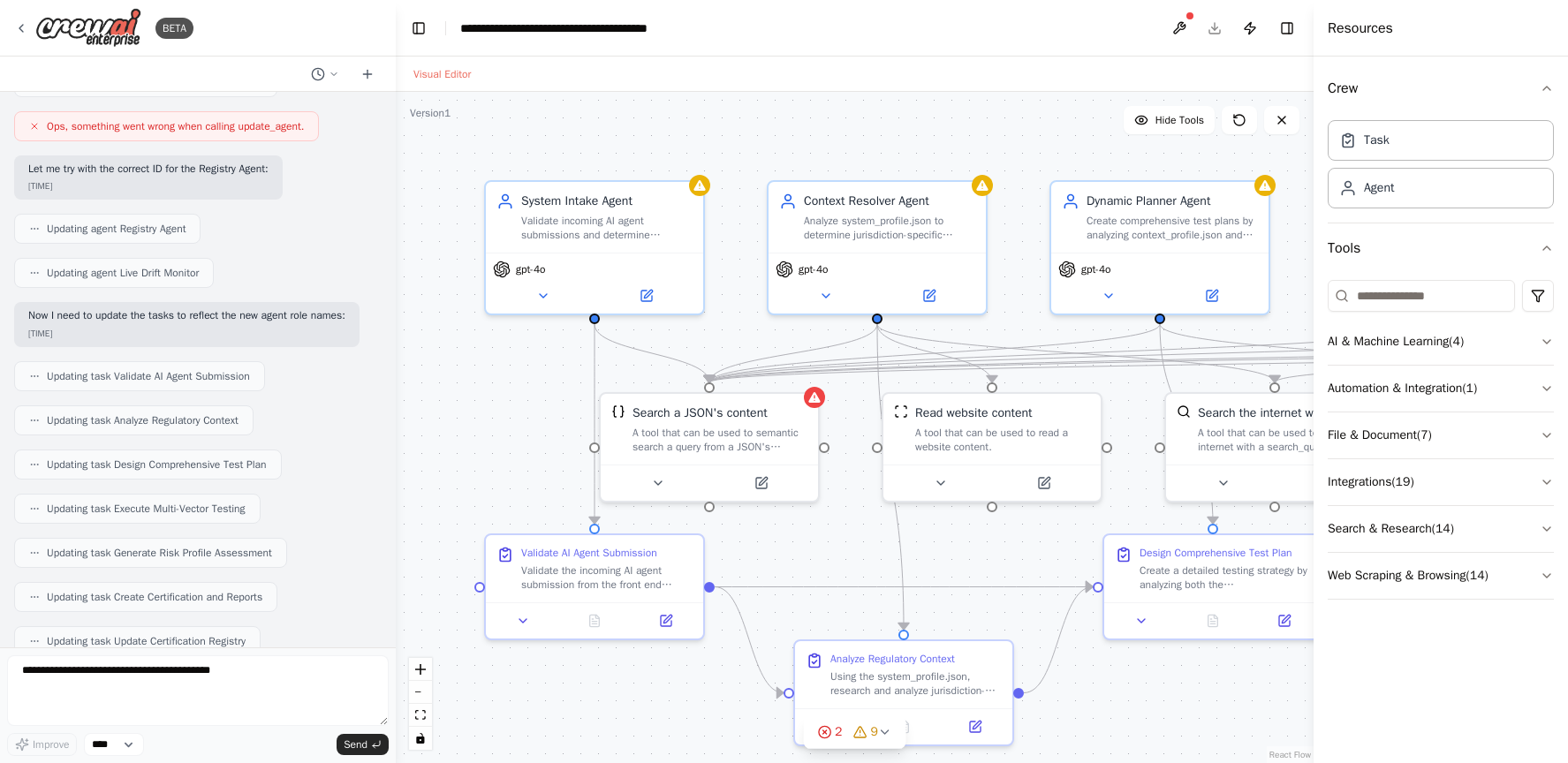 click on ".deletable-edge-delete-btn {
width: 20px;
height: 20px;
border: 0px solid #ffffff;
color: #6b7280;
background-color: #f8fafc;
cursor: pointer;
border-radius: 50%;
font-size: 12px;
padding: 3px;
display: flex;
align-items: center;
justify-content: center;
transition: all 0.2s cubic-bezier(0.4, 0, 0.2, 1);
box-shadow: 0 2px 4px rgba(0, 0, 0, 0.1);
}
.deletable-edge-delete-btn:hover {
background-color: #ef4444;
color: #ffffff;
border-color: #dc2626;
transform: scale(1.1);
box-shadow: 0 4px 12px rgba(239, 68, 68, 0.4);
}
.deletable-edge-delete-btn:active {
transform: scale(0.95);
box-shadow: 0 2px 4px rgba(239, 68, 68, 0.3);
}
System Intake Agent gpt-4o Search a JSON's content gpt-4o gpt-4o" at bounding box center [854, 427] 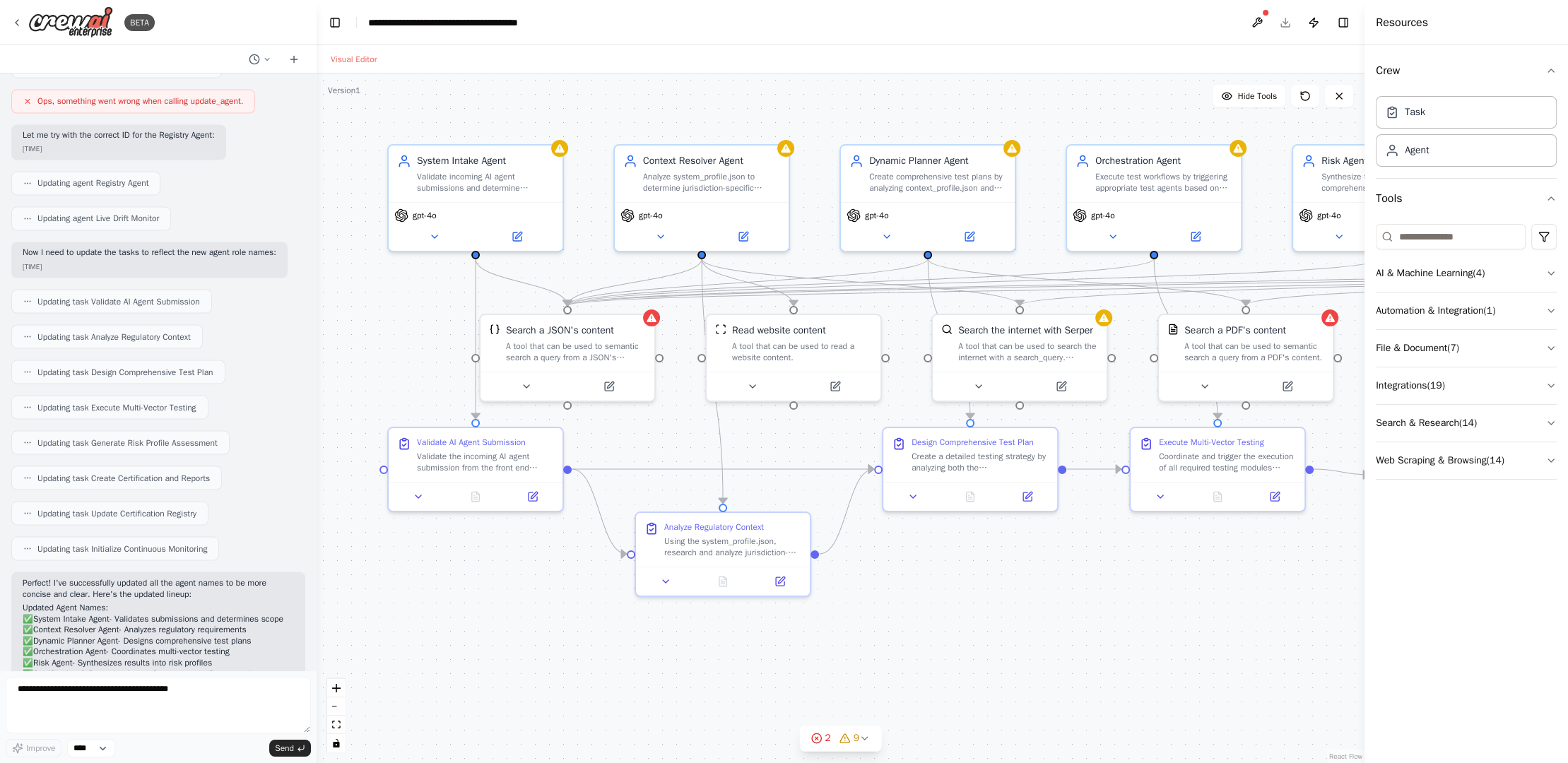 scroll, scrollTop: 2916, scrollLeft: 0, axis: vertical 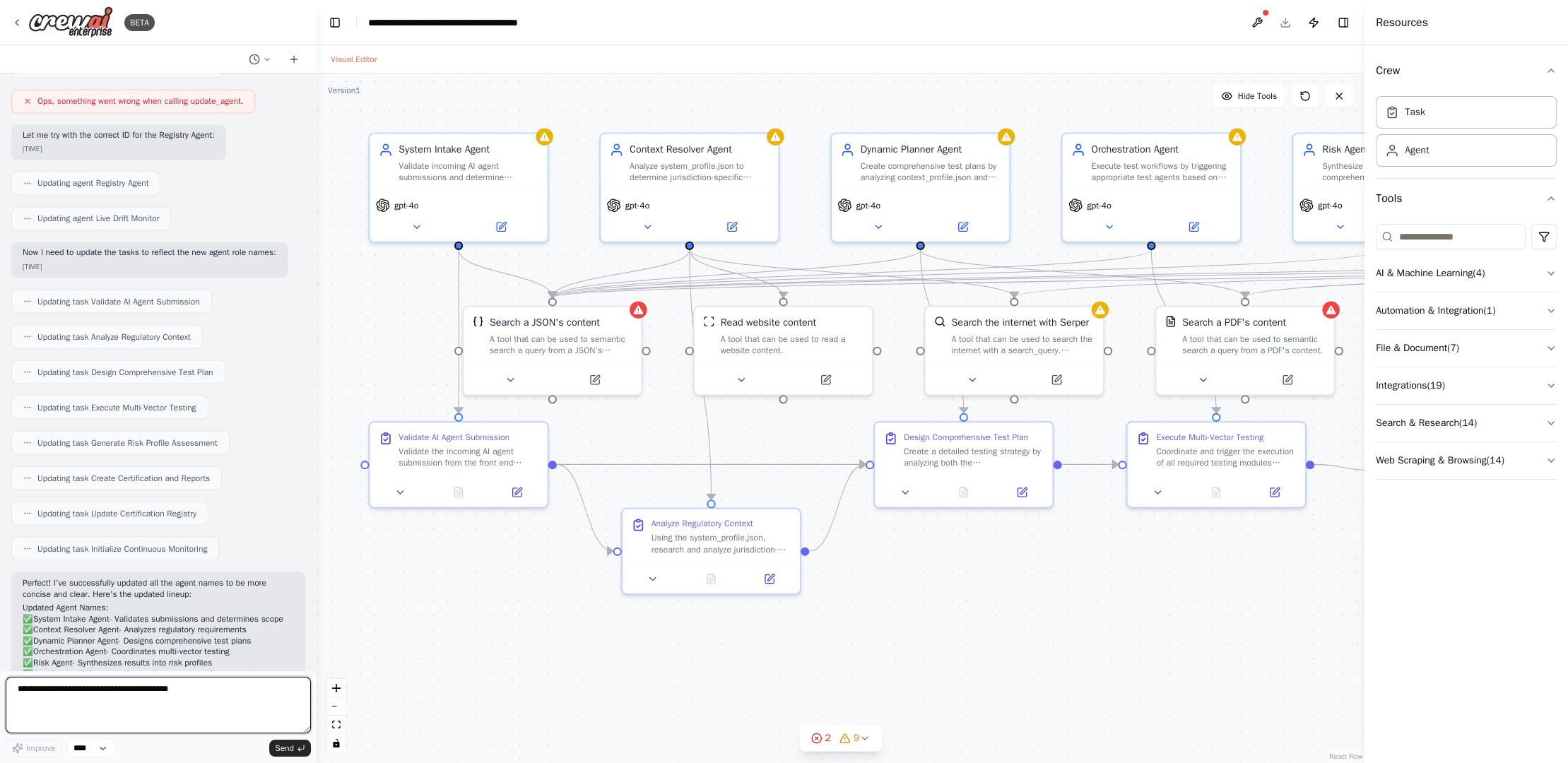click at bounding box center [158, 705] 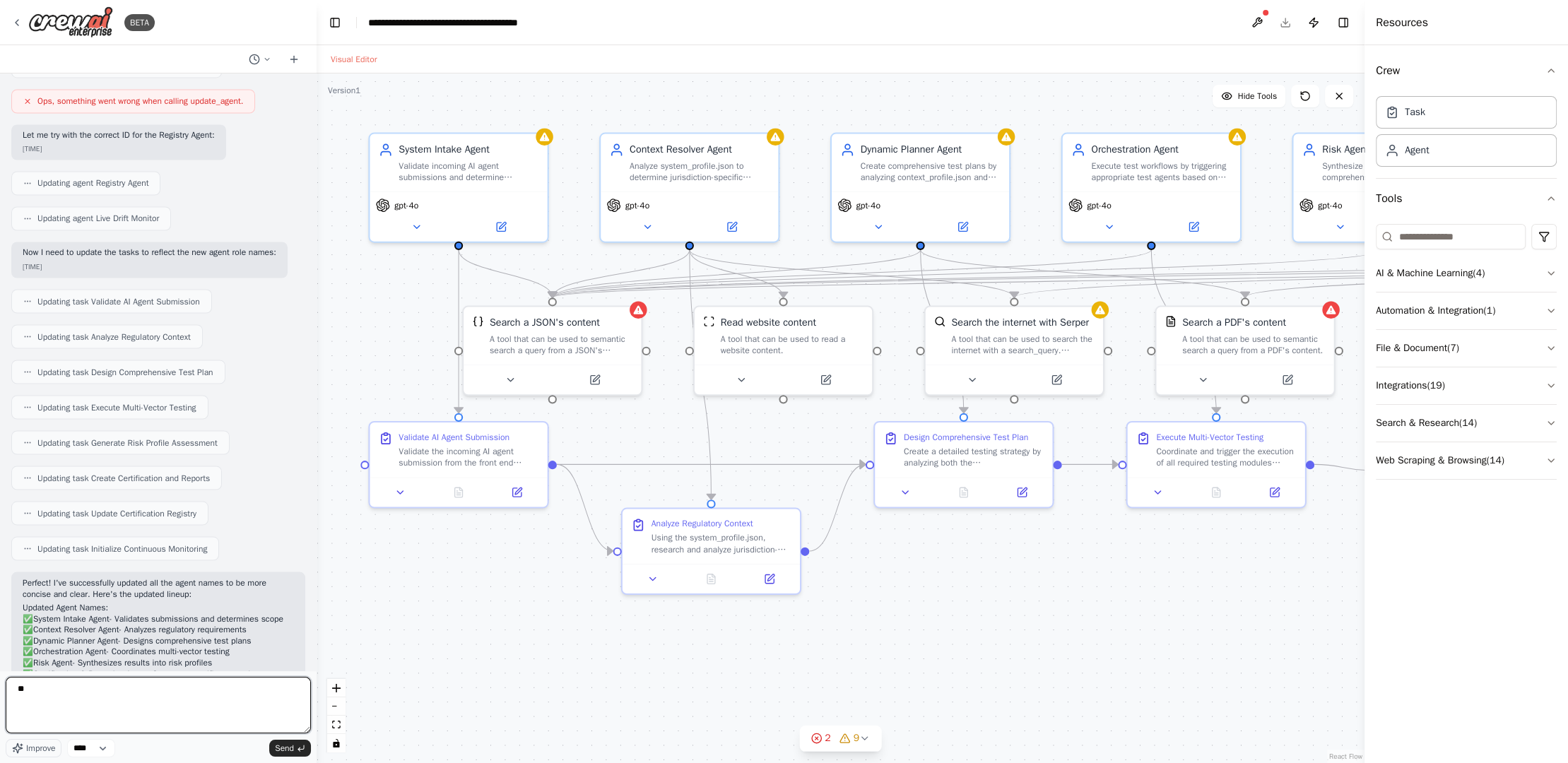 type on "*" 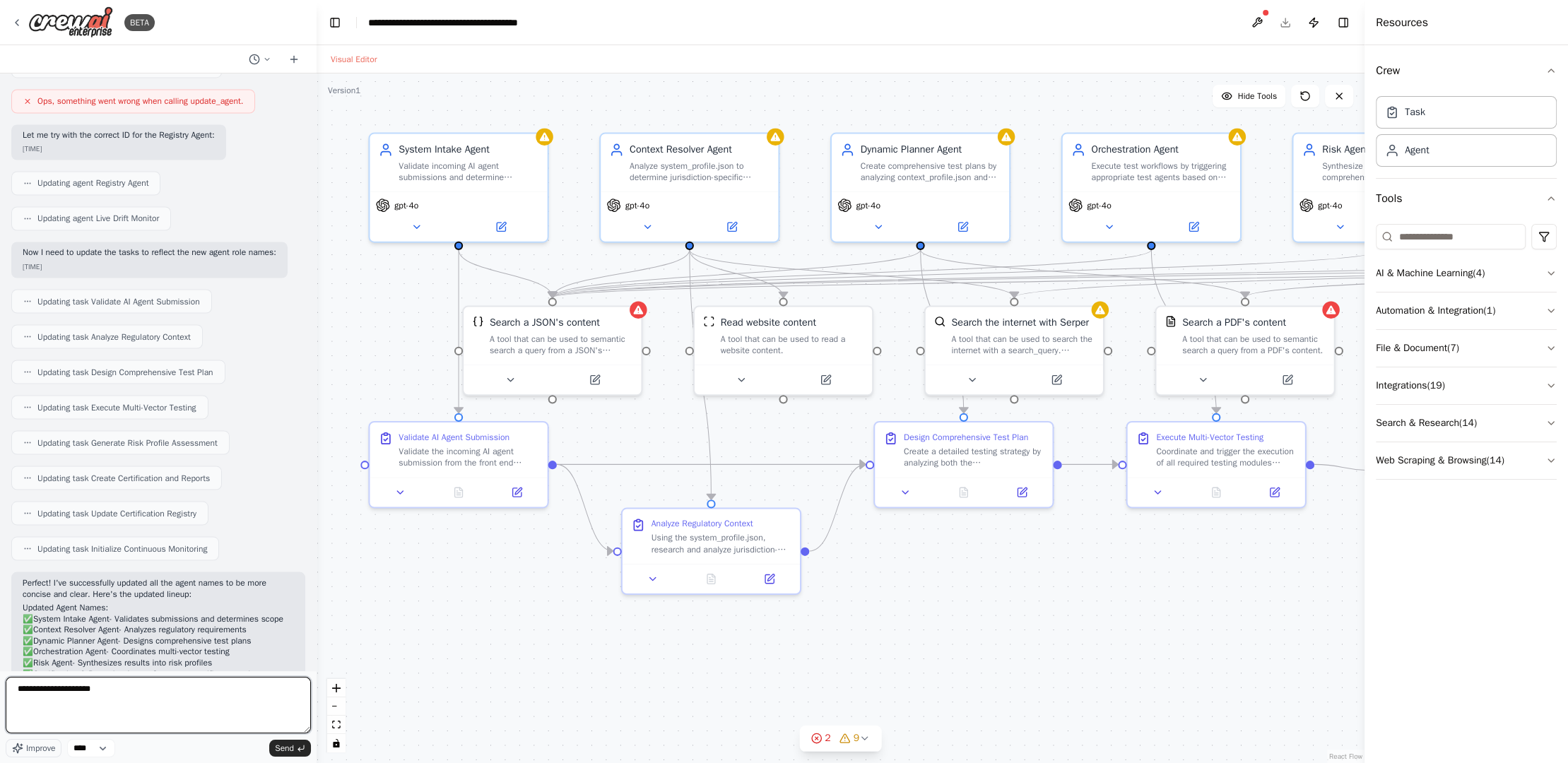 type on "**********" 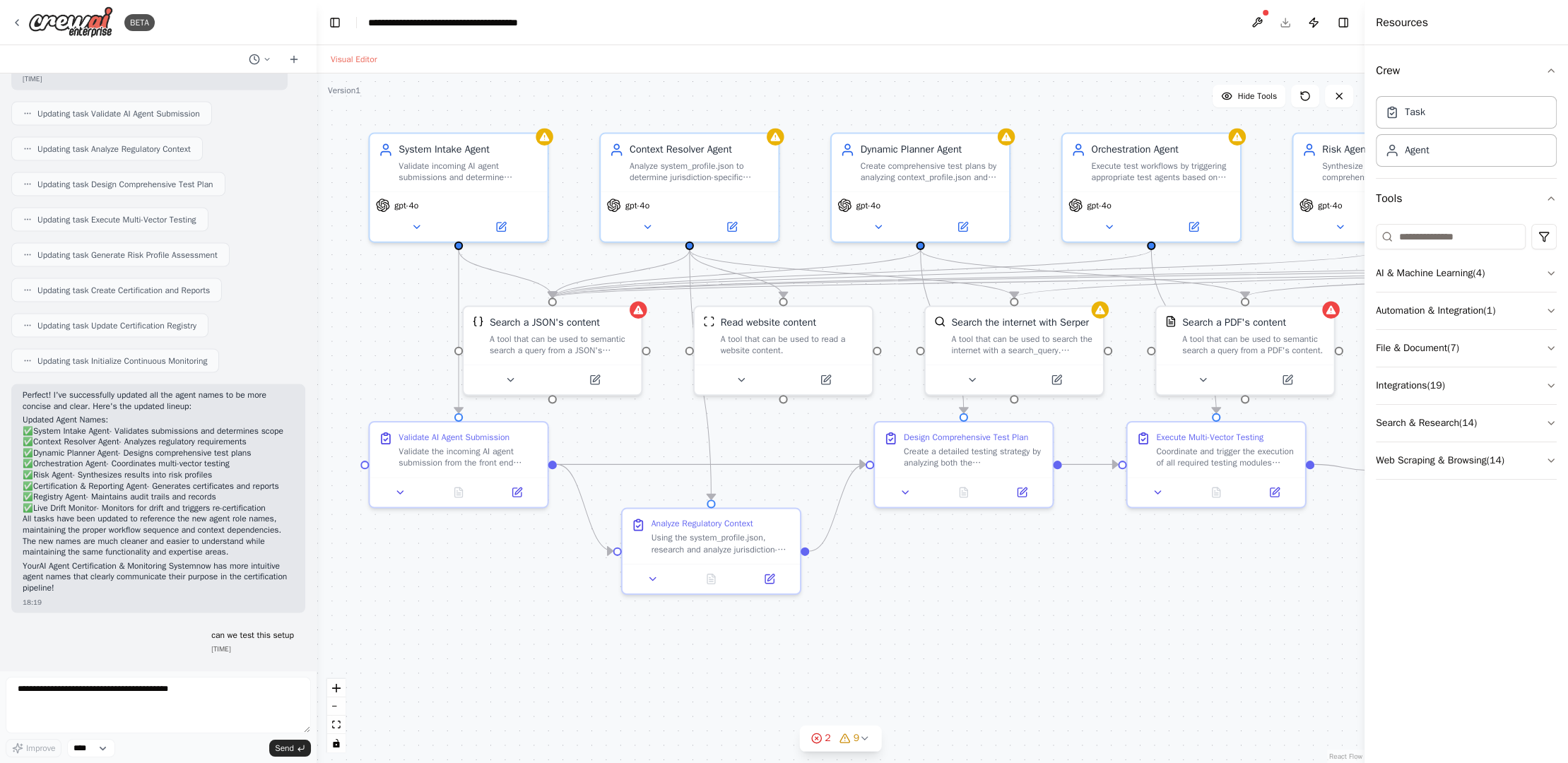 scroll, scrollTop: 3282, scrollLeft: 0, axis: vertical 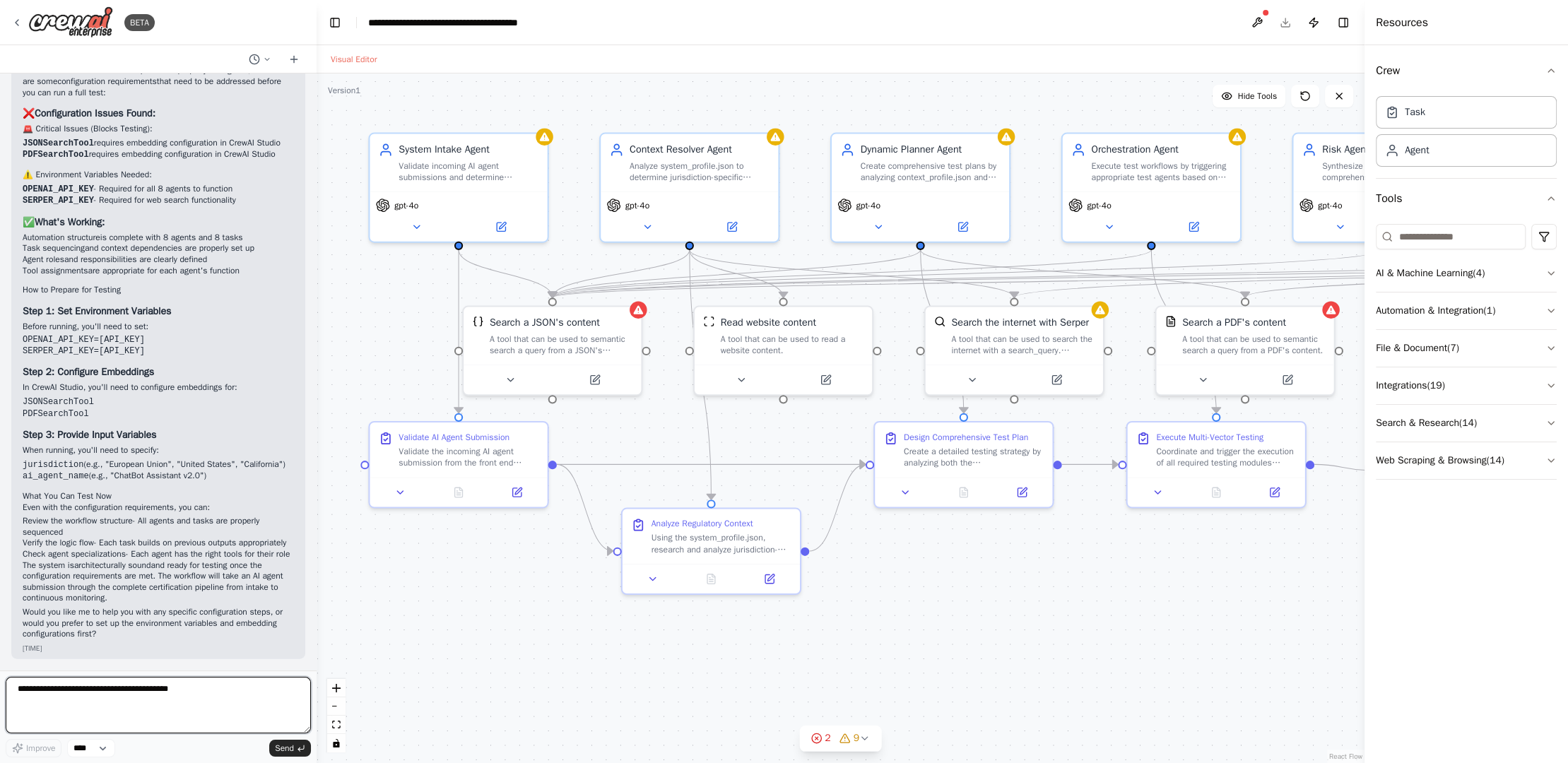 click at bounding box center [158, 705] 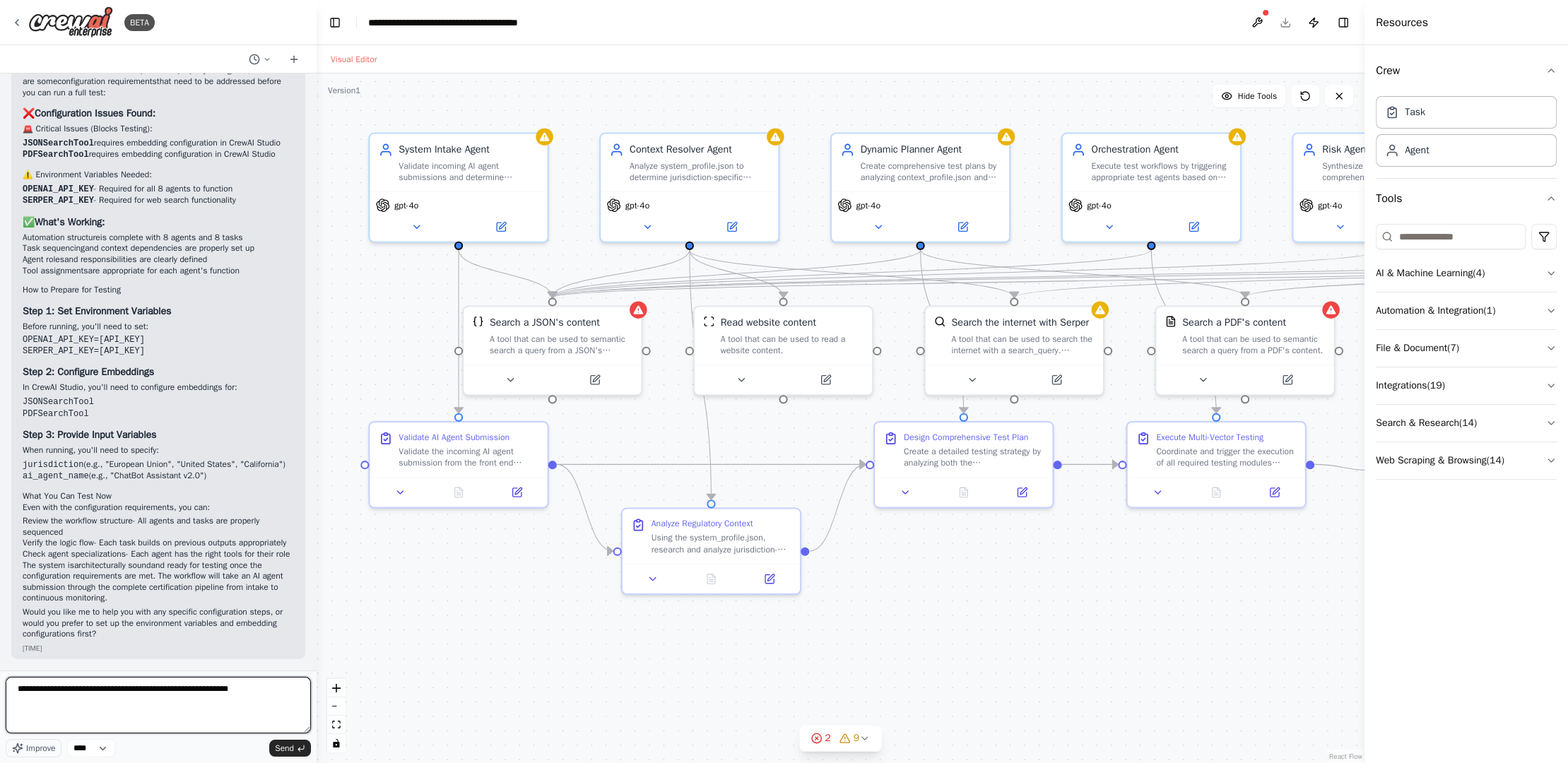 type on "**********" 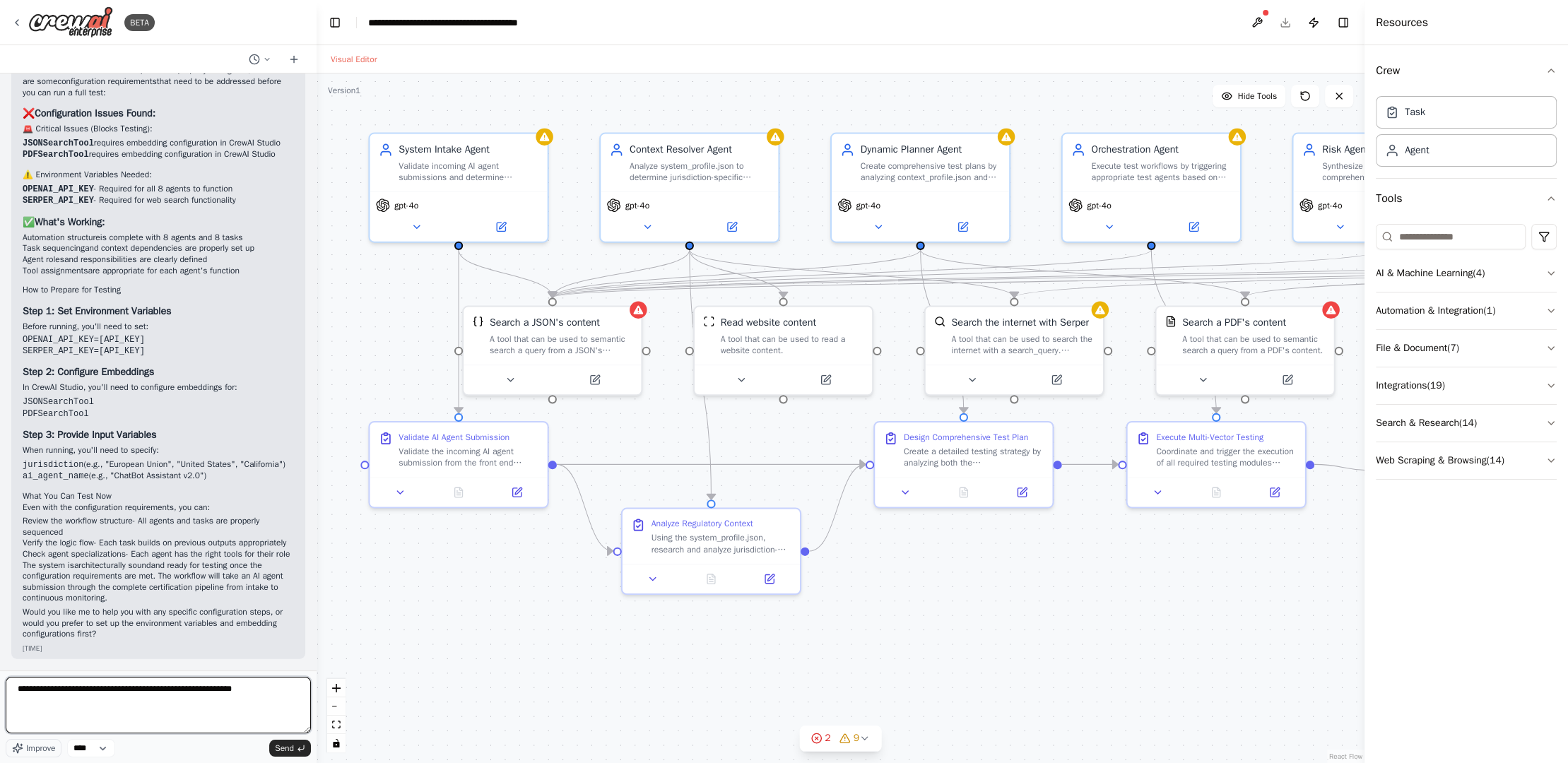 type 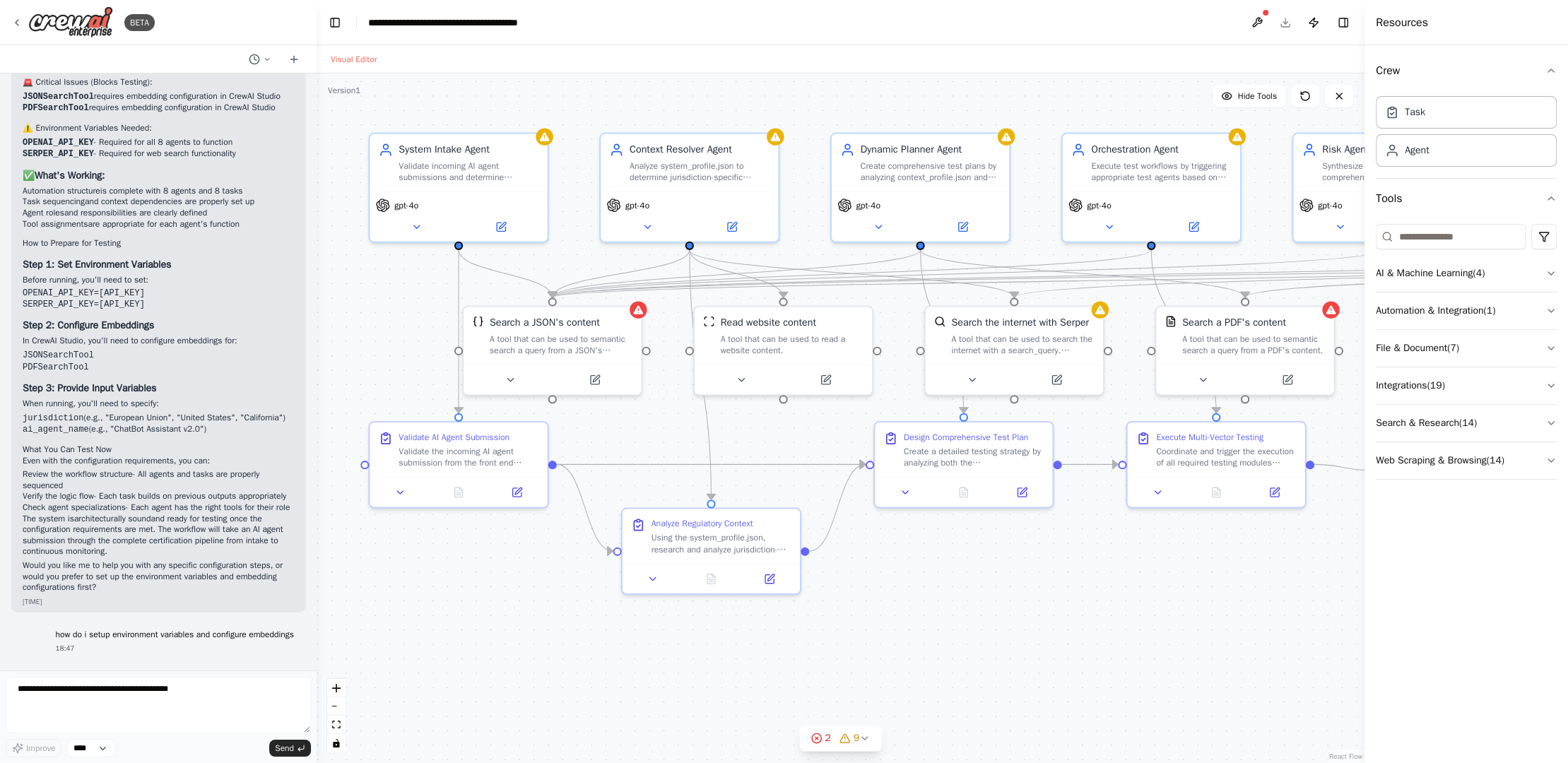 scroll, scrollTop: 4111, scrollLeft: 0, axis: vertical 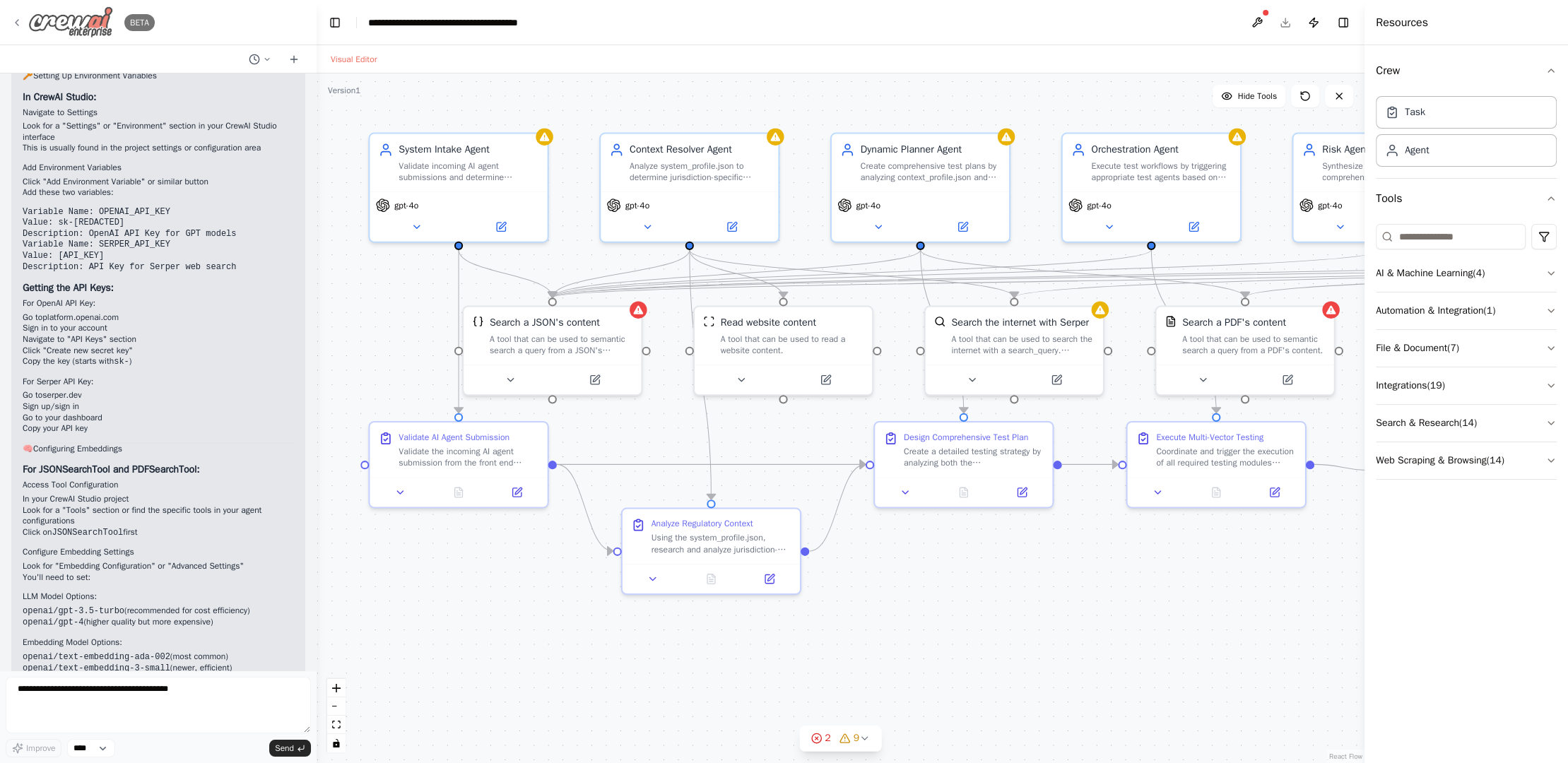 click 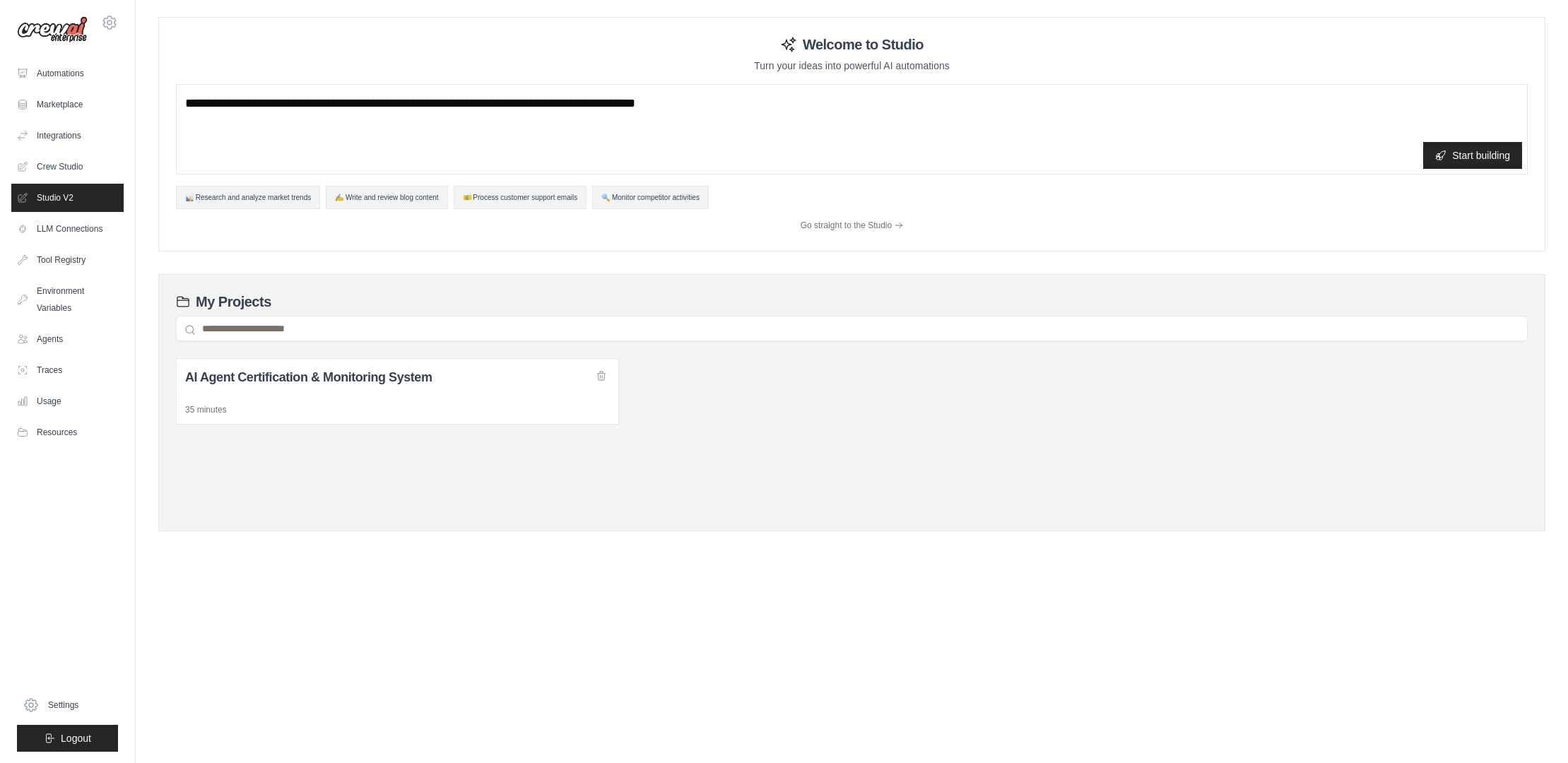 scroll, scrollTop: 0, scrollLeft: 0, axis: both 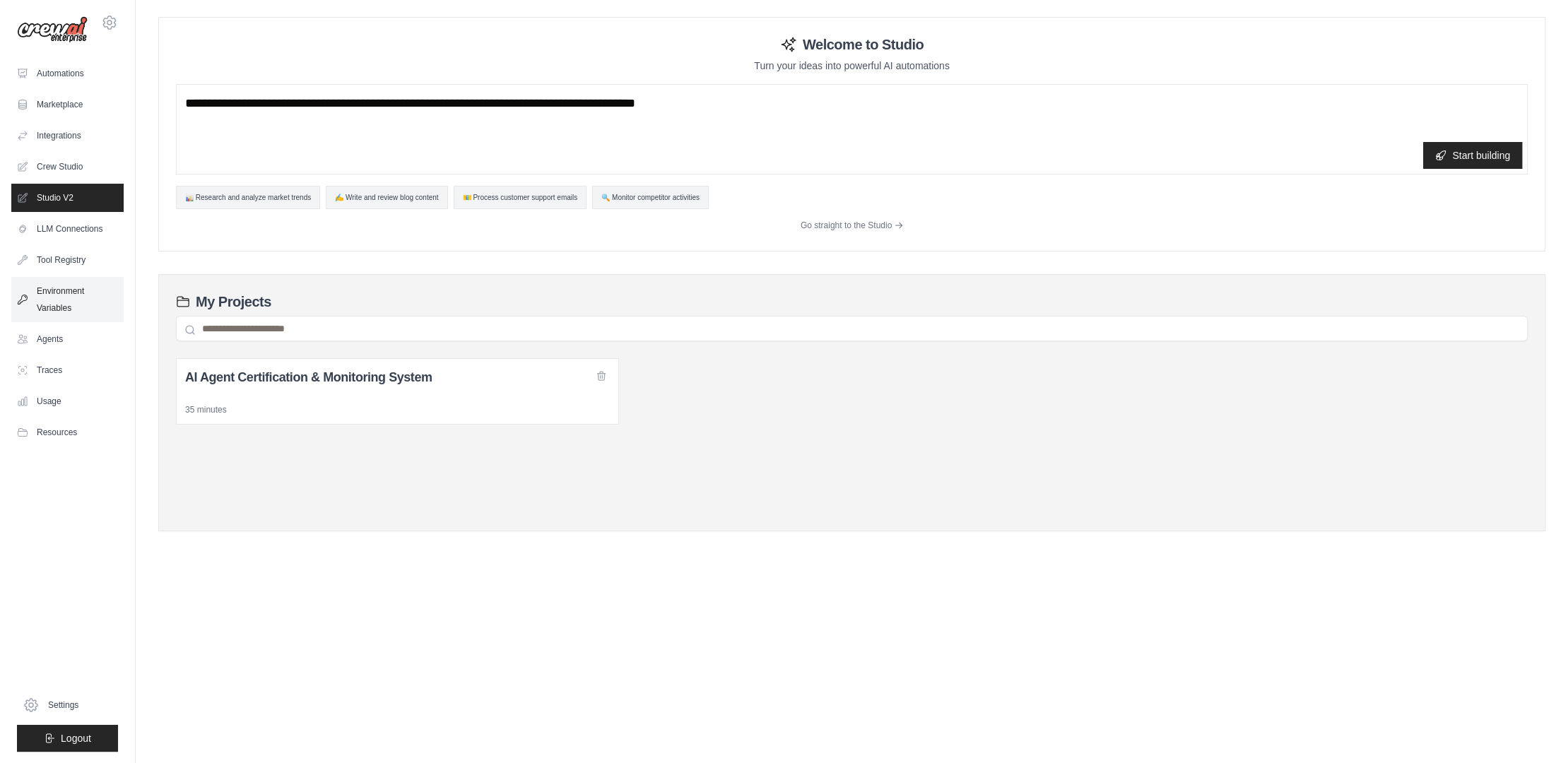 click on "Environment Variables" at bounding box center (67, 300) 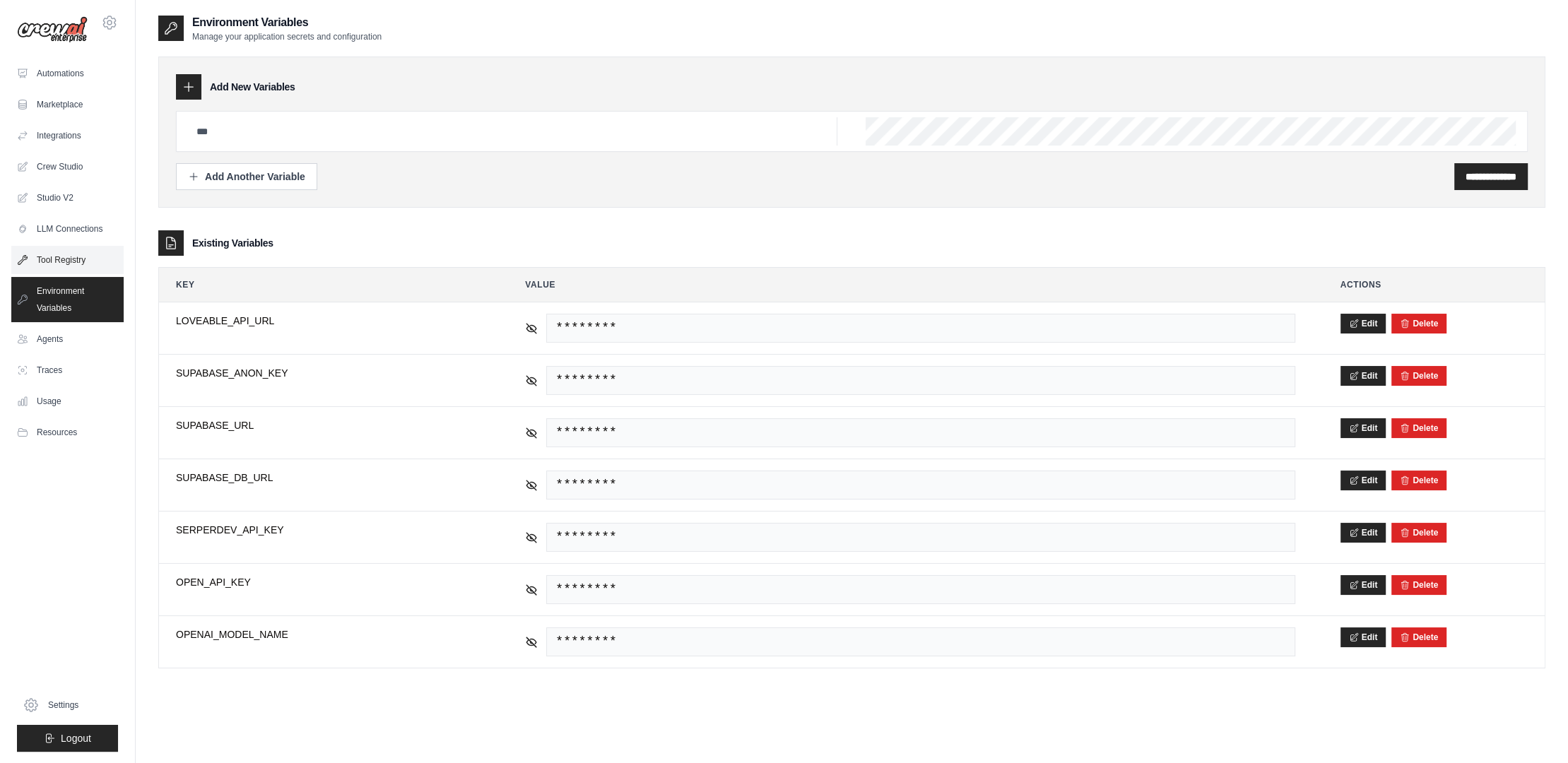 click on "Tool Registry" at bounding box center [67, 260] 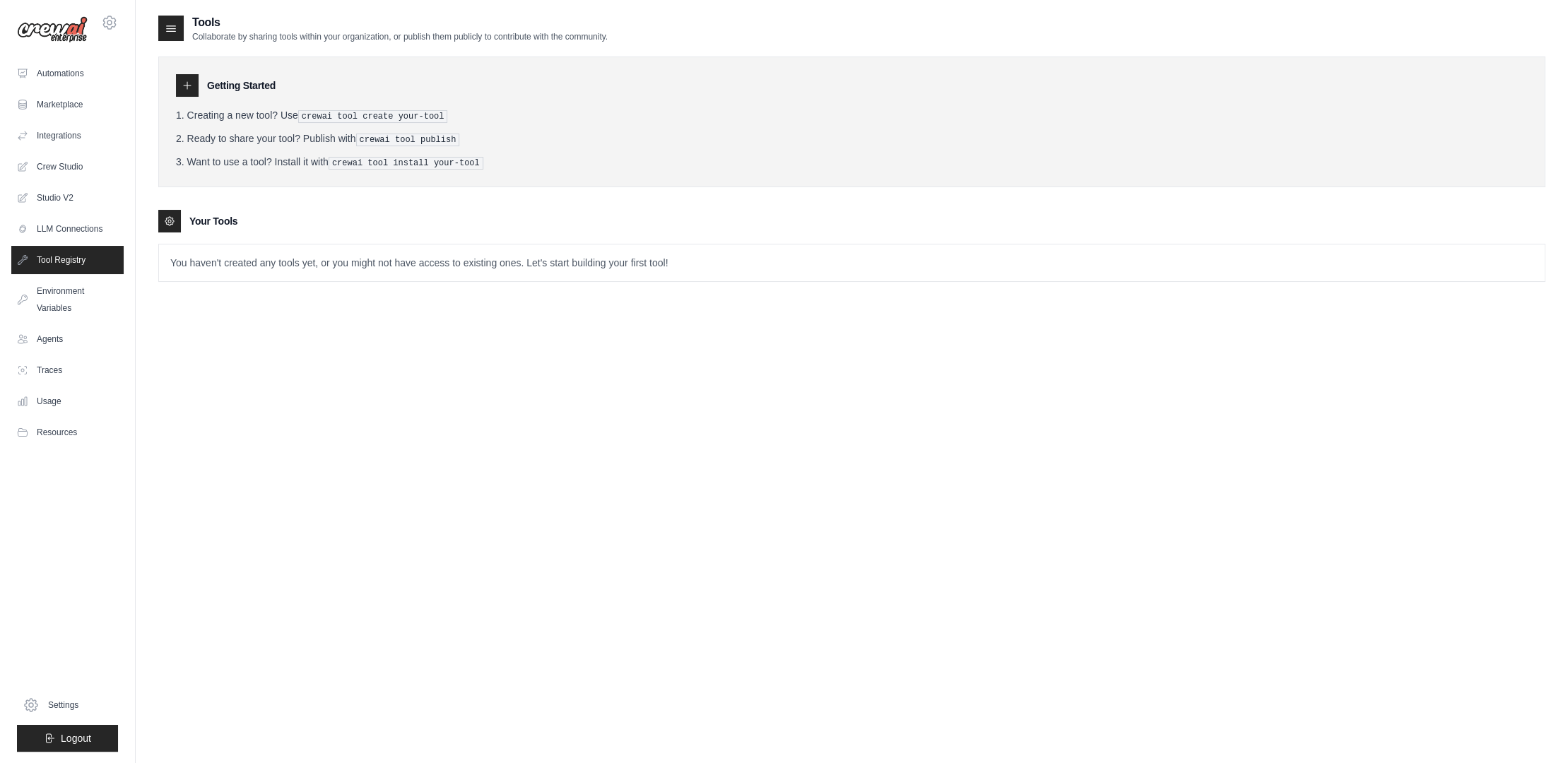click 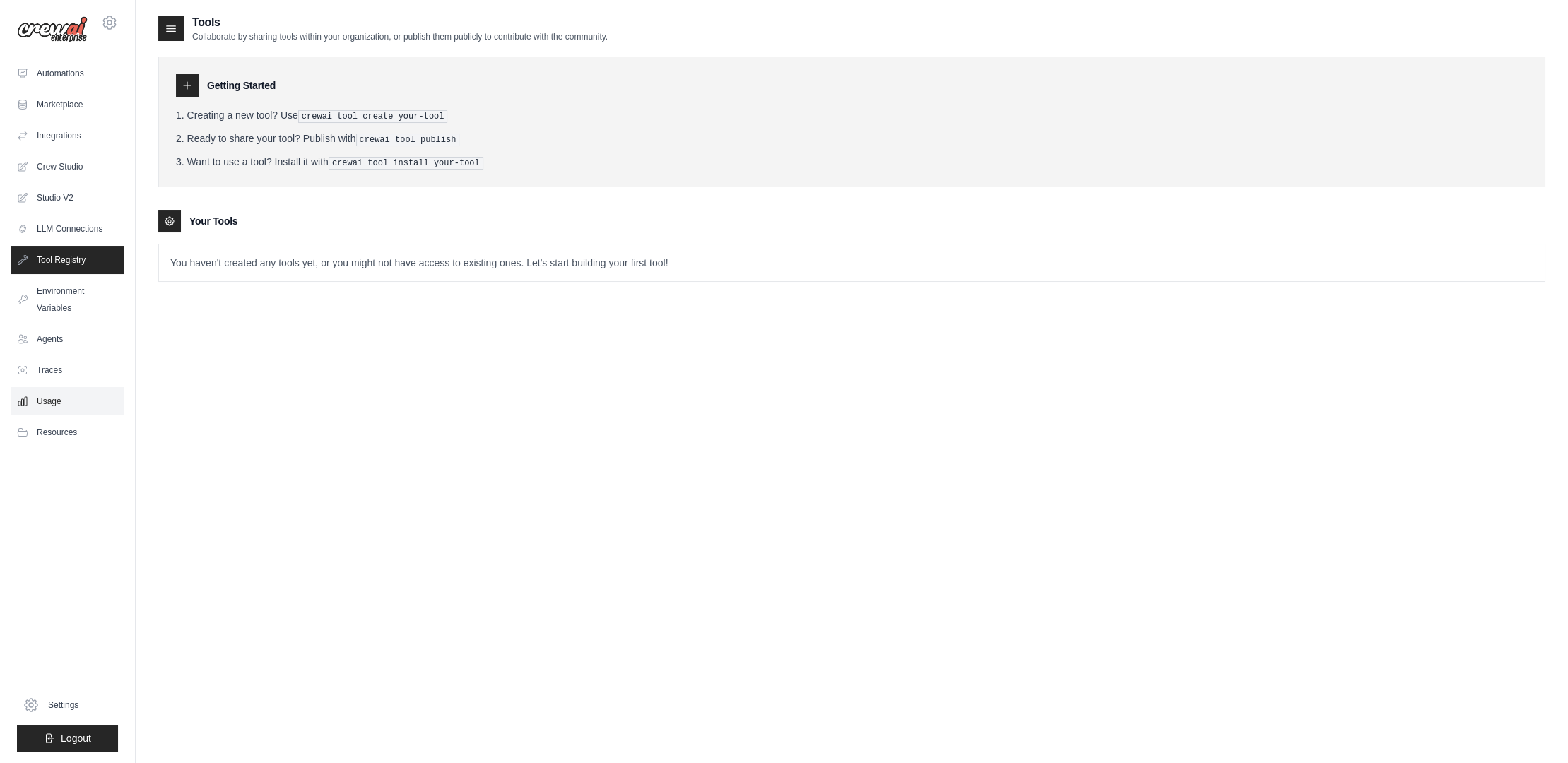 drag, startPoint x: 52, startPoint y: 396, endPoint x: 60, endPoint y: 396, distance: 8 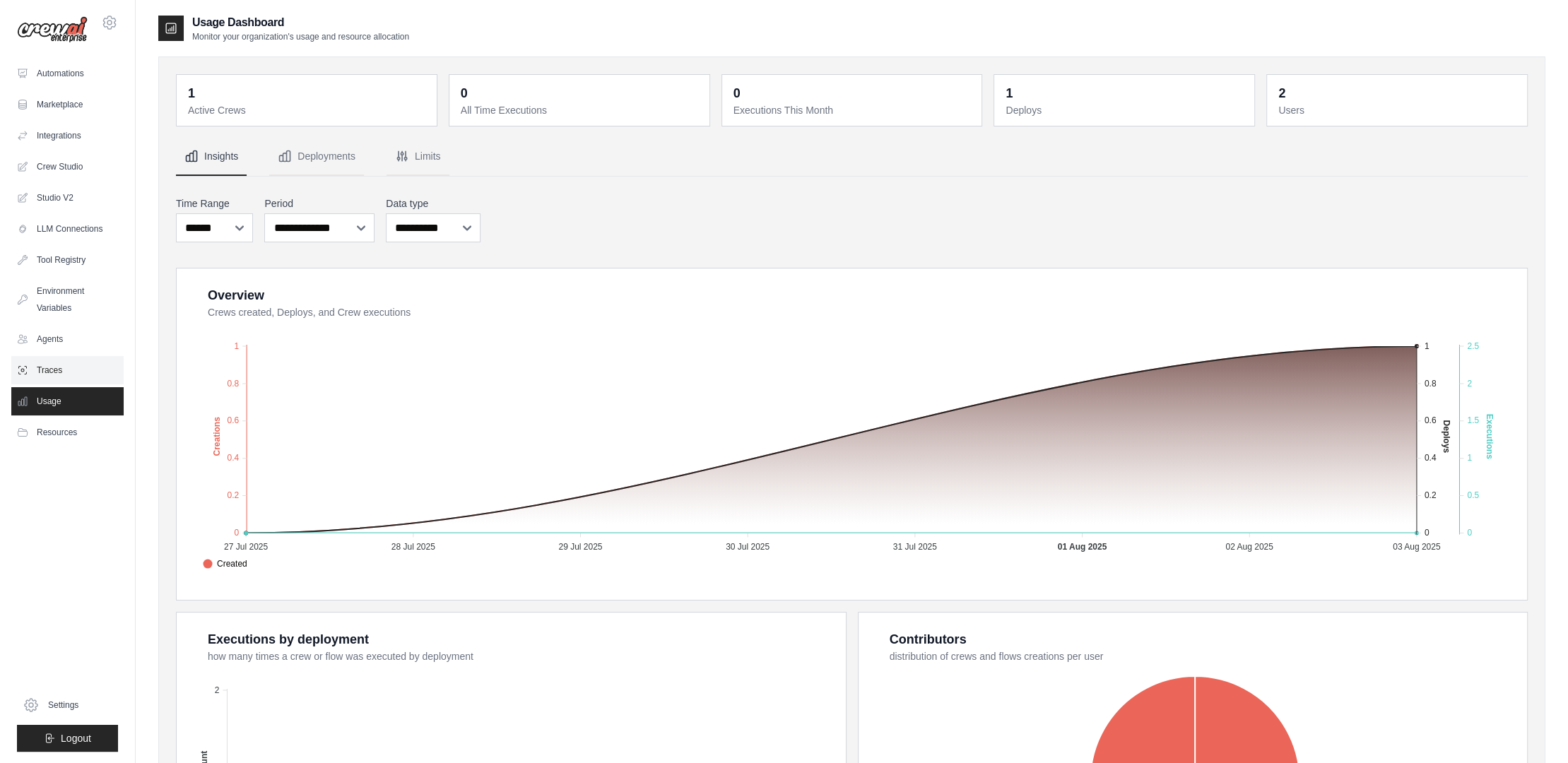 click on "Traces" at bounding box center (67, 370) 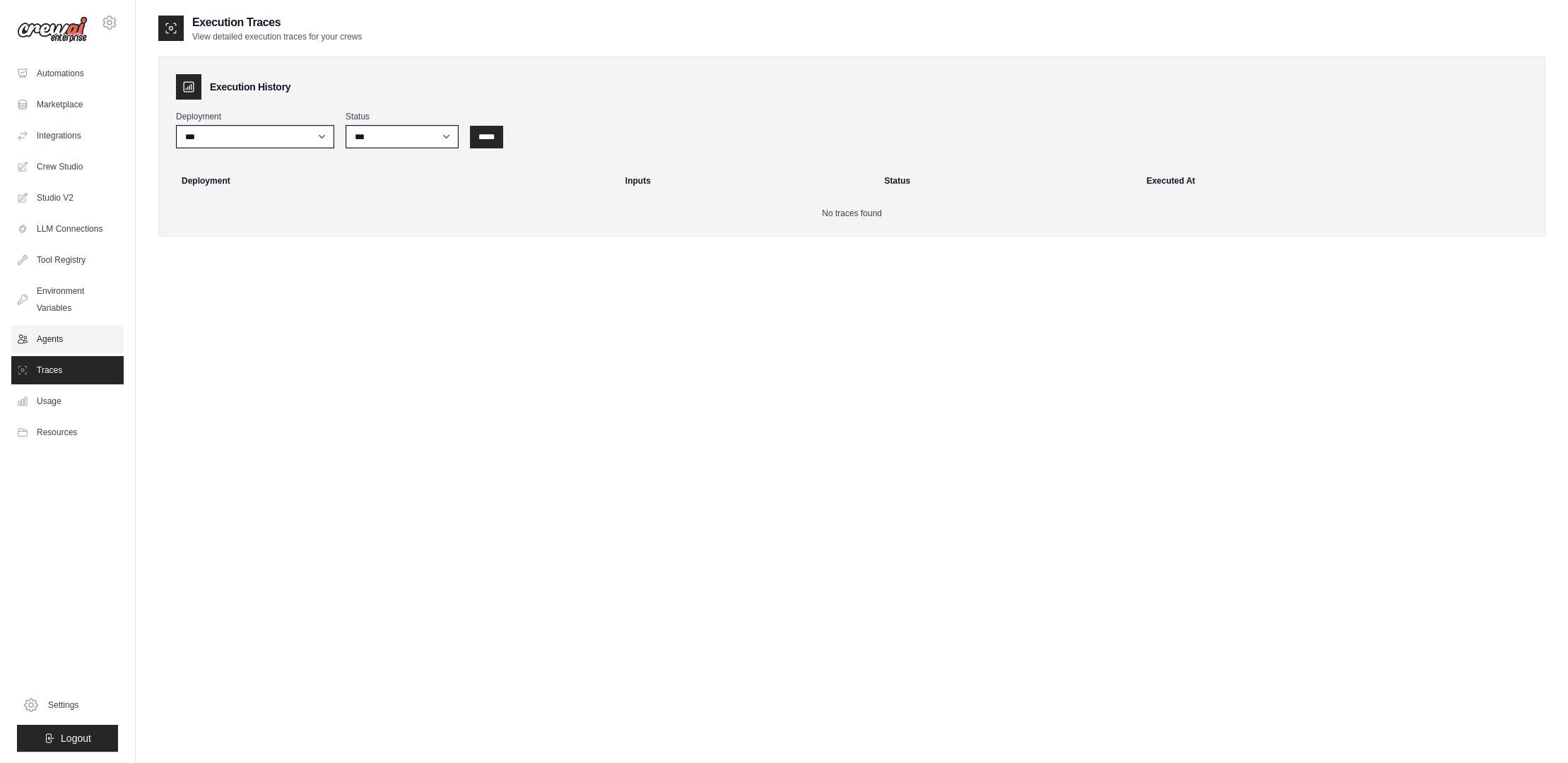 click on "Agents" at bounding box center [67, 339] 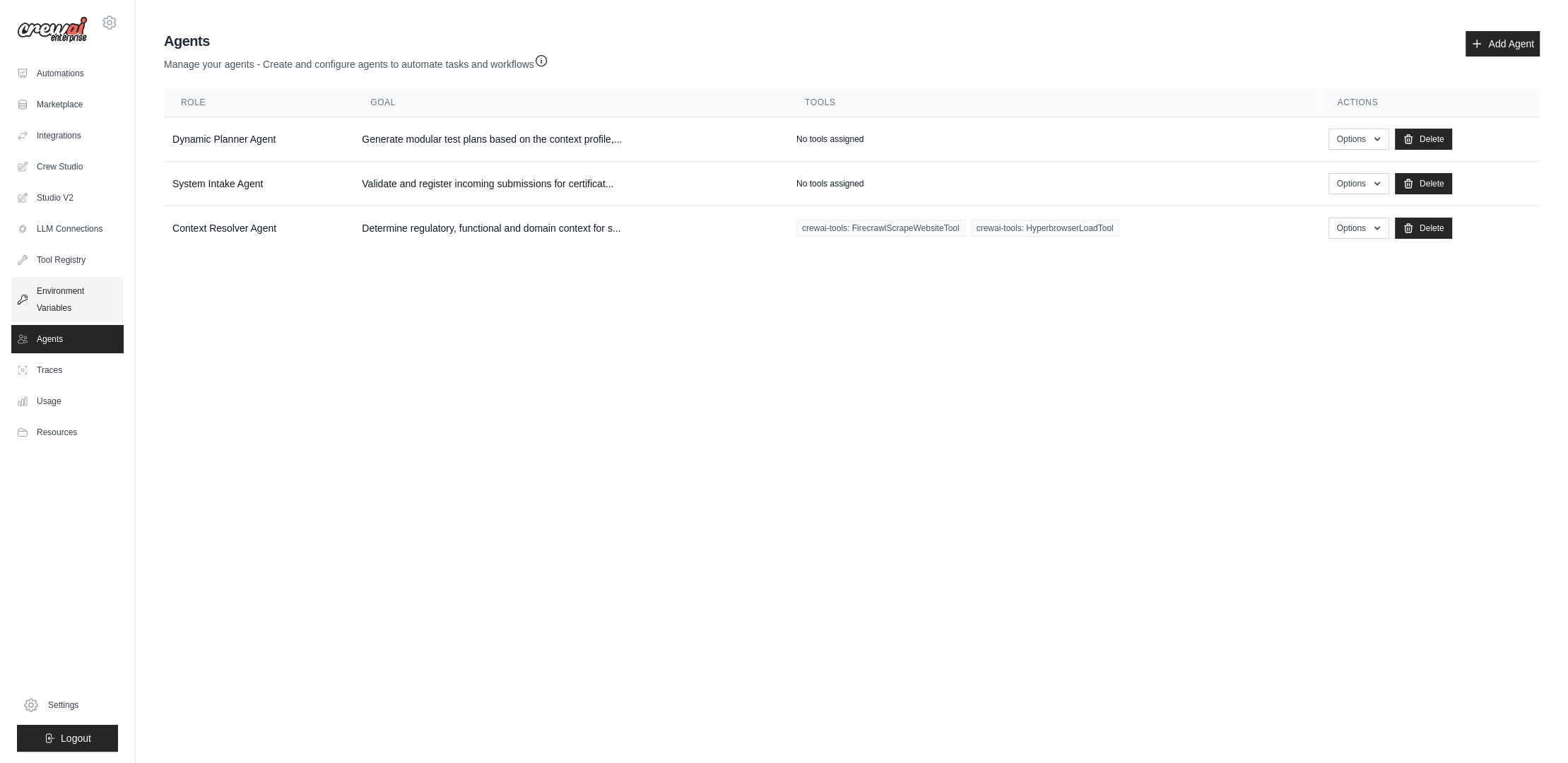 click on "Environment Variables" at bounding box center (67, 300) 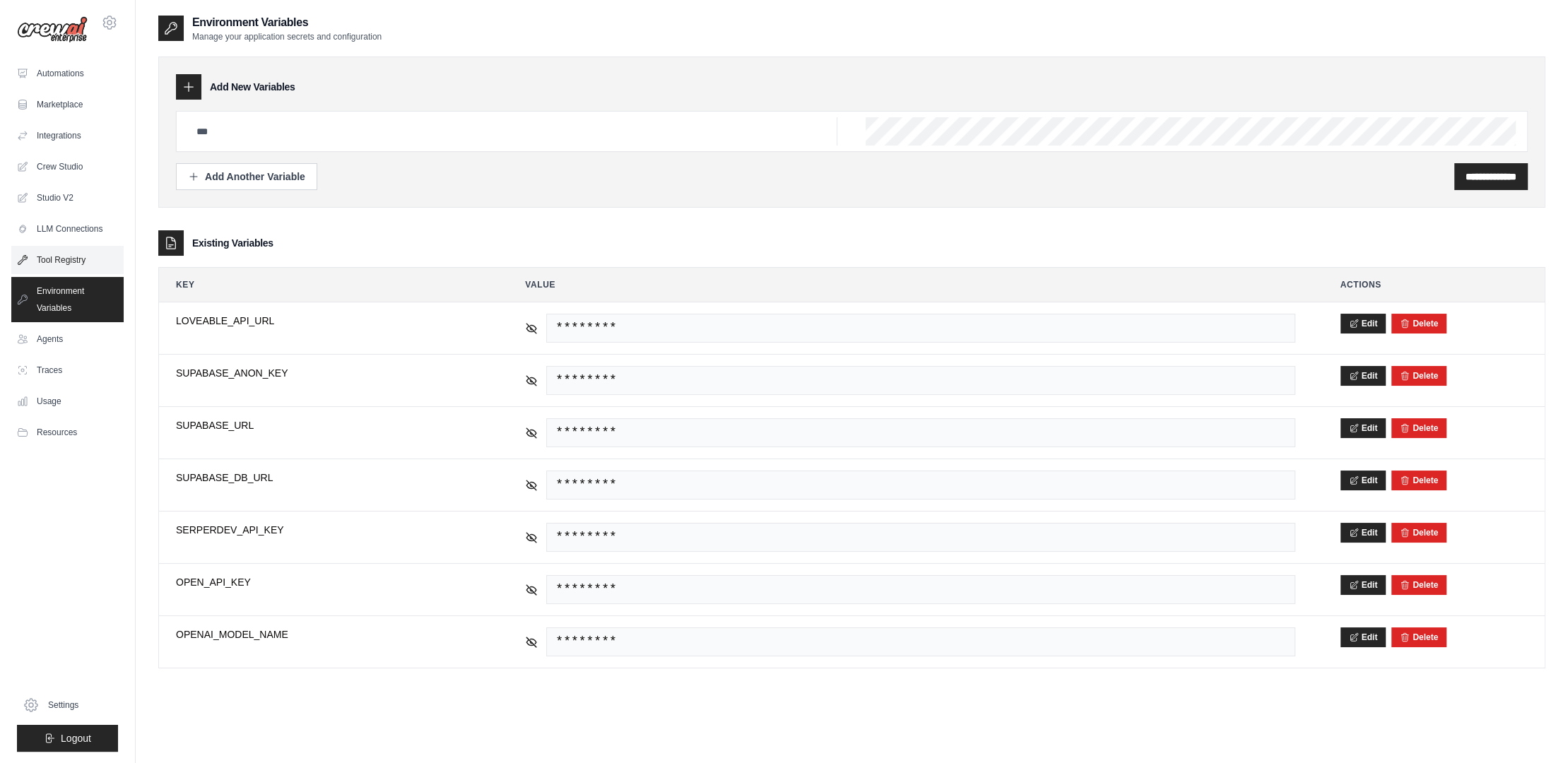 click on "Tool Registry" at bounding box center [67, 260] 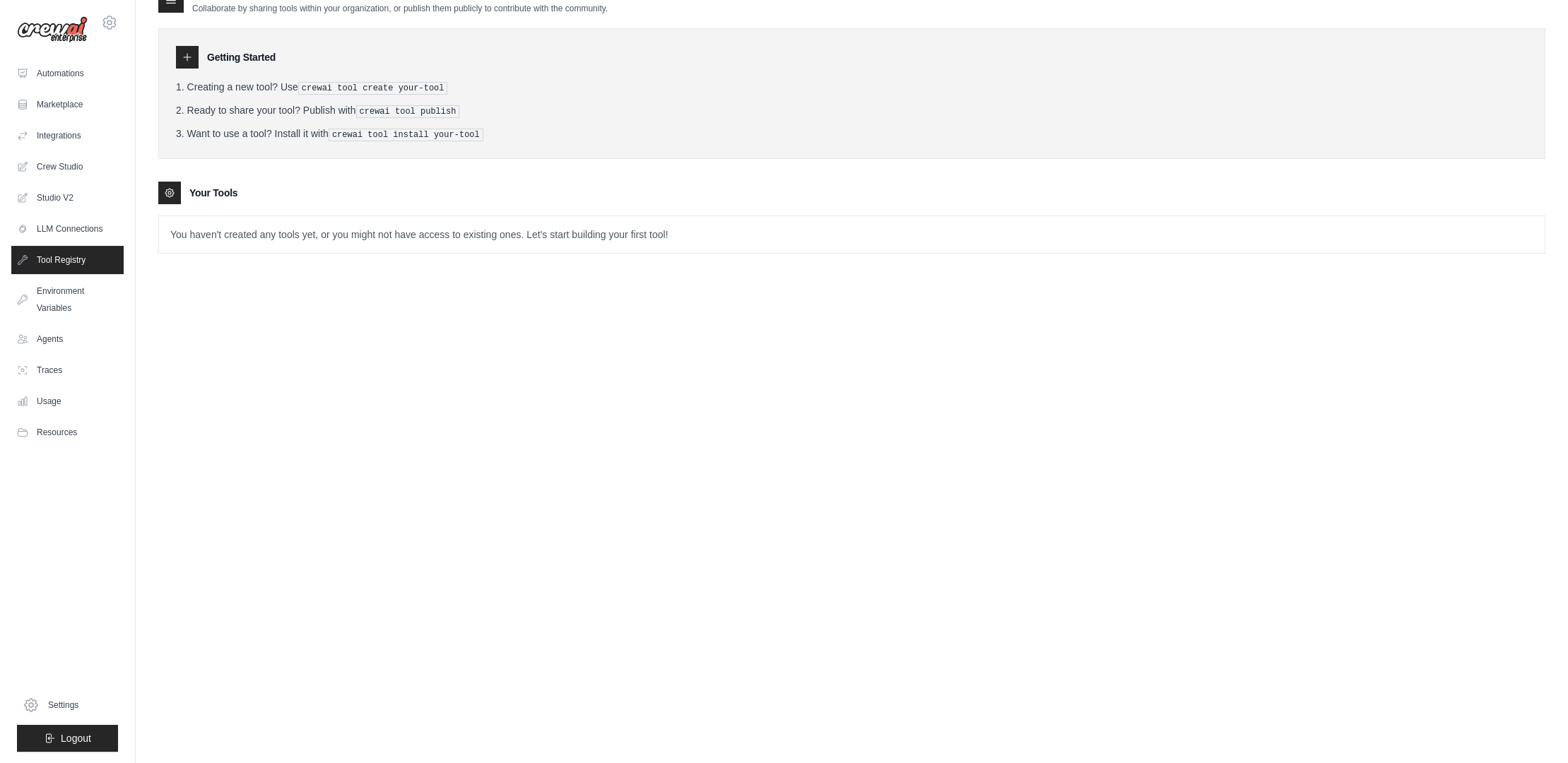 scroll, scrollTop: 0, scrollLeft: 0, axis: both 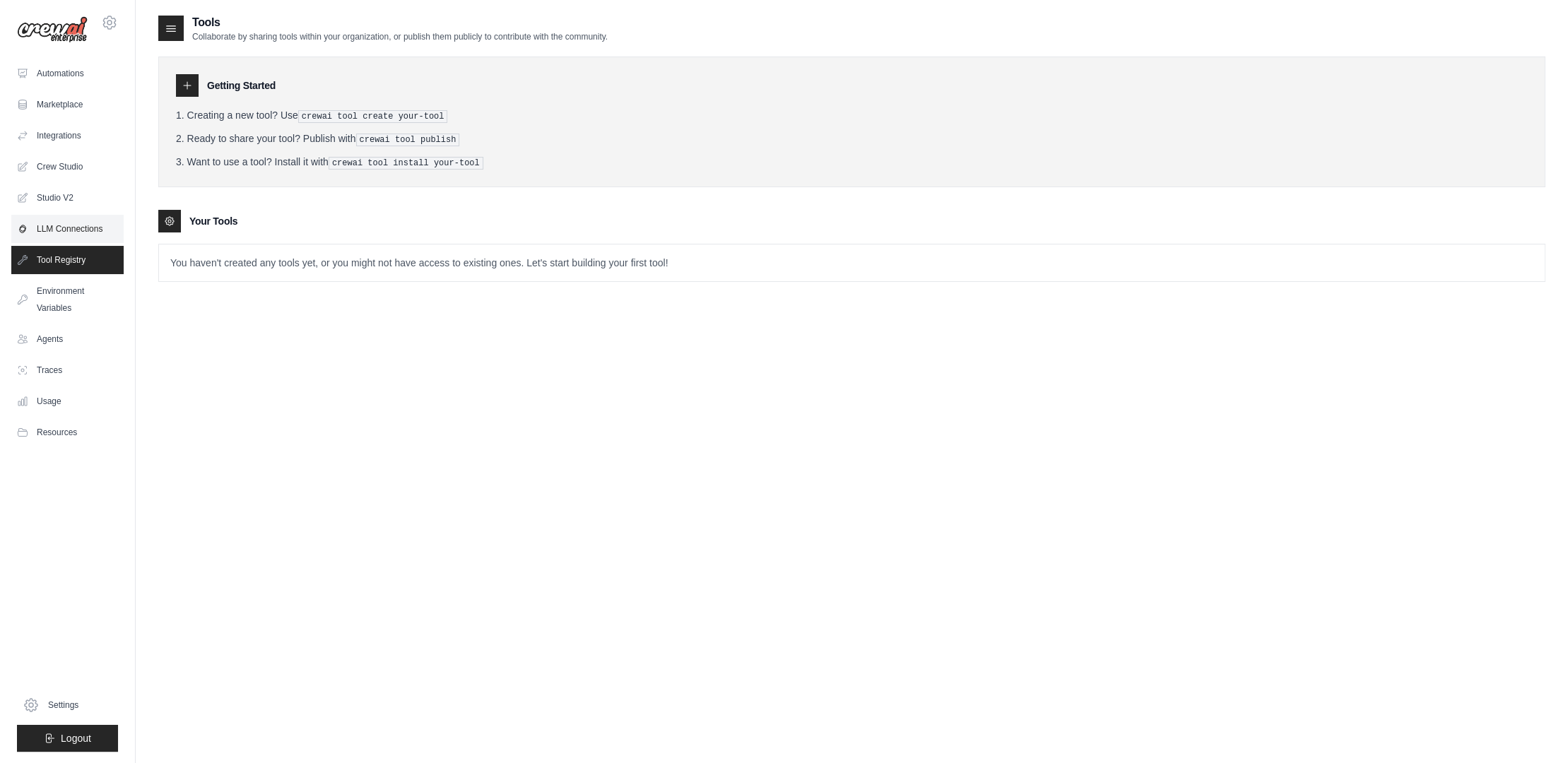 click on "LLM Connections" at bounding box center [67, 229] 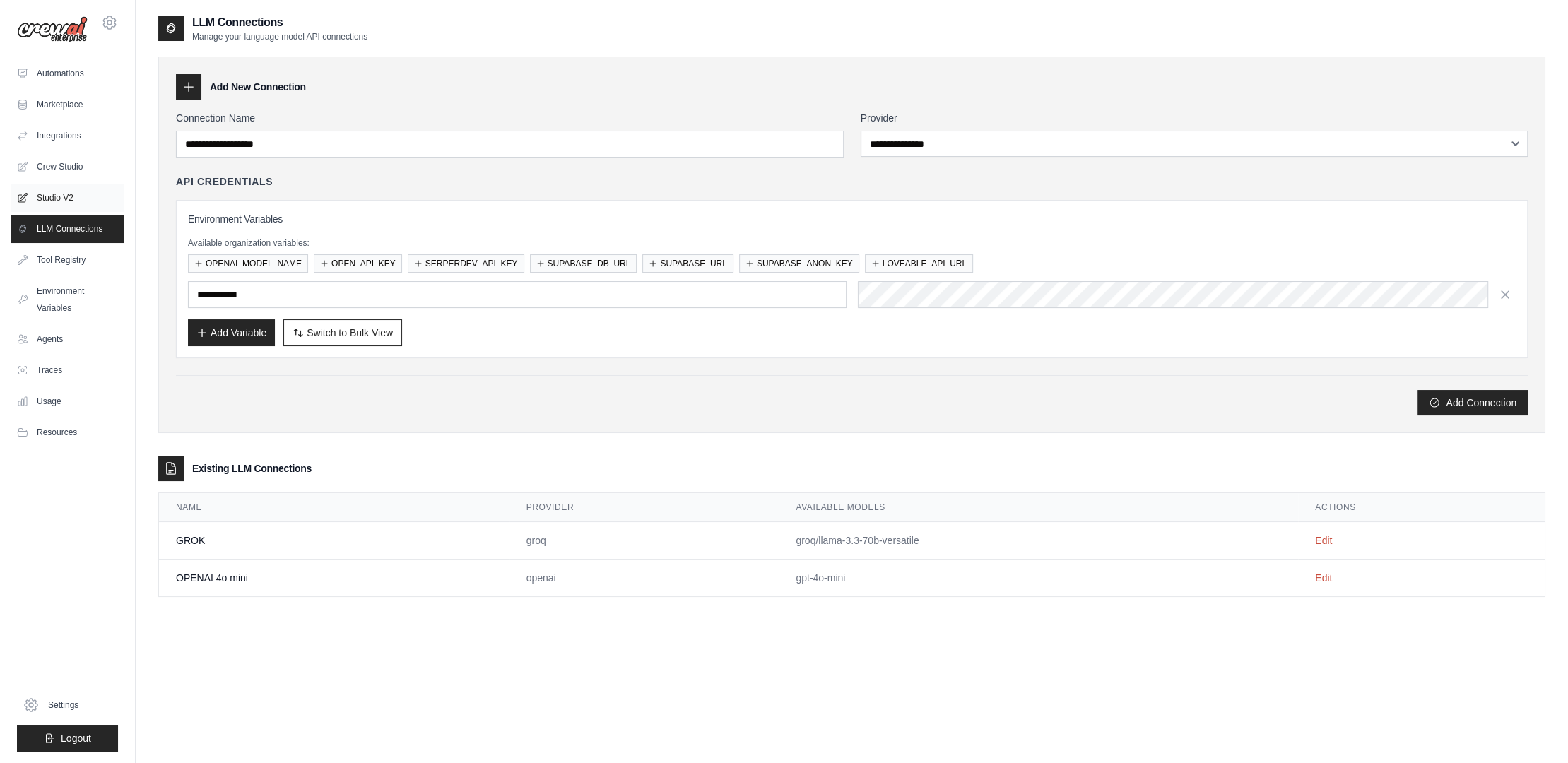 click on "Studio V2" at bounding box center (67, 198) 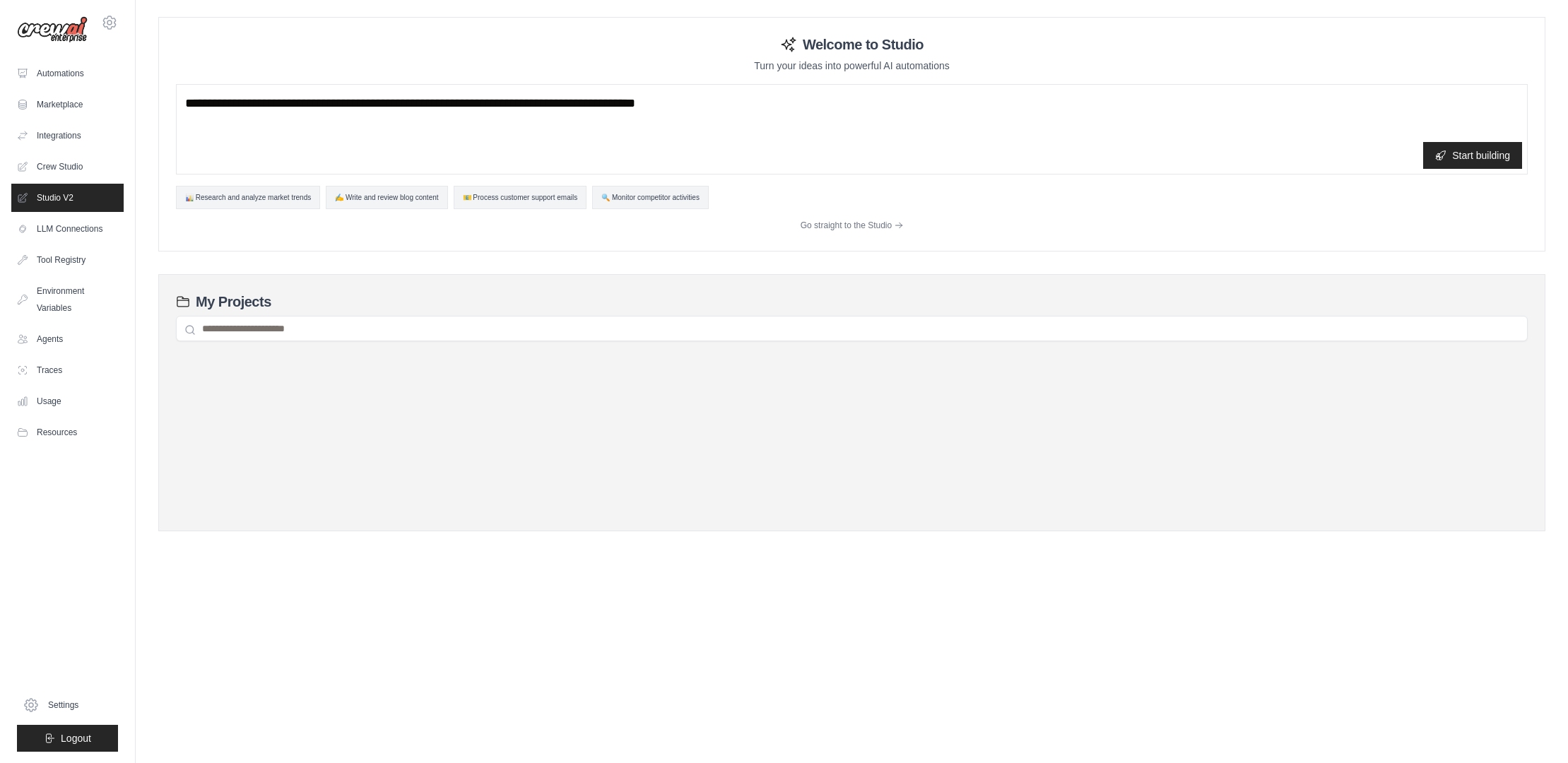 scroll, scrollTop: 0, scrollLeft: 0, axis: both 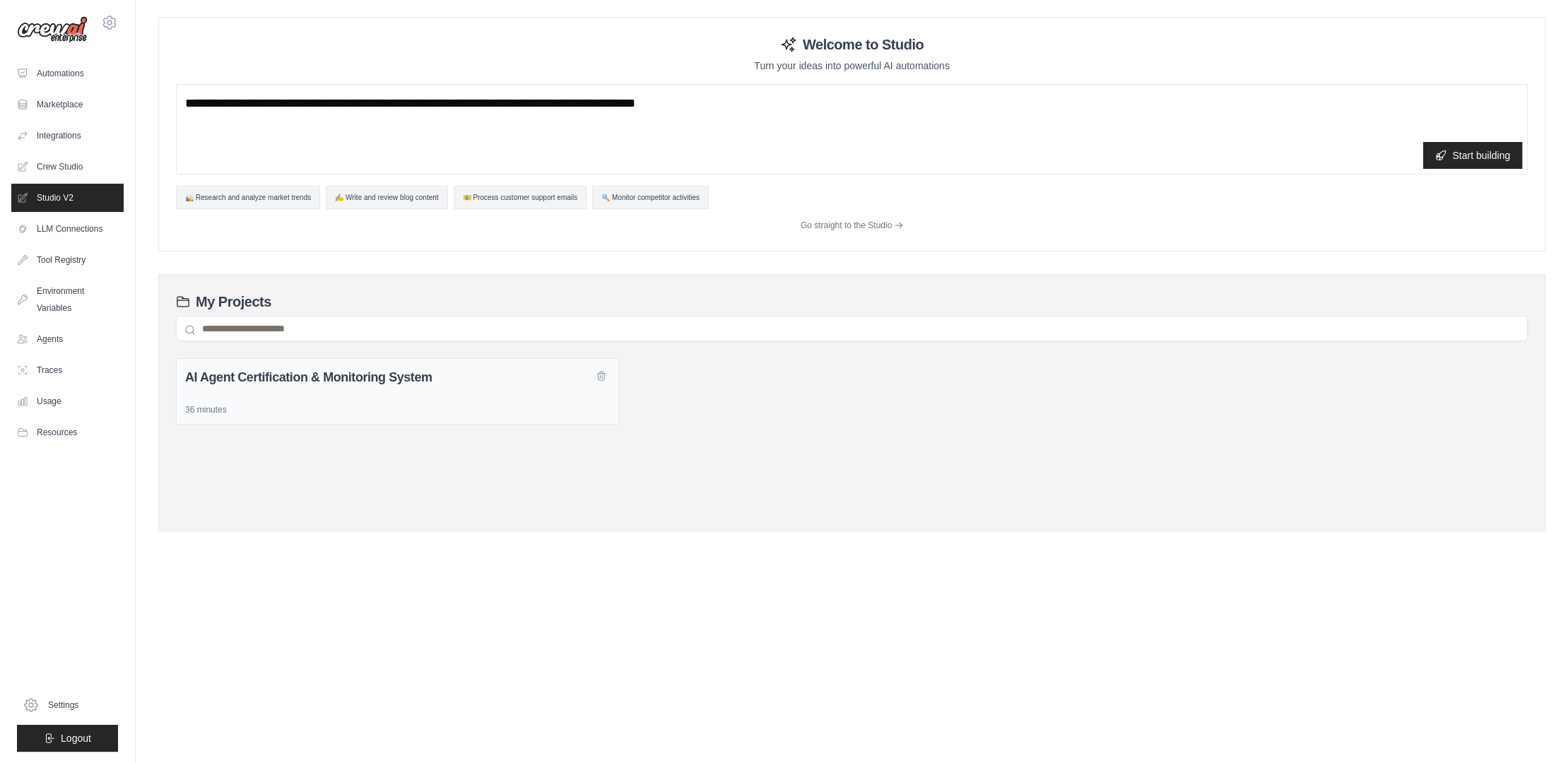 click on "AI Agent Certification & Monitoring System" at bounding box center [389, 377] 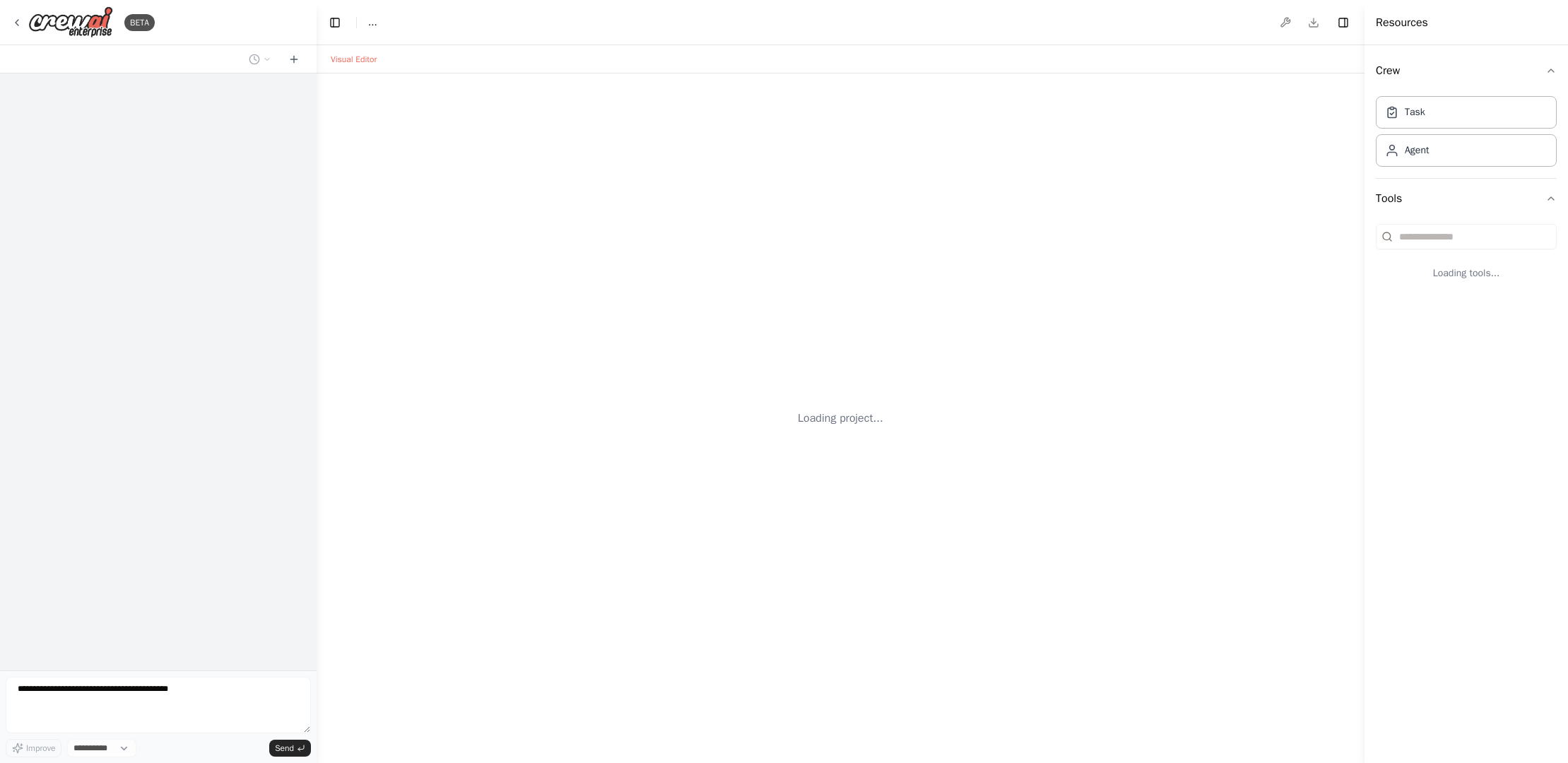 scroll, scrollTop: 0, scrollLeft: 0, axis: both 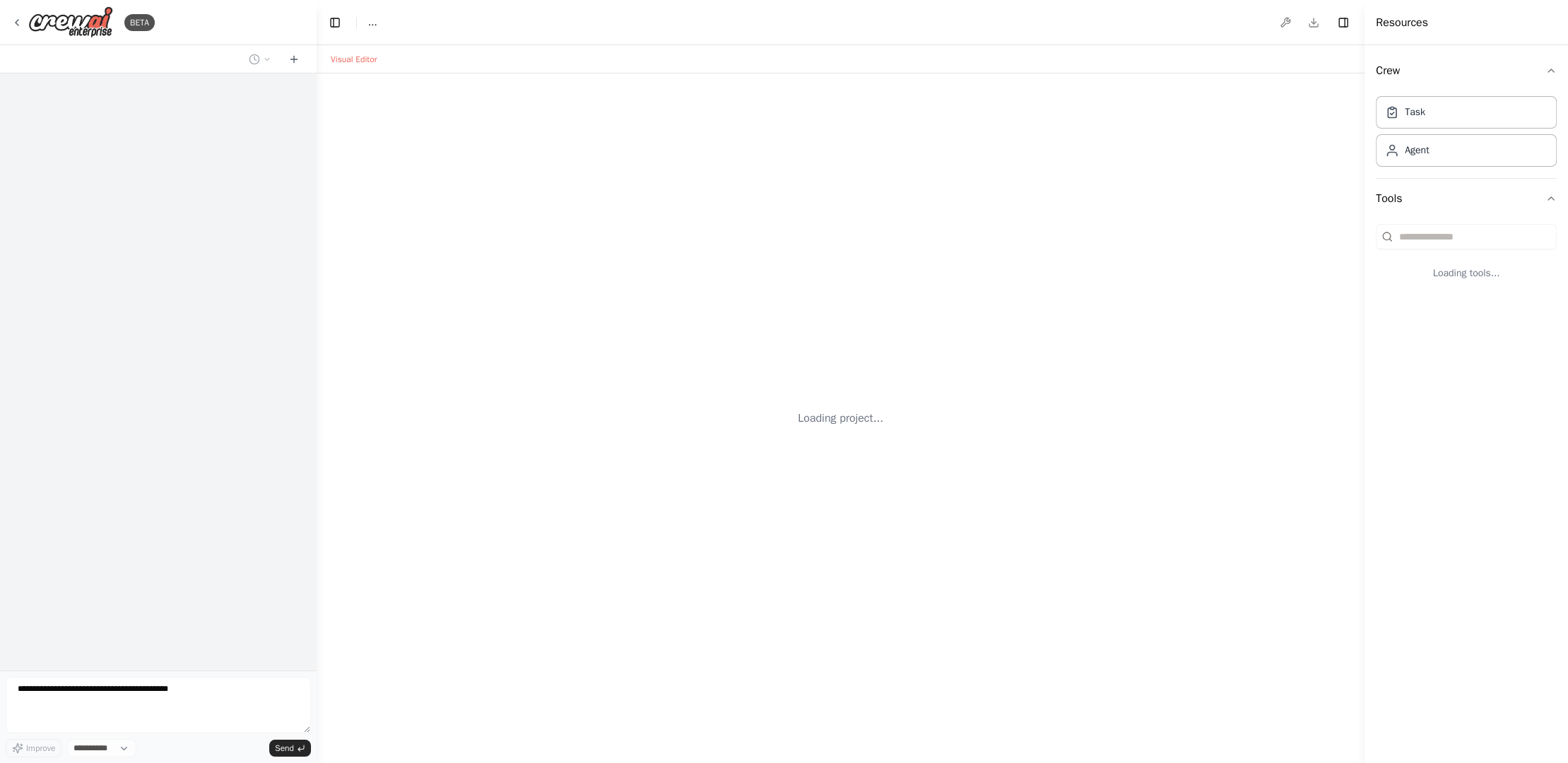 select on "****" 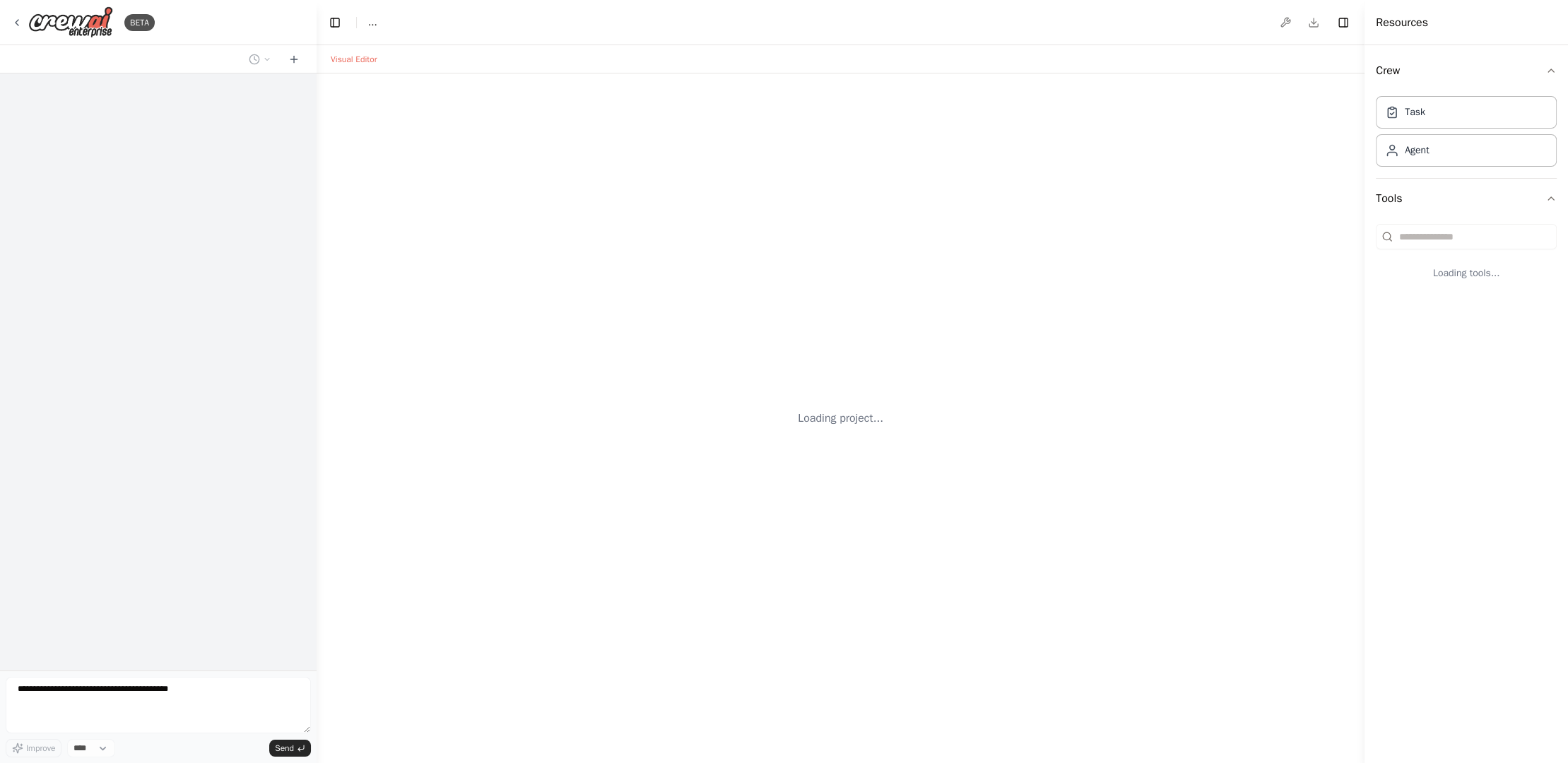 scroll, scrollTop: 0, scrollLeft: 0, axis: both 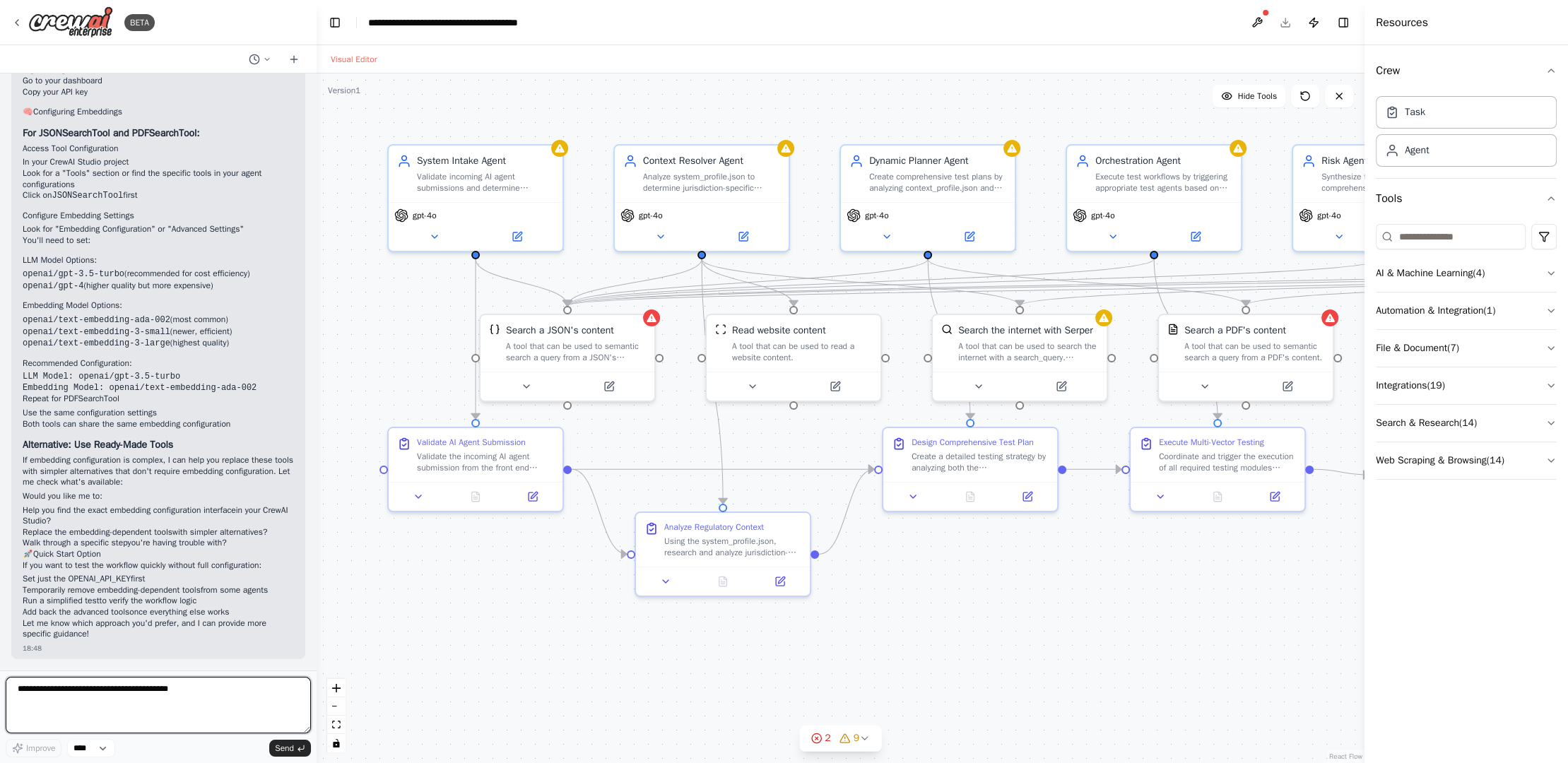 click at bounding box center (158, 705) 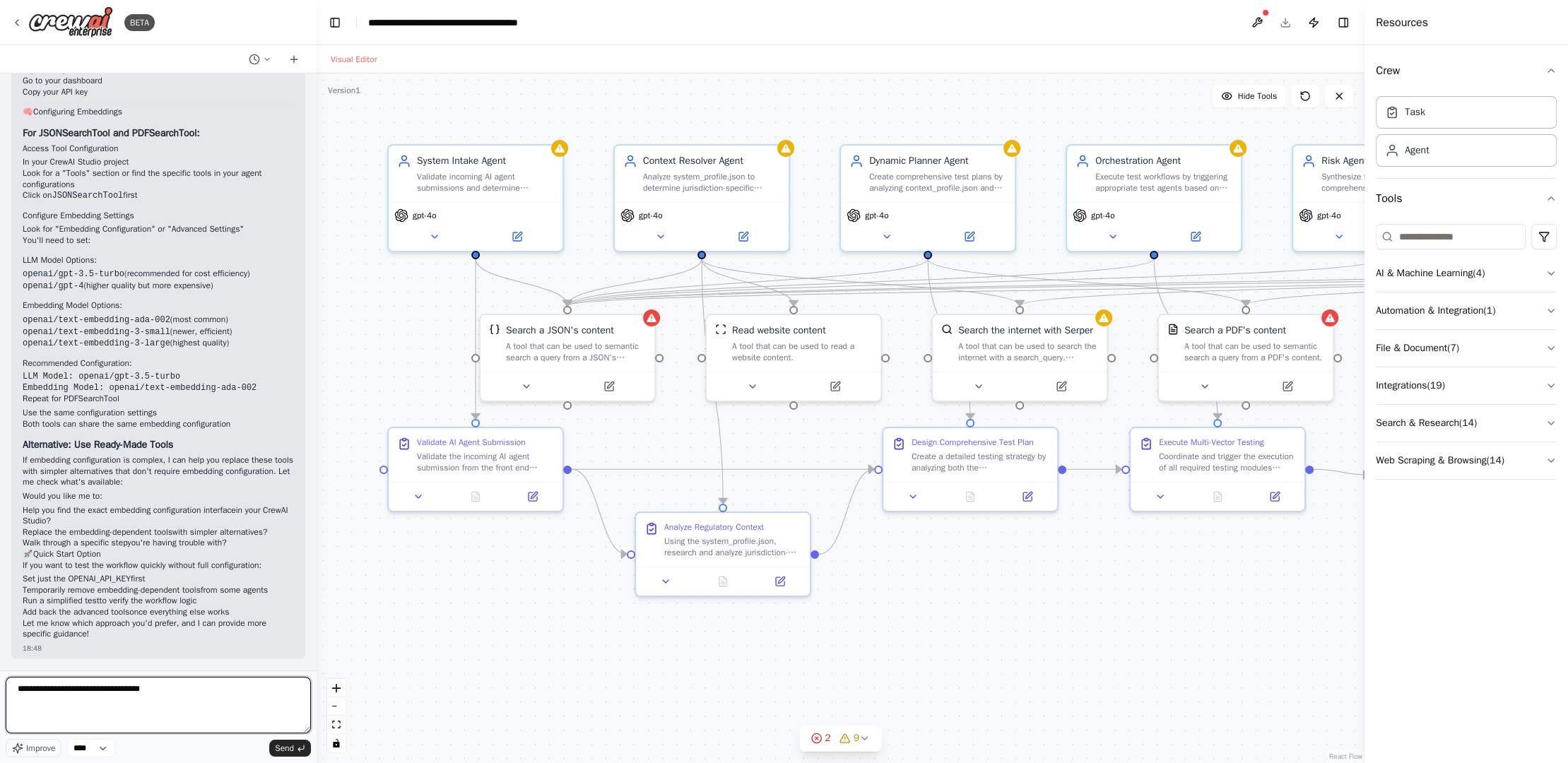 scroll, scrollTop: 5087, scrollLeft: 0, axis: vertical 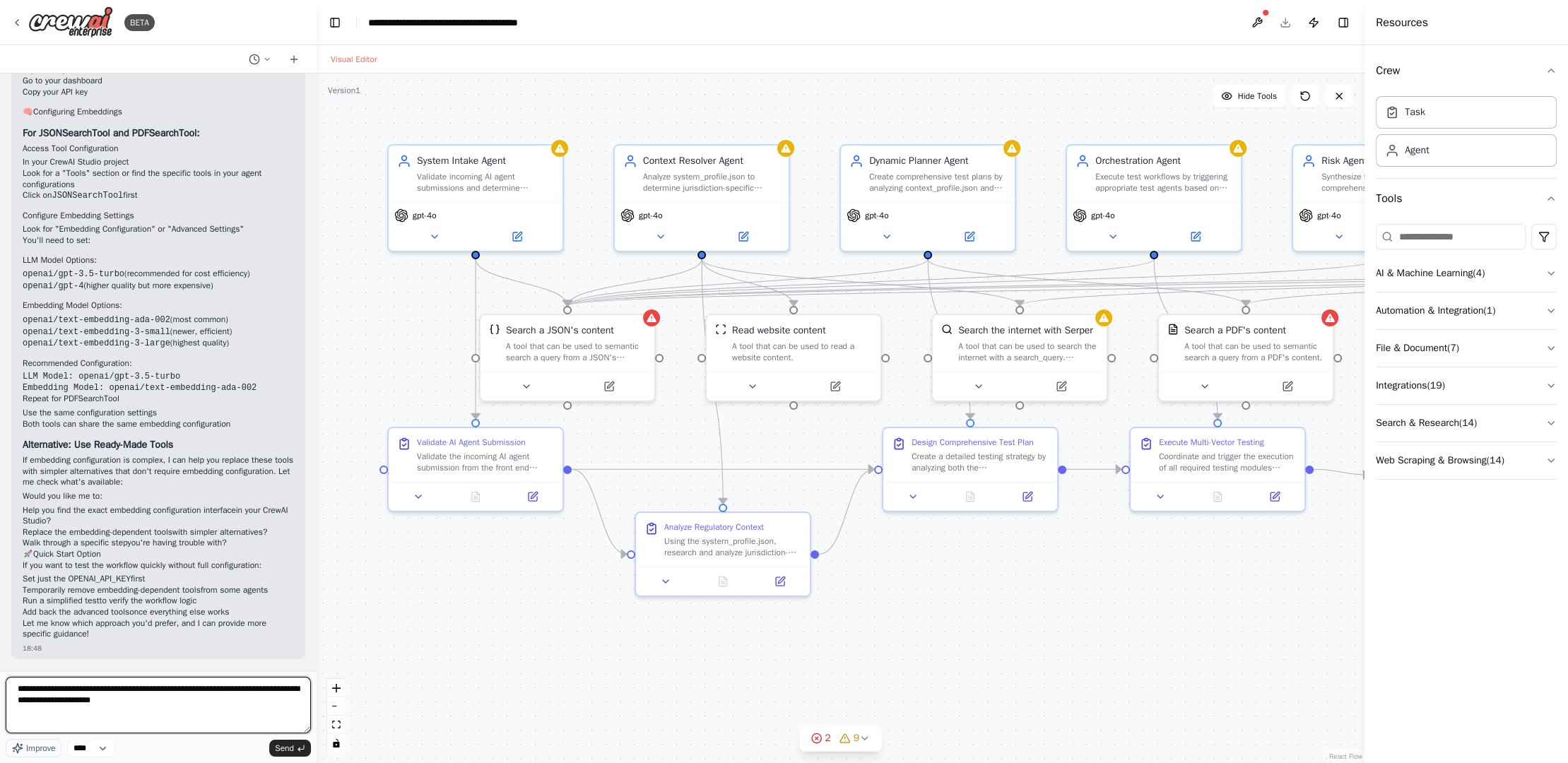 type on "**********" 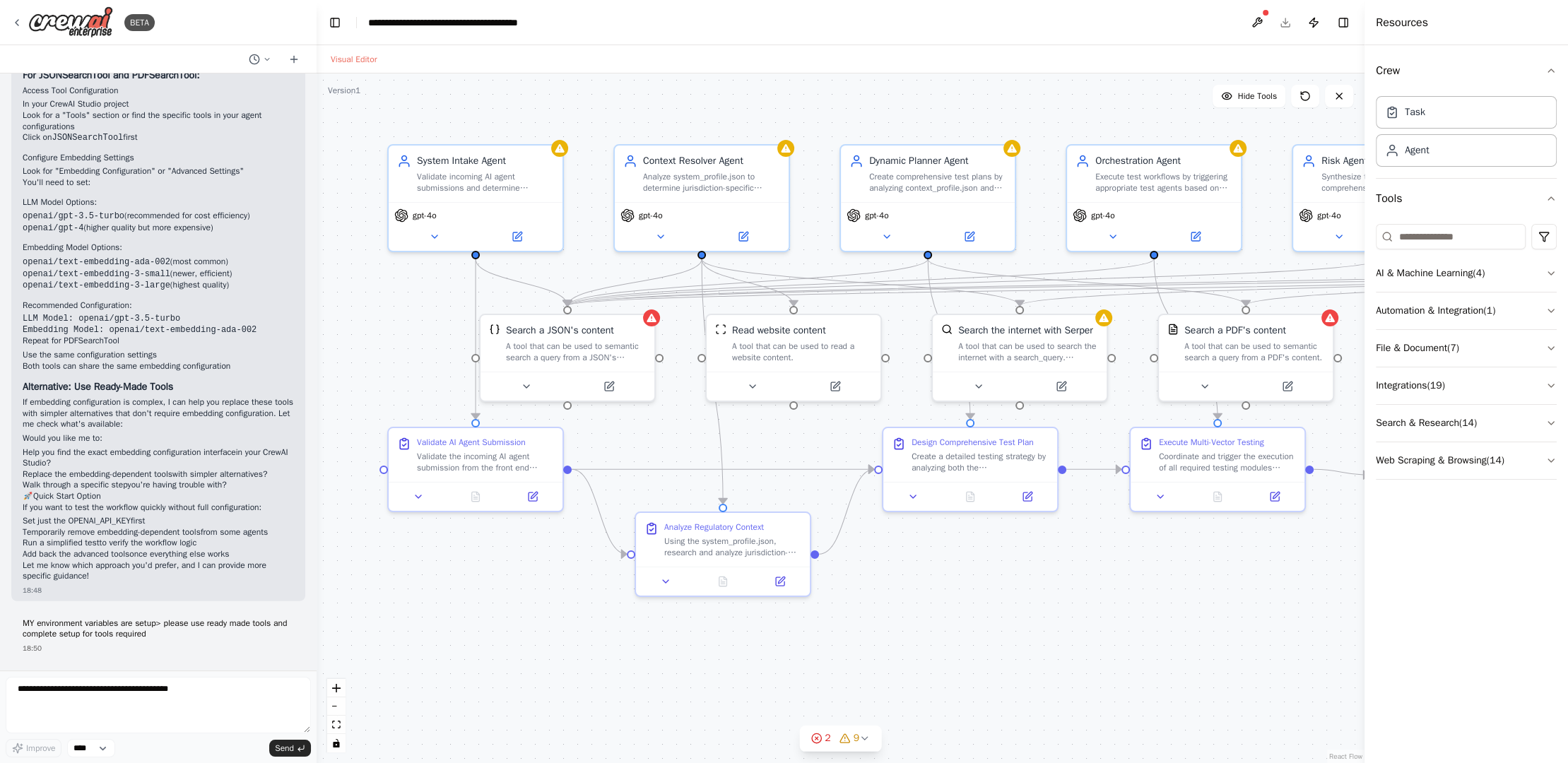 scroll, scrollTop: 5181, scrollLeft: 0, axis: vertical 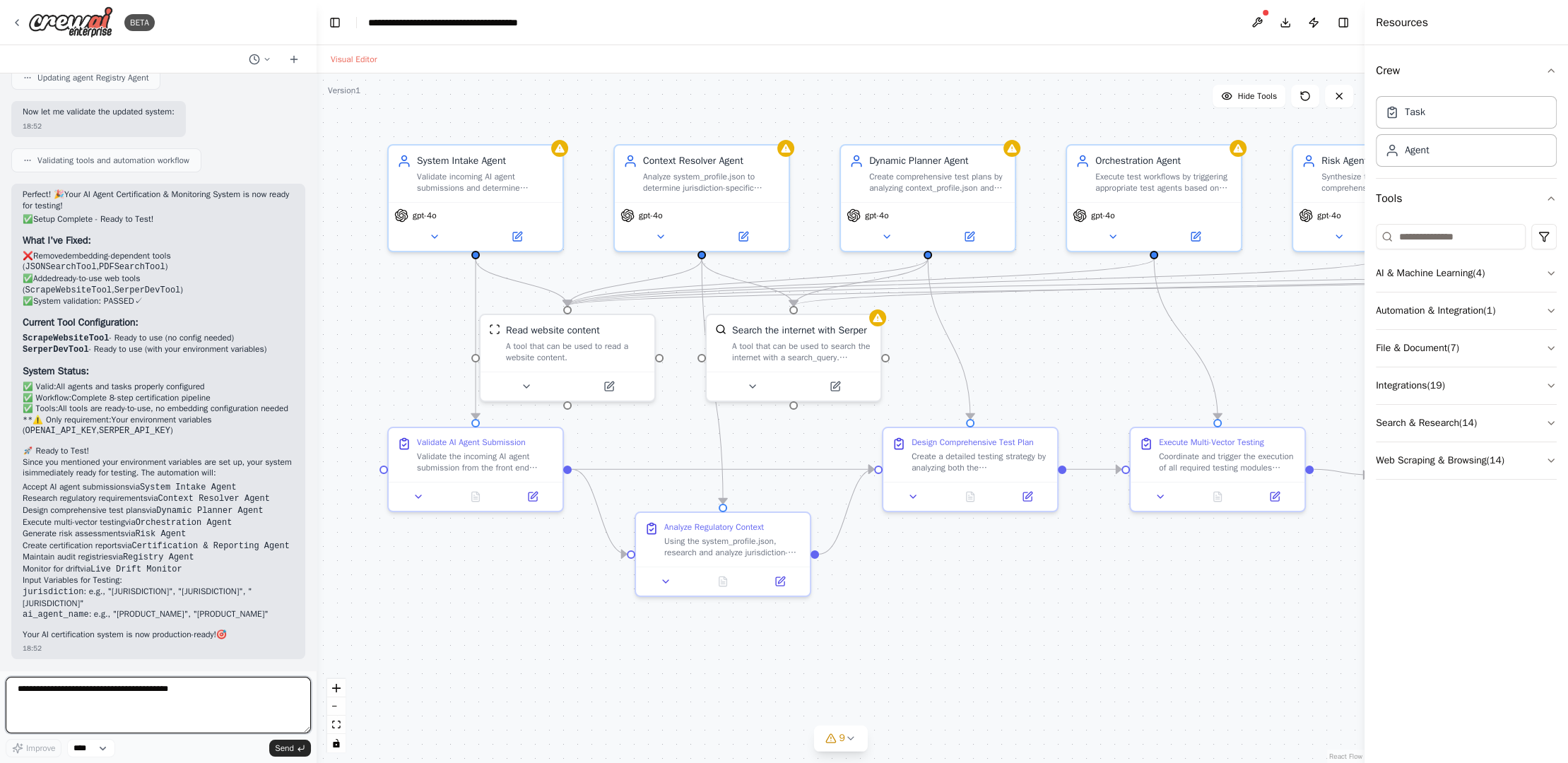 click at bounding box center [158, 705] 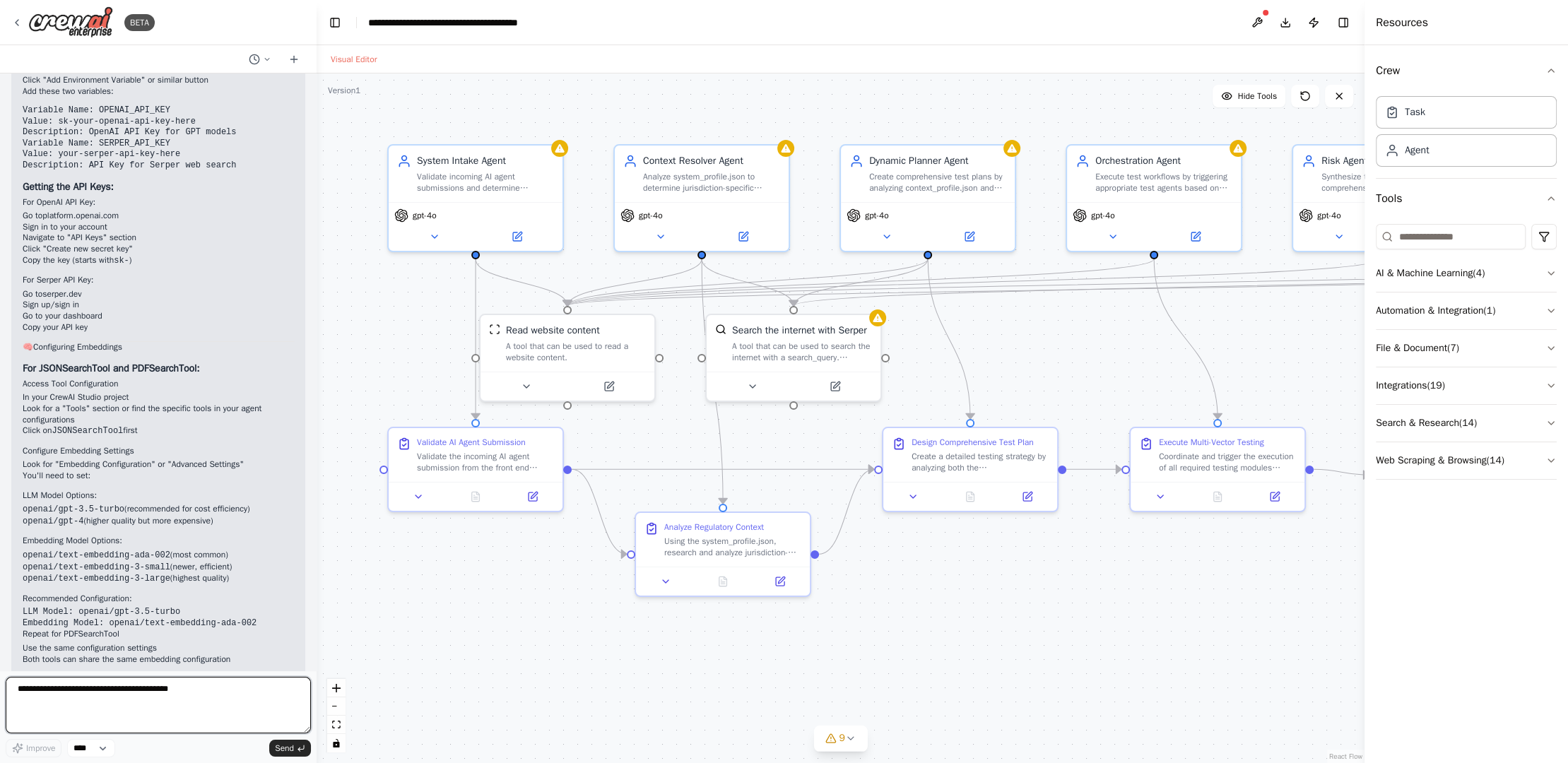 scroll, scrollTop: 4610, scrollLeft: 0, axis: vertical 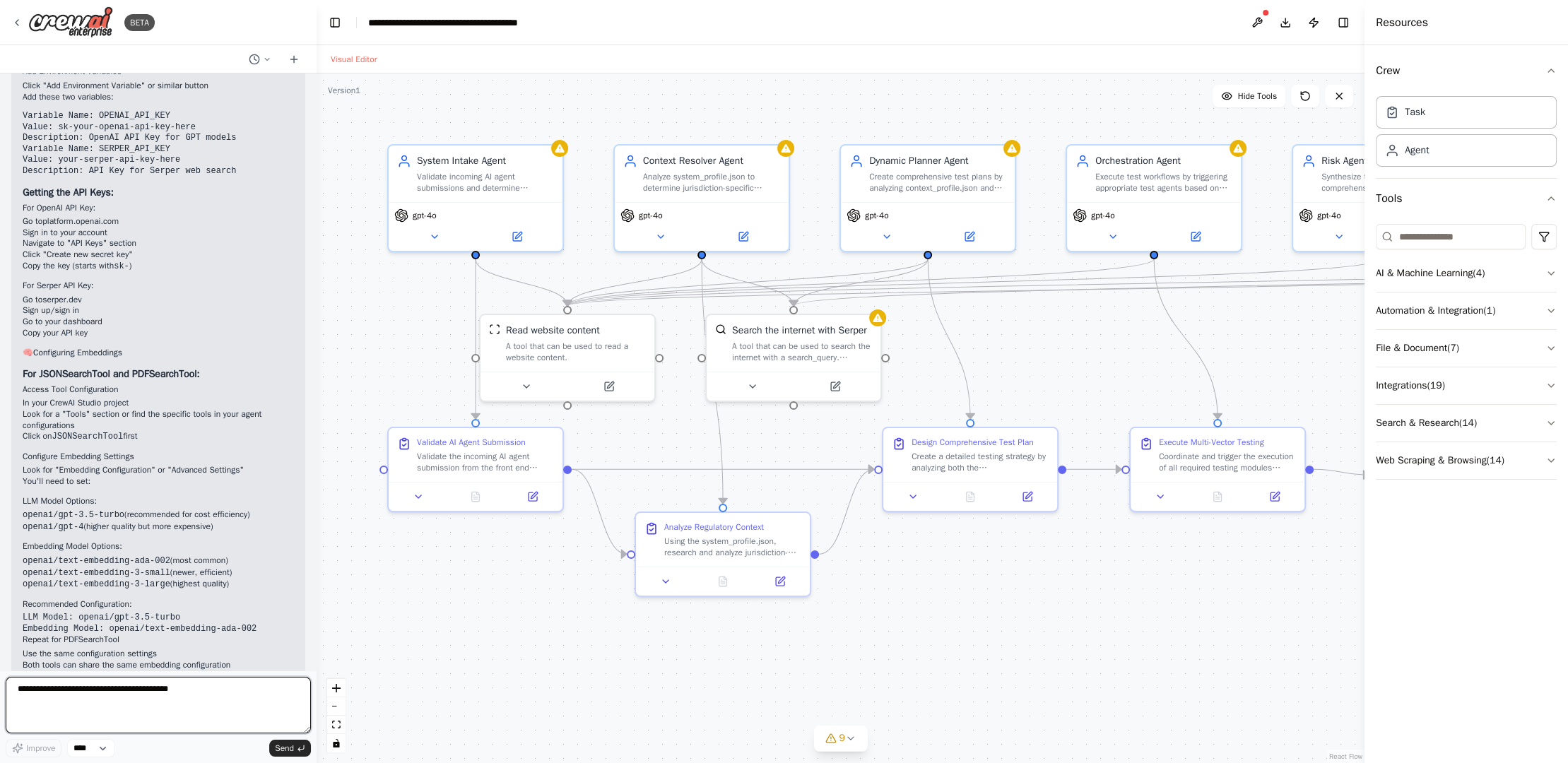 click at bounding box center [158, 705] 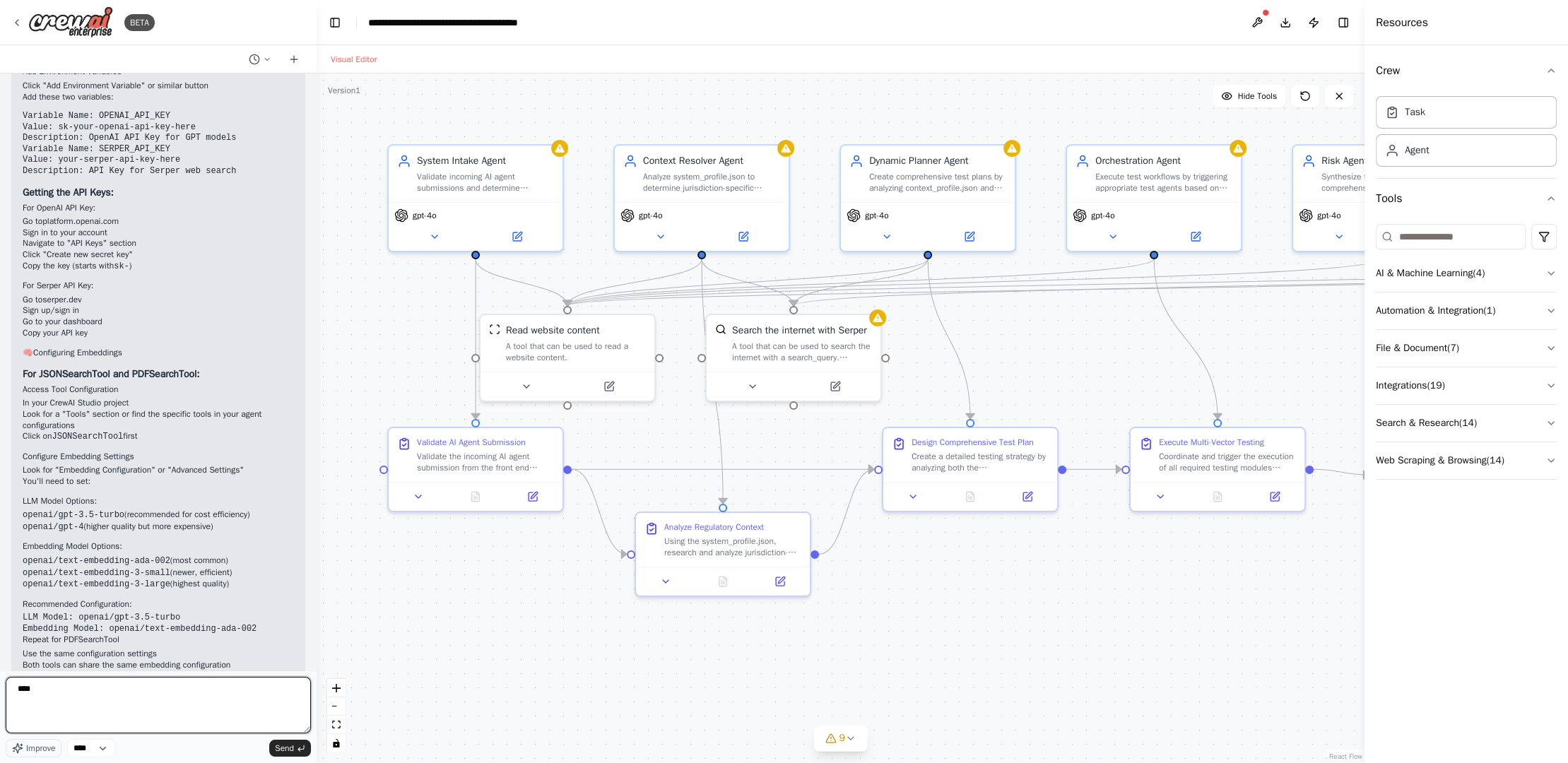 paste on "**********" 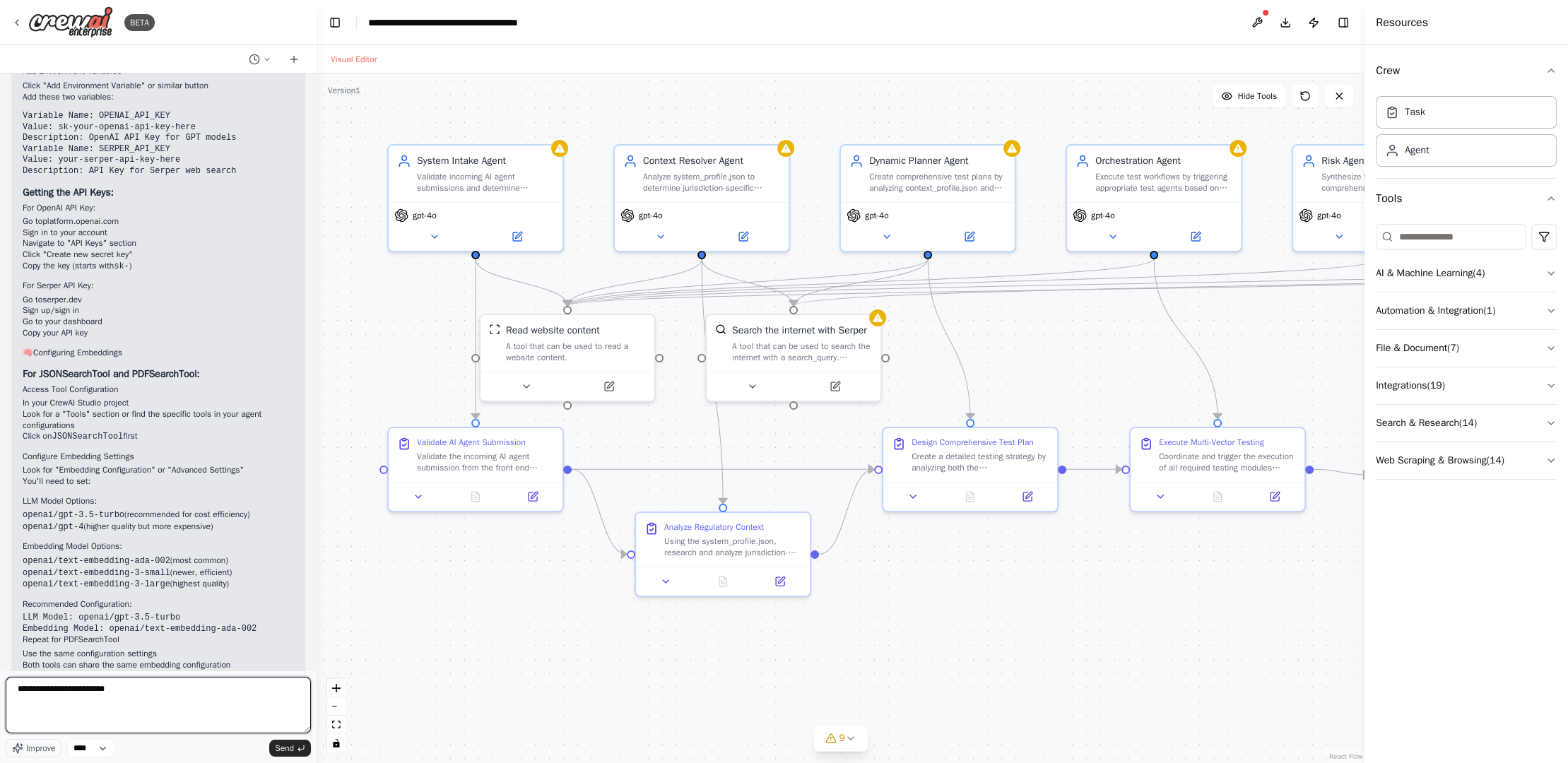 drag, startPoint x: 31, startPoint y: 688, endPoint x: -6, endPoint y: 688, distance: 37 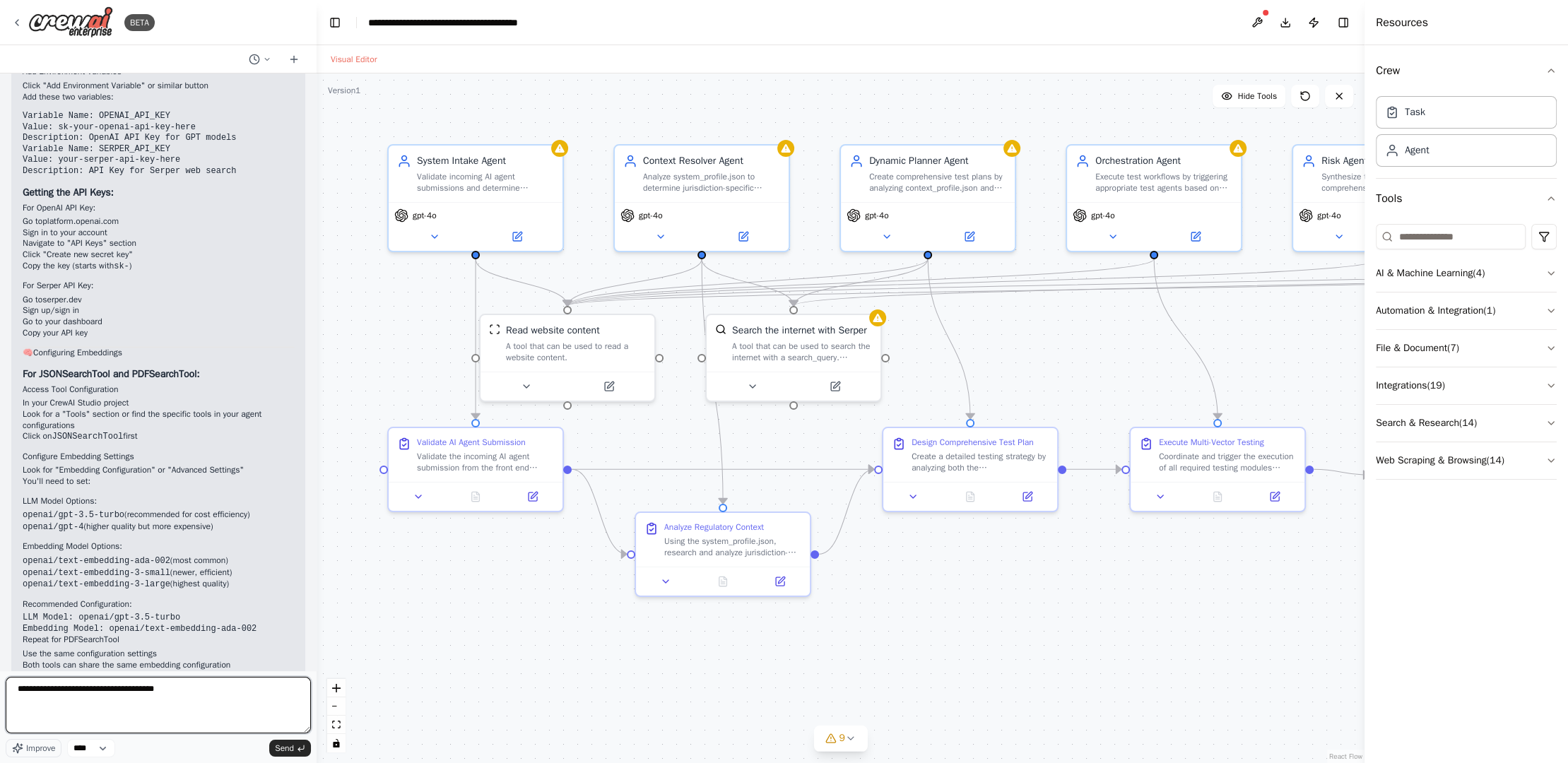 type on "**********" 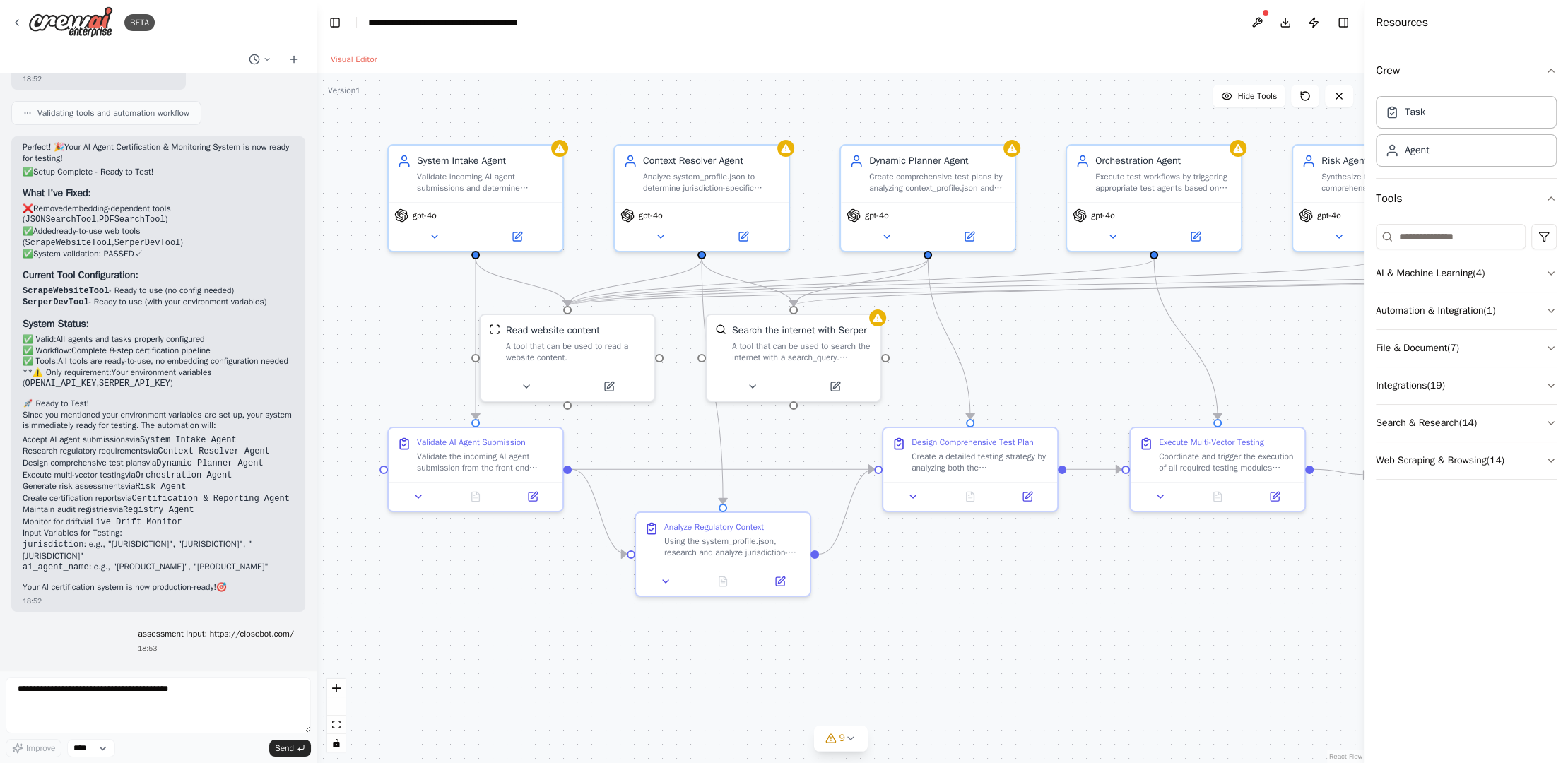 scroll, scrollTop: 6779, scrollLeft: 0, axis: vertical 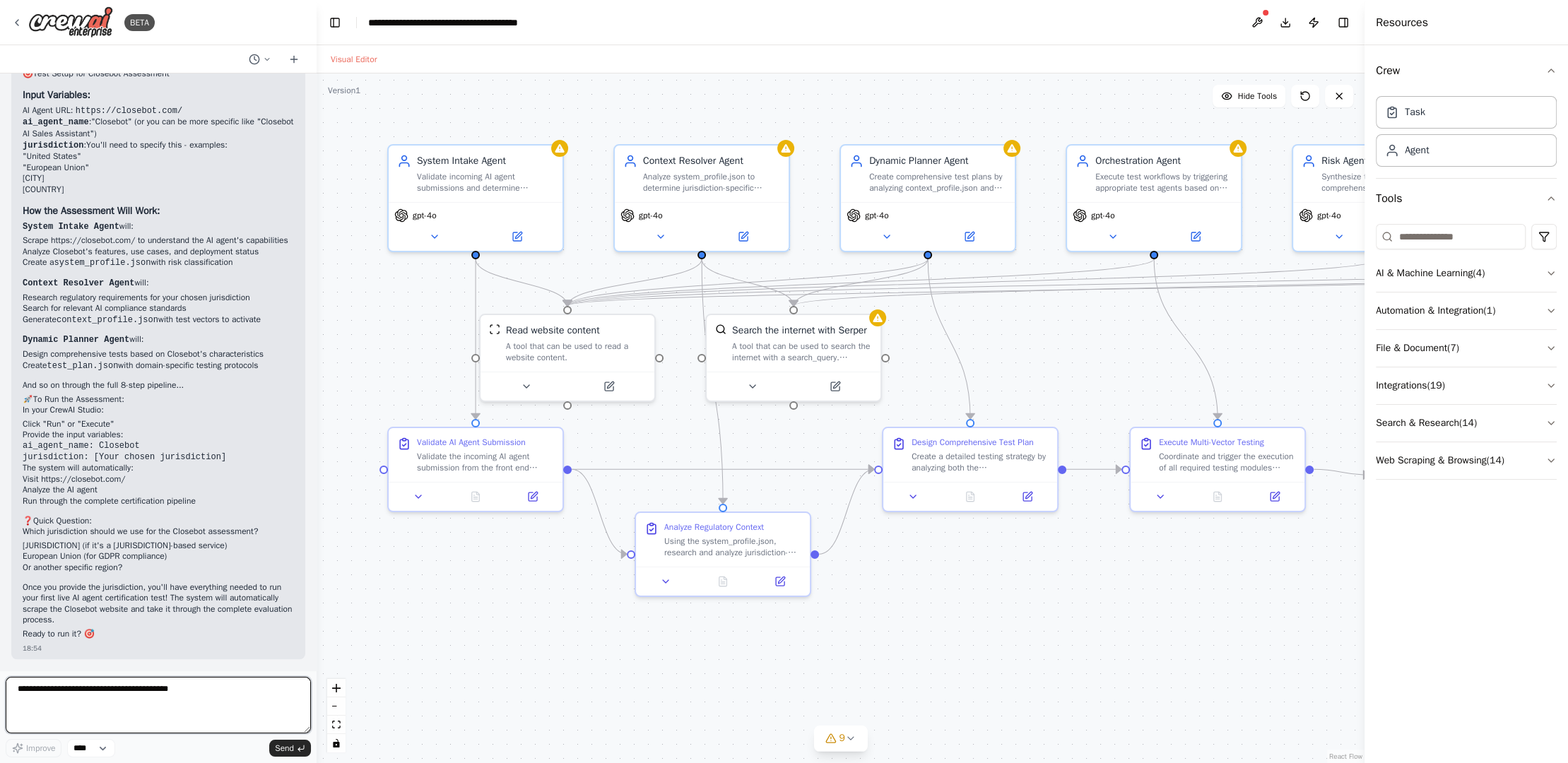 click at bounding box center [158, 705] 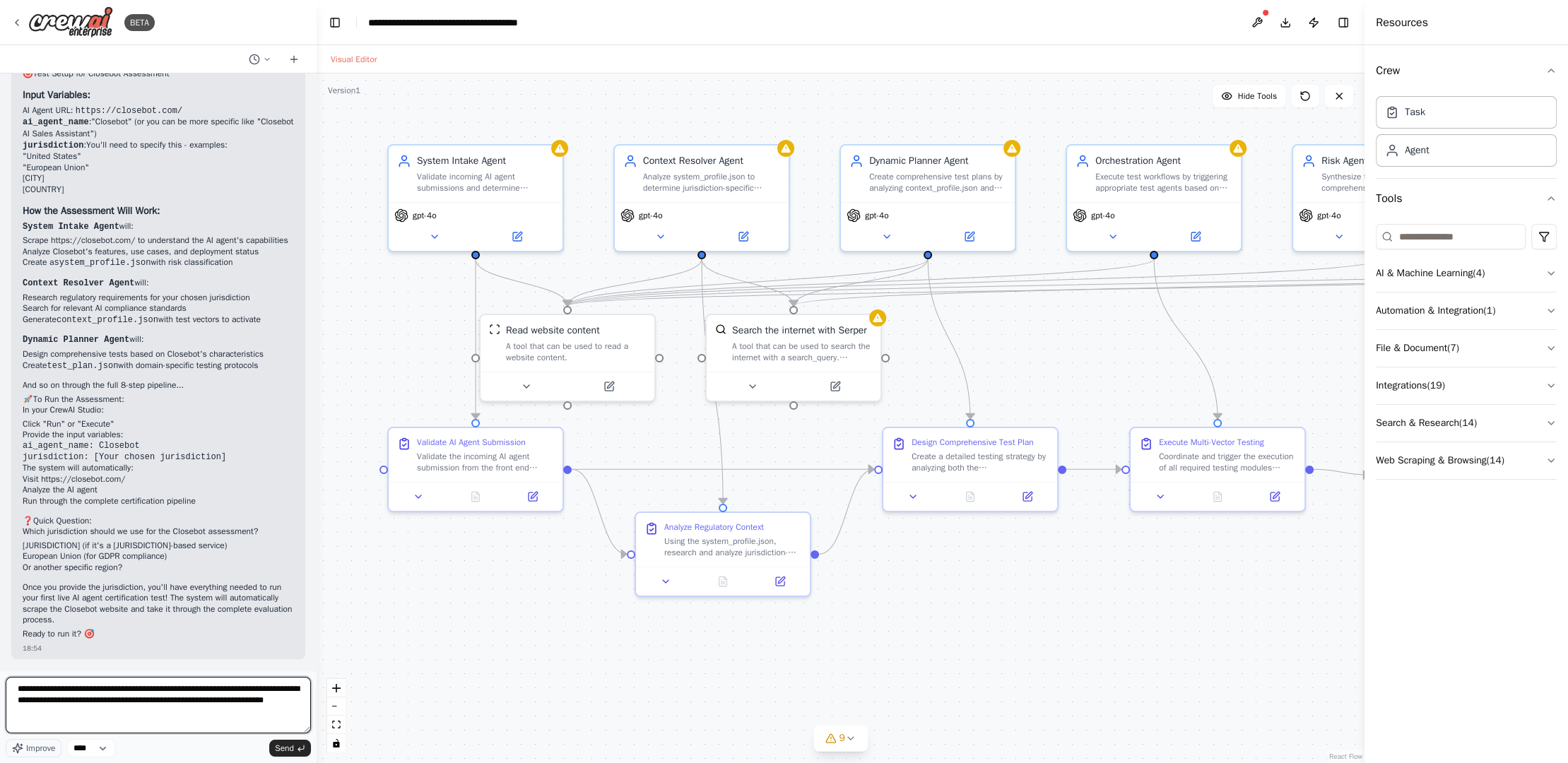 drag, startPoint x: 67, startPoint y: 711, endPoint x: -11, endPoint y: 667, distance: 89.55445 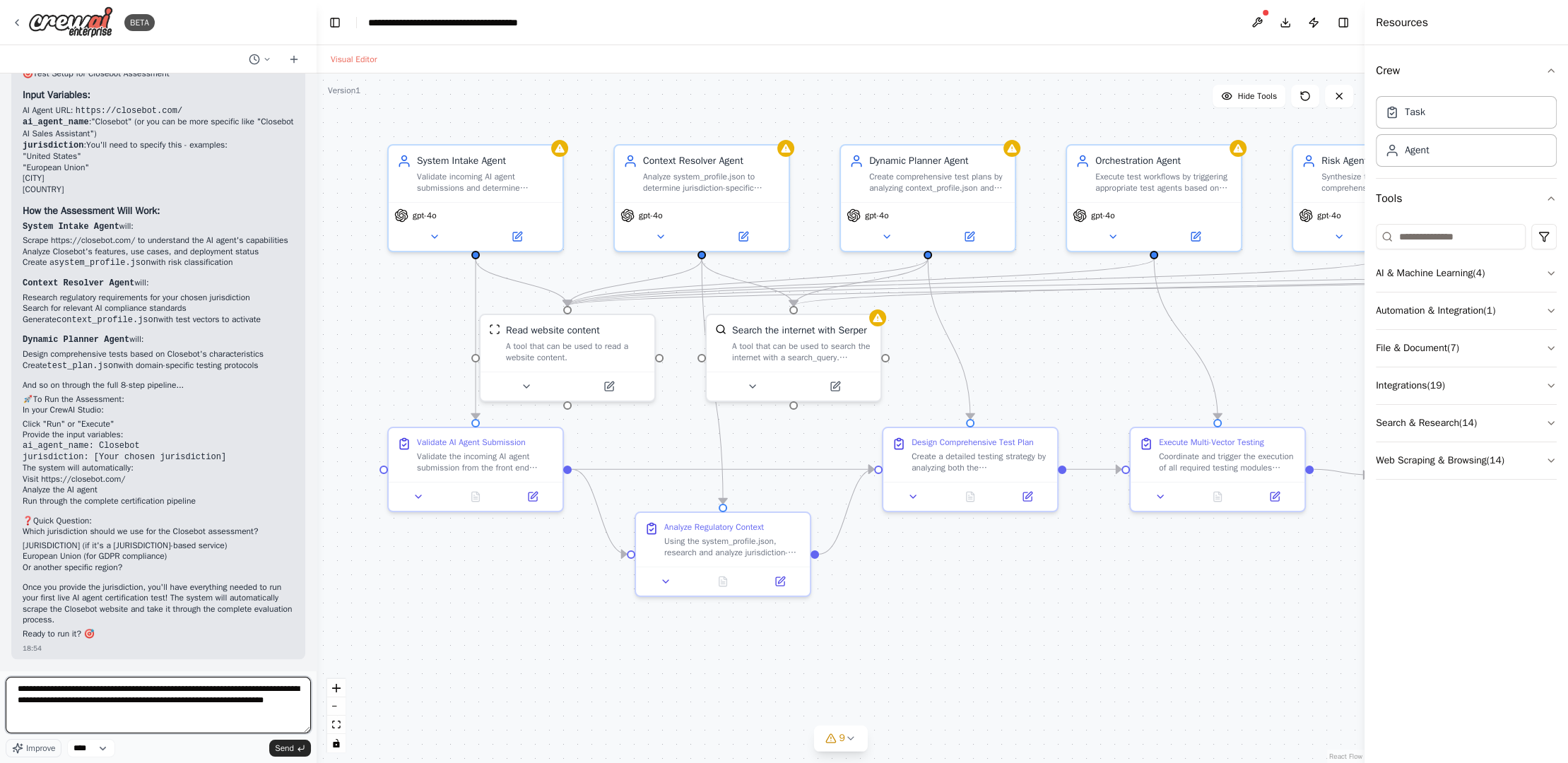 click on "BETA 18:12 ▶ Thought process I'll help you build this comprehensive AI agent certification and monitoring system. Let me start by checking what tools are available and then create the multi-agent workflow you've described. 18:12 Getting the list of ready-to-use tools Now let me search for the specific tools mentioned in your requirements: 18:12 Searching tool SerperDevTool Searching tool PDFSearchTool Searching tool JSONSearchTool Searching tool PGSearchTool Let me search for PostgreSQL or database tools: 18:12 Searching tool PostgreSQL database Now I'll create the agents and tasks based on your specifications. Let me start with the first agent: 18:12 Creating System Intake Specialist agent with the following tools: Search a JSON's content Creating Context Analysis Expert agent with the following tools: Read website content, Search a JSON's content, Search the internet with Serper Creating Test Plan Architect agent with the following tools: Search a JSON's content, Search a PDF's content 18:13" at bounding box center [784, 382] 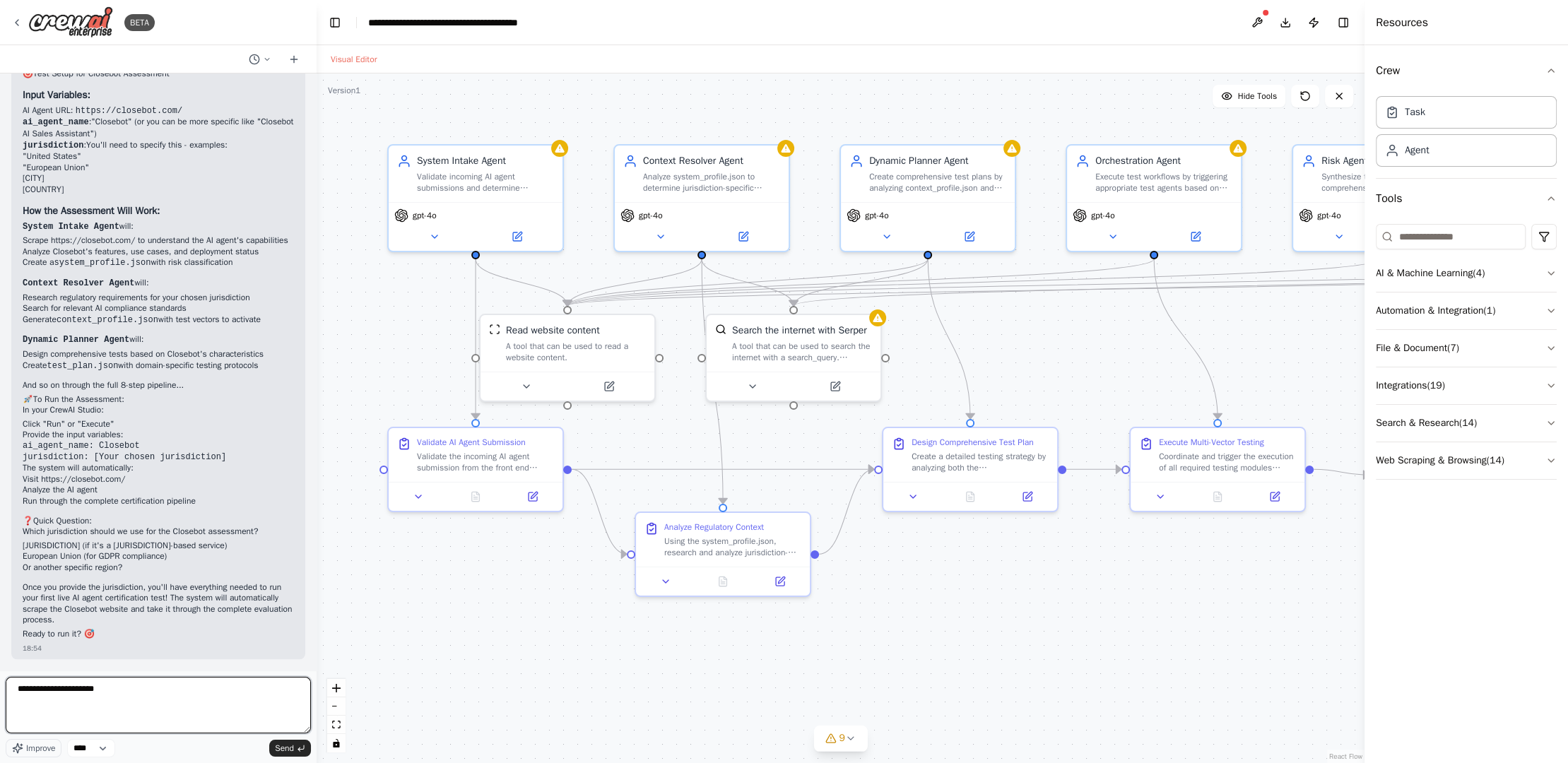 type on "**********" 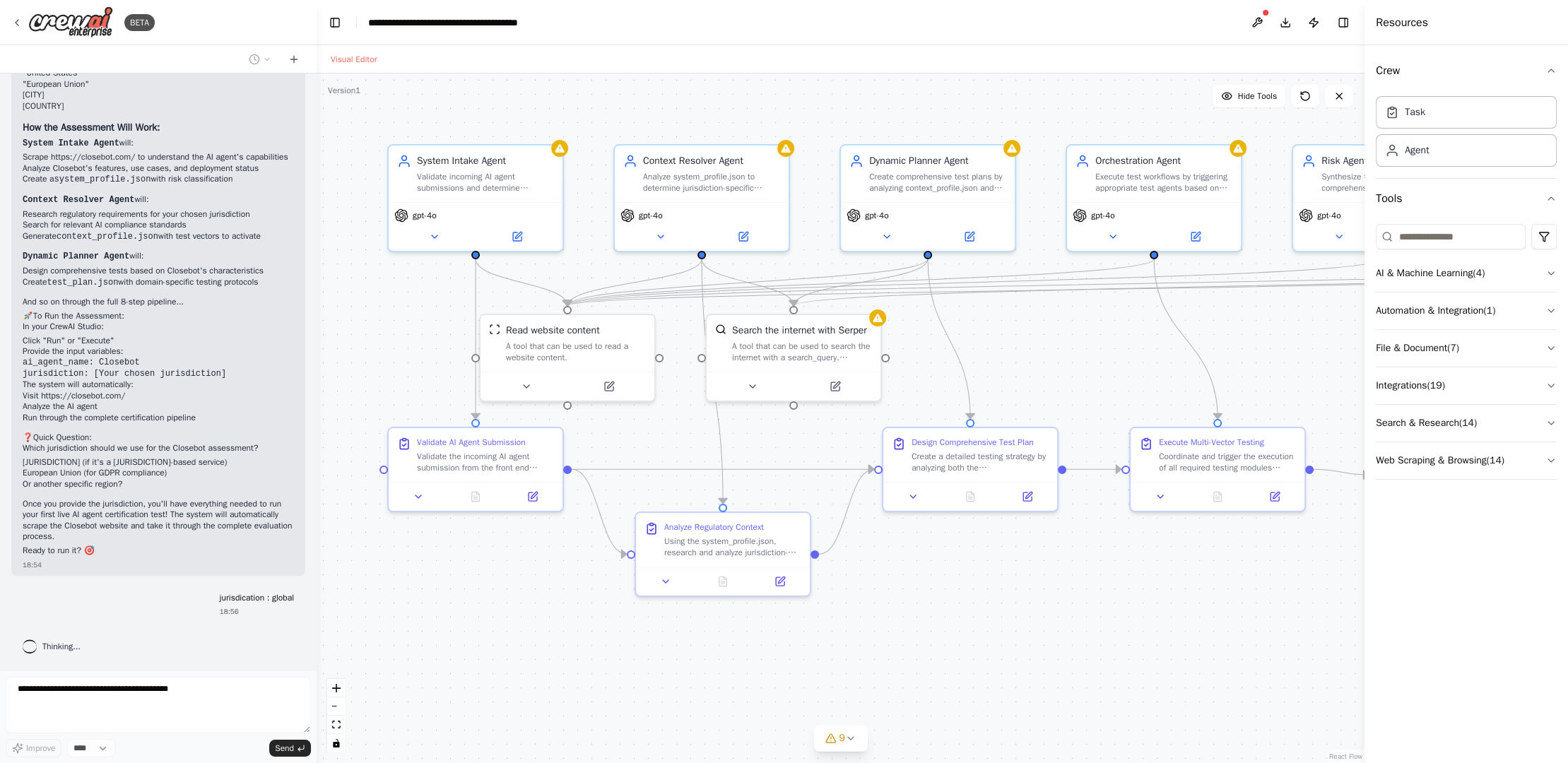 scroll, scrollTop: 7493, scrollLeft: 0, axis: vertical 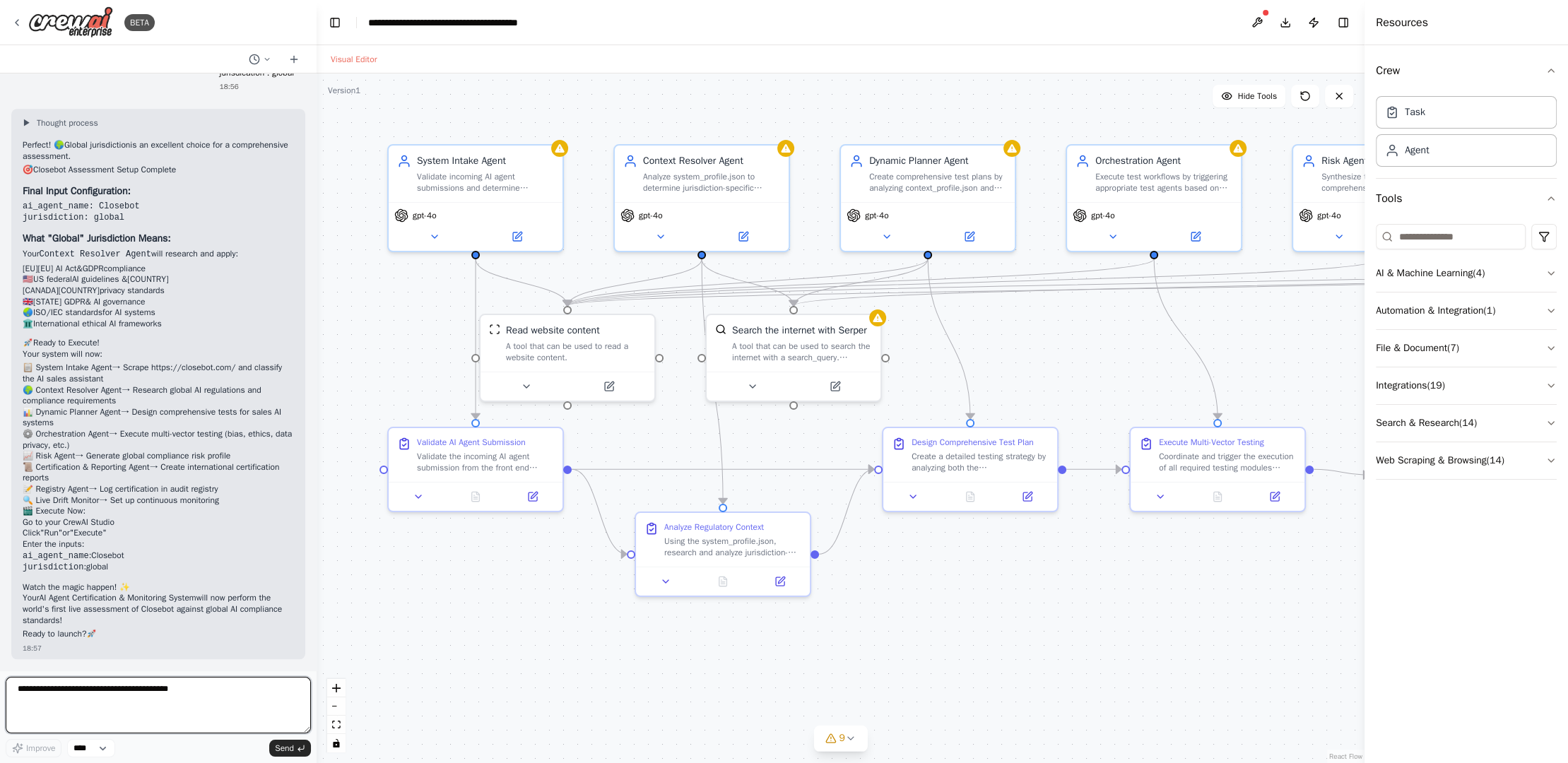 click at bounding box center [158, 705] 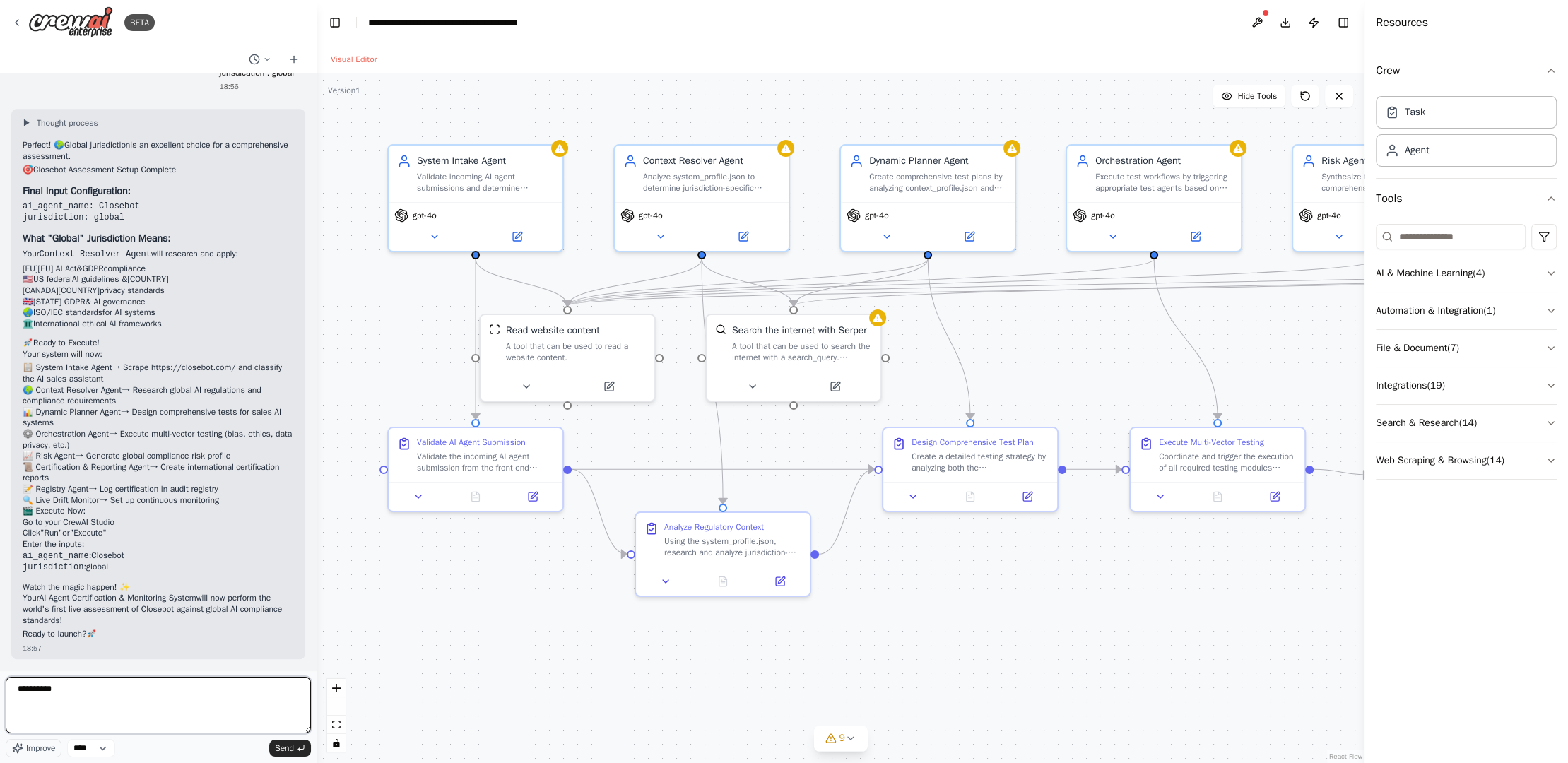 type on "**********" 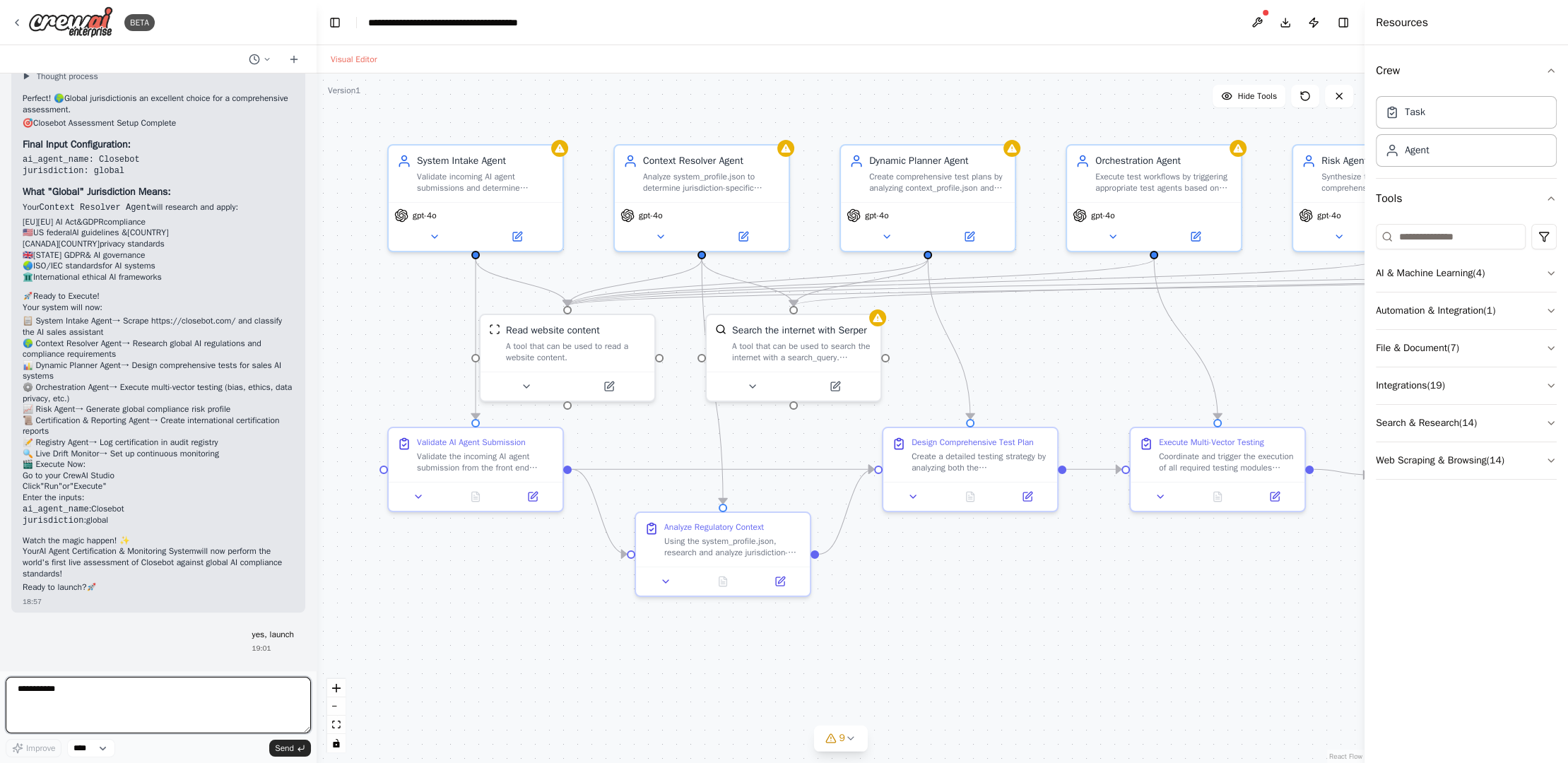 type 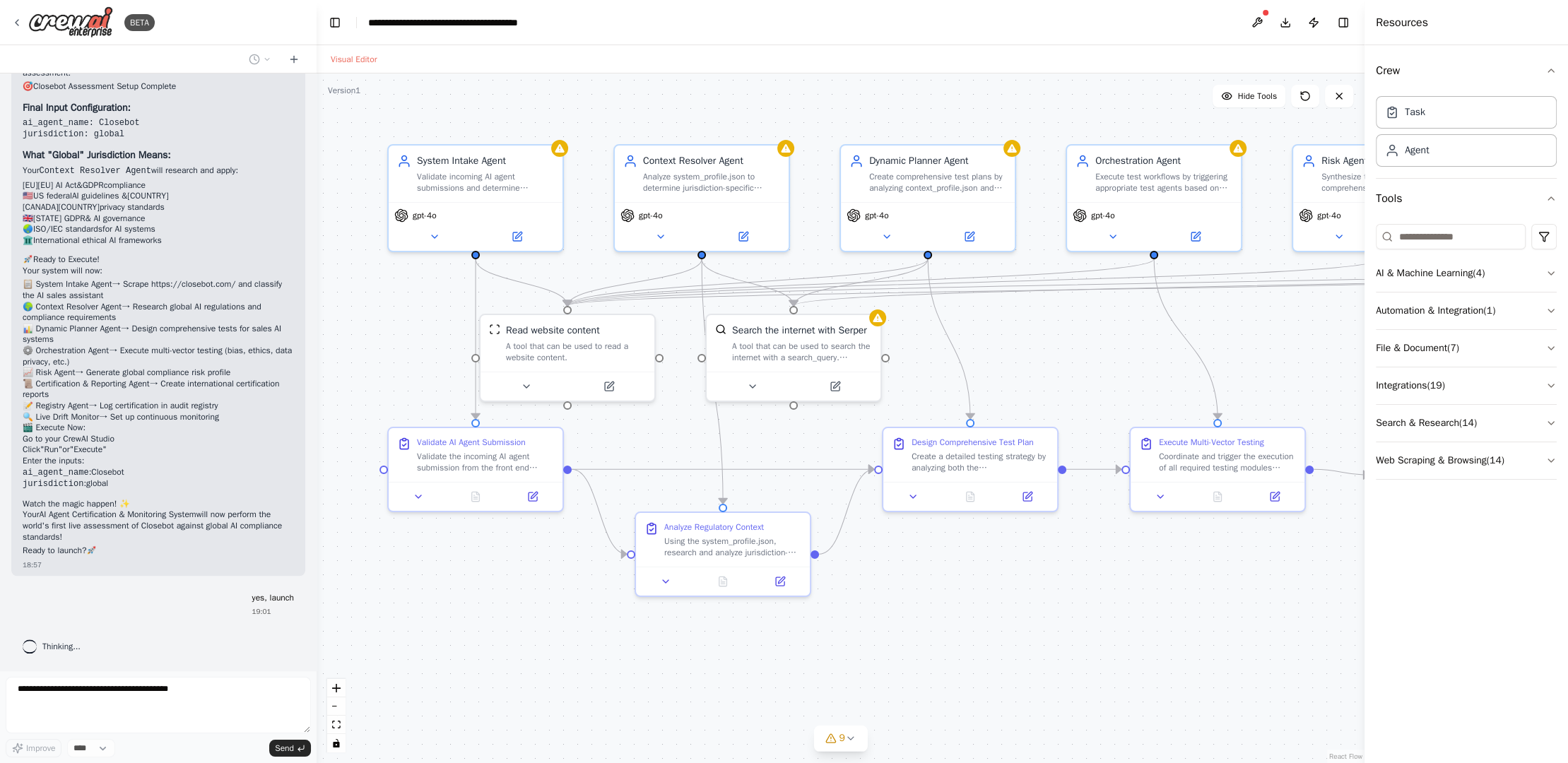 scroll, scrollTop: 8101, scrollLeft: 0, axis: vertical 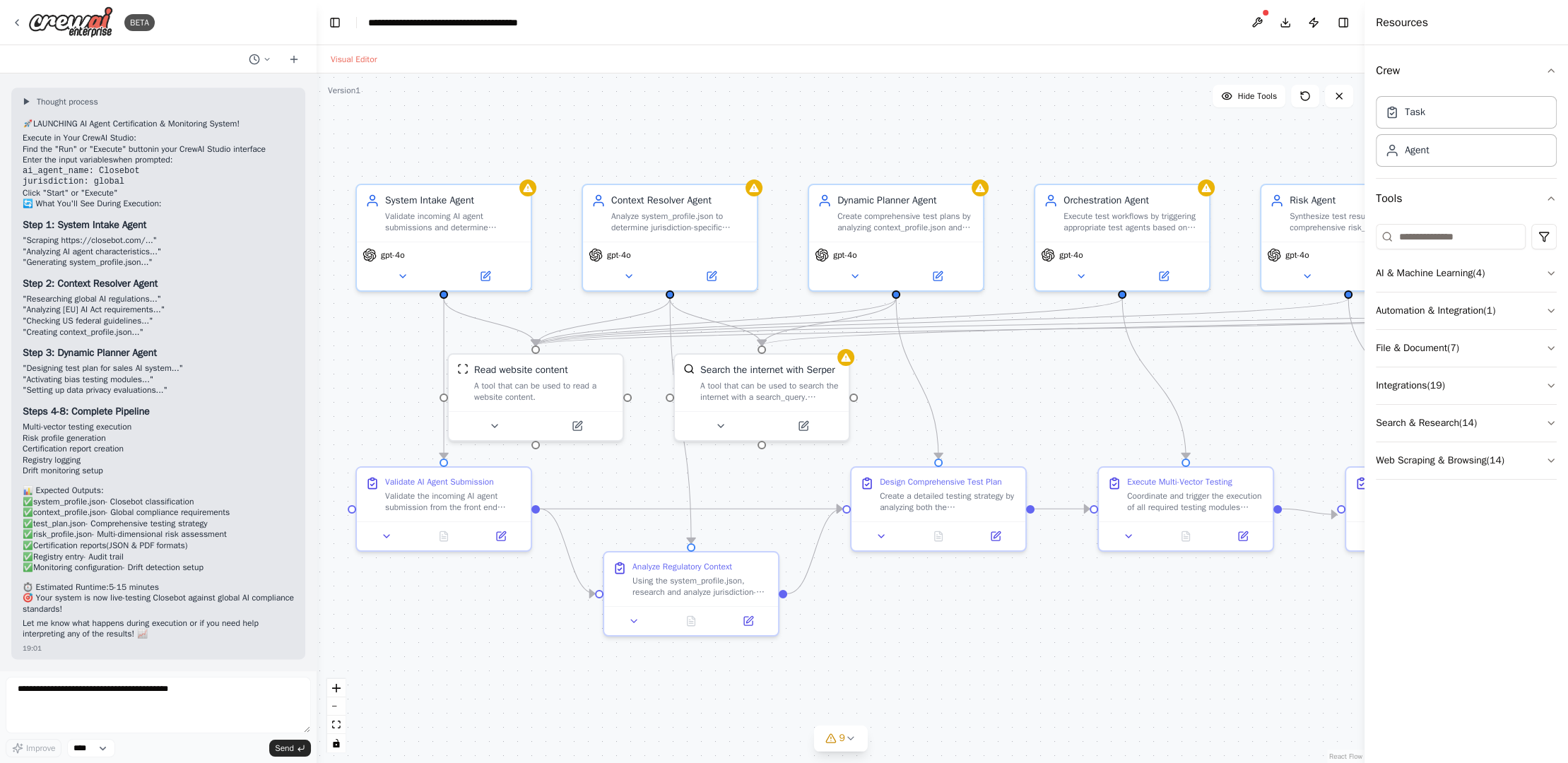 drag, startPoint x: 1101, startPoint y: 654, endPoint x: 1069, endPoint y: 694, distance: 51.225 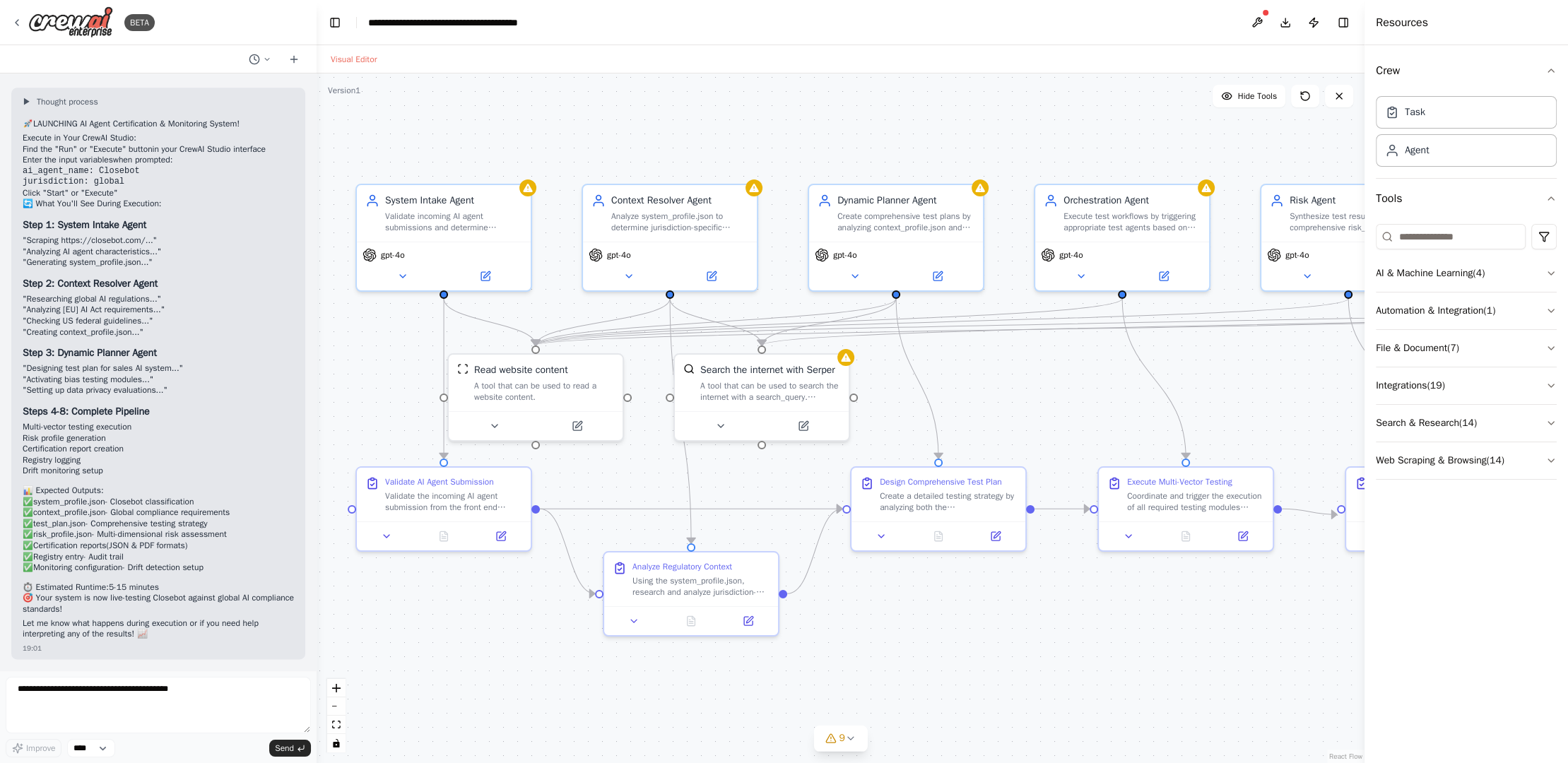 click on ".deletable-edge-delete-btn {
width: 20px;
height: 20px;
border: 0px solid #ffffff;
color: #6b7280;
background-color: #f8fafc;
cursor: pointer;
border-radius: 50%;
font-size: 12px;
padding: 3px;
display: flex;
align-items: center;
justify-content: center;
transition: all 0.2s cubic-bezier(0.4, 0, 0.2, 1);
box-shadow: 0 2px 4px rgba(0, 0, 0, 0.1);
}
.deletable-edge-delete-btn:hover {
background-color: #ef4444;
color: #ffffff;
border-color: #dc2626;
transform: scale(1.1);
box-shadow: 0 4px 12px rgba(239, 68, 68, 0.4);
}
.deletable-edge-delete-btn:active {
transform: scale(0.95);
box-shadow: 0 2px 4px rgba(239, 68, 68, 0.3);
}
System Intake Agent gpt-4o Context Resolver Agent gpt-4o gpt-4o" at bounding box center [840, 418] 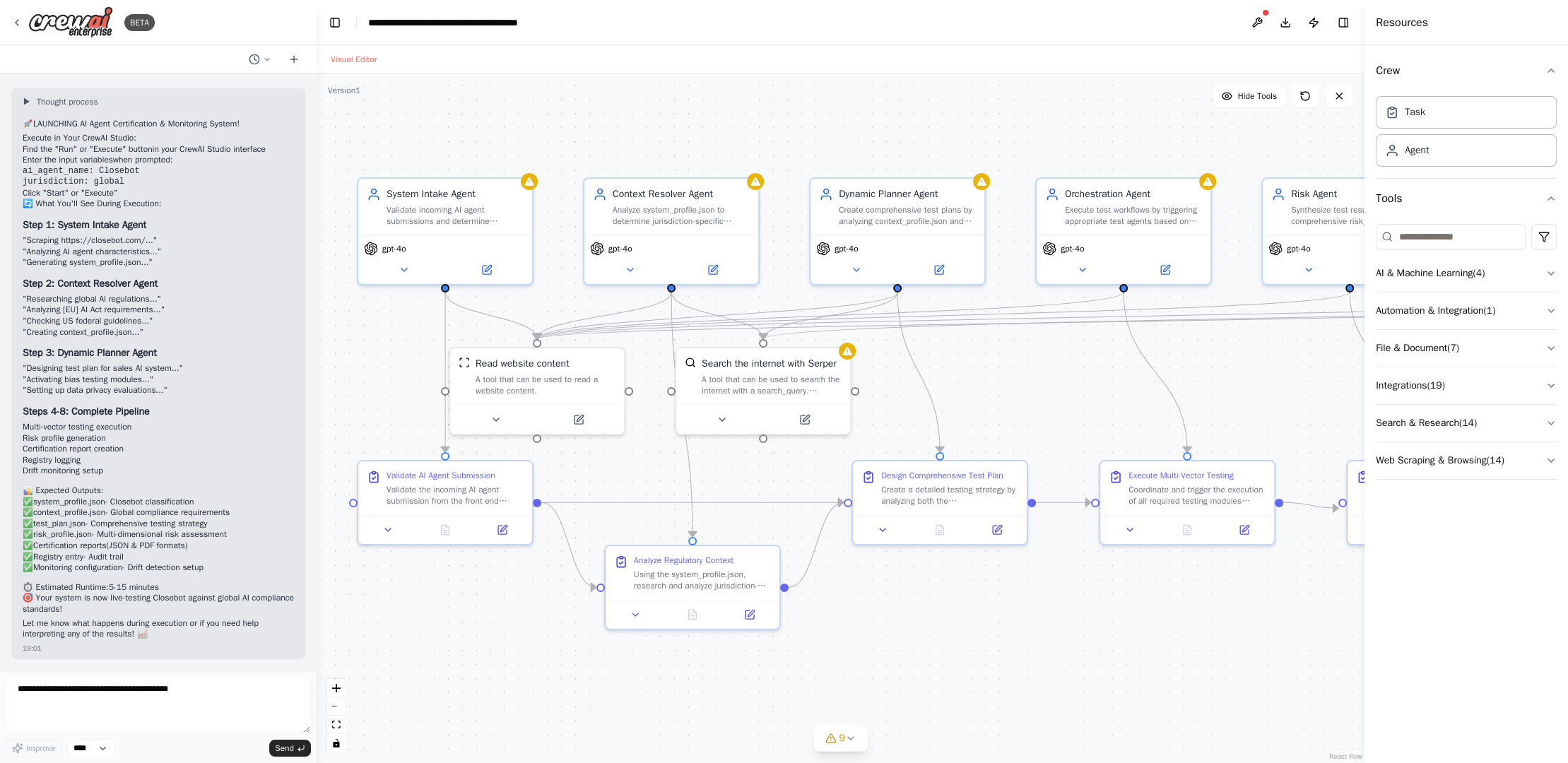 click on ".deletable-edge-delete-btn {
width: 20px;
height: 20px;
border: 0px solid #ffffff;
color: #6b7280;
background-color: #f8fafc;
cursor: pointer;
border-radius: 50%;
font-size: 12px;
padding: 3px;
display: flex;
align-items: center;
justify-content: center;
transition: all 0.2s cubic-bezier(0.4, 0, 0.2, 1);
box-shadow: 0 2px 4px rgba(0, 0, 0, 0.1);
}
.deletable-edge-delete-btn:hover {
background-color: #ef4444;
color: #ffffff;
border-color: #dc2626;
transform: scale(1.1);
box-shadow: 0 4px 12px rgba(239, 68, 68, 0.4);
}
.deletable-edge-delete-btn:active {
transform: scale(0.95);
box-shadow: 0 2px 4px rgba(239, 68, 68, 0.3);
}
System Intake Agent gpt-4o Context Resolver Agent gpt-4o gpt-4o" at bounding box center (840, 418) 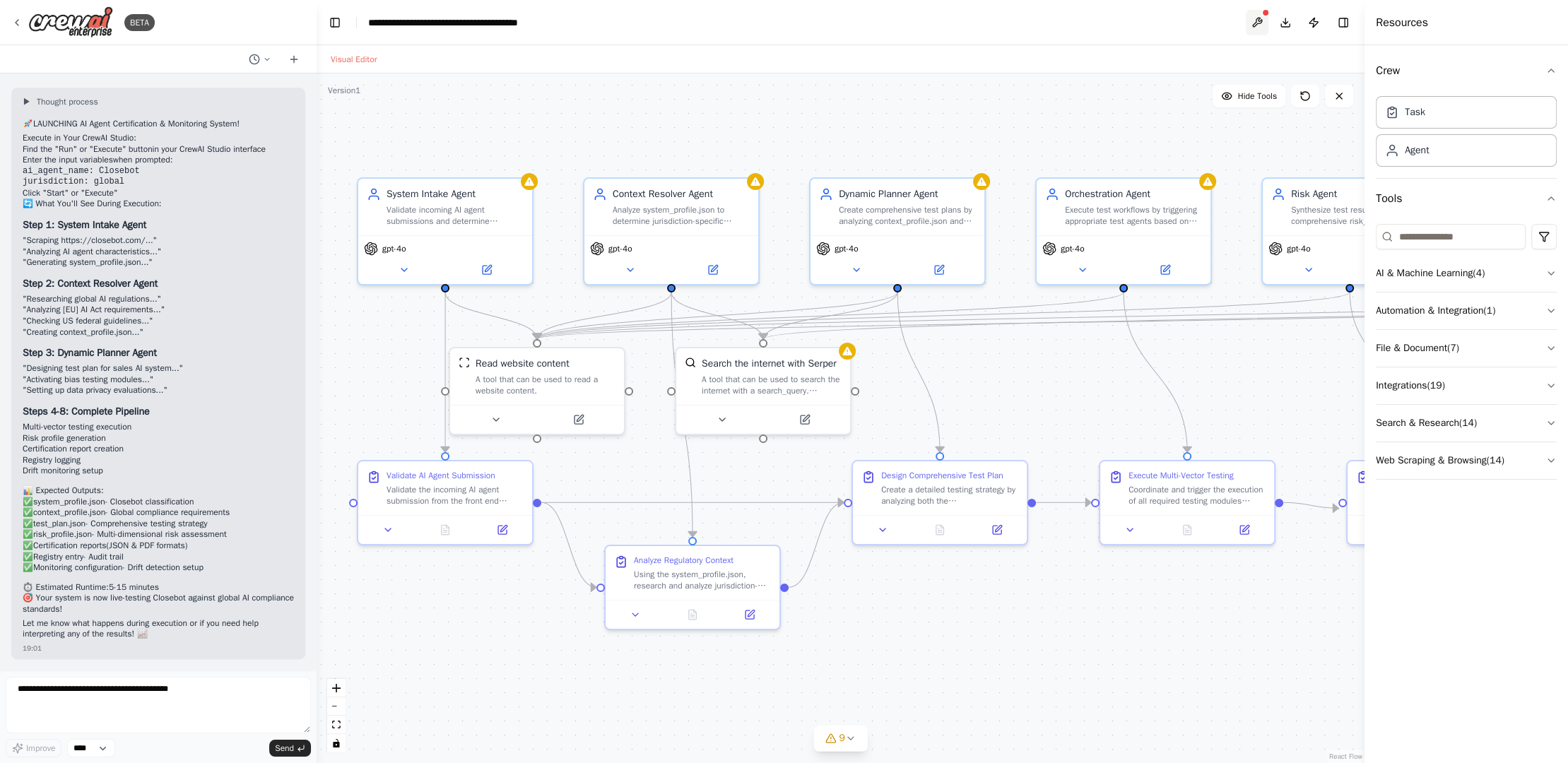 click at bounding box center (1257, 23) 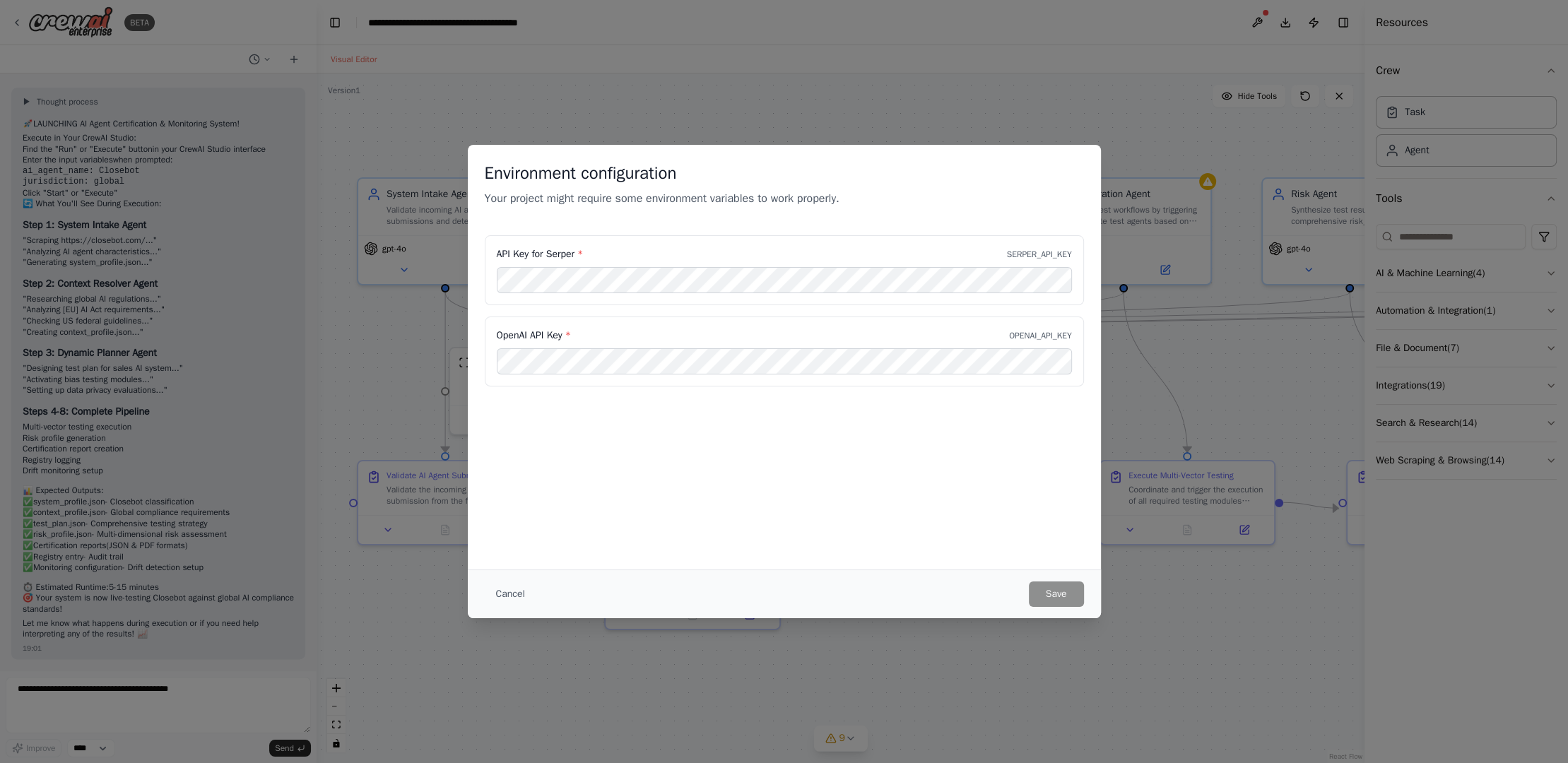 click on "Environment configuration Your project might require some environment variables to work properly. API Key for Serper * SERPER_API_KEY OpenAI API Key * OPENAI_API_KEY" at bounding box center [784, 357] 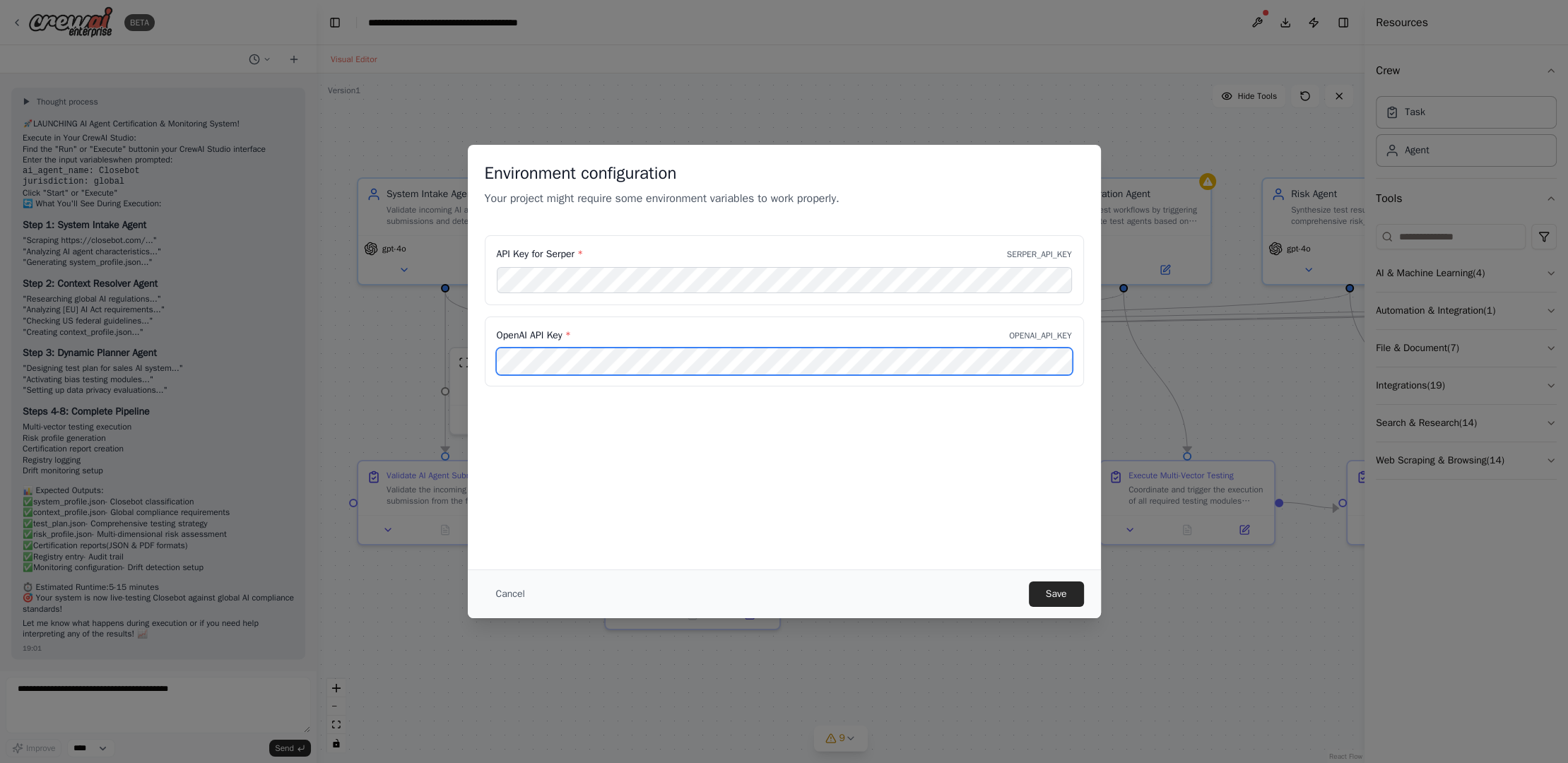 scroll, scrollTop: 0, scrollLeft: 189, axis: horizontal 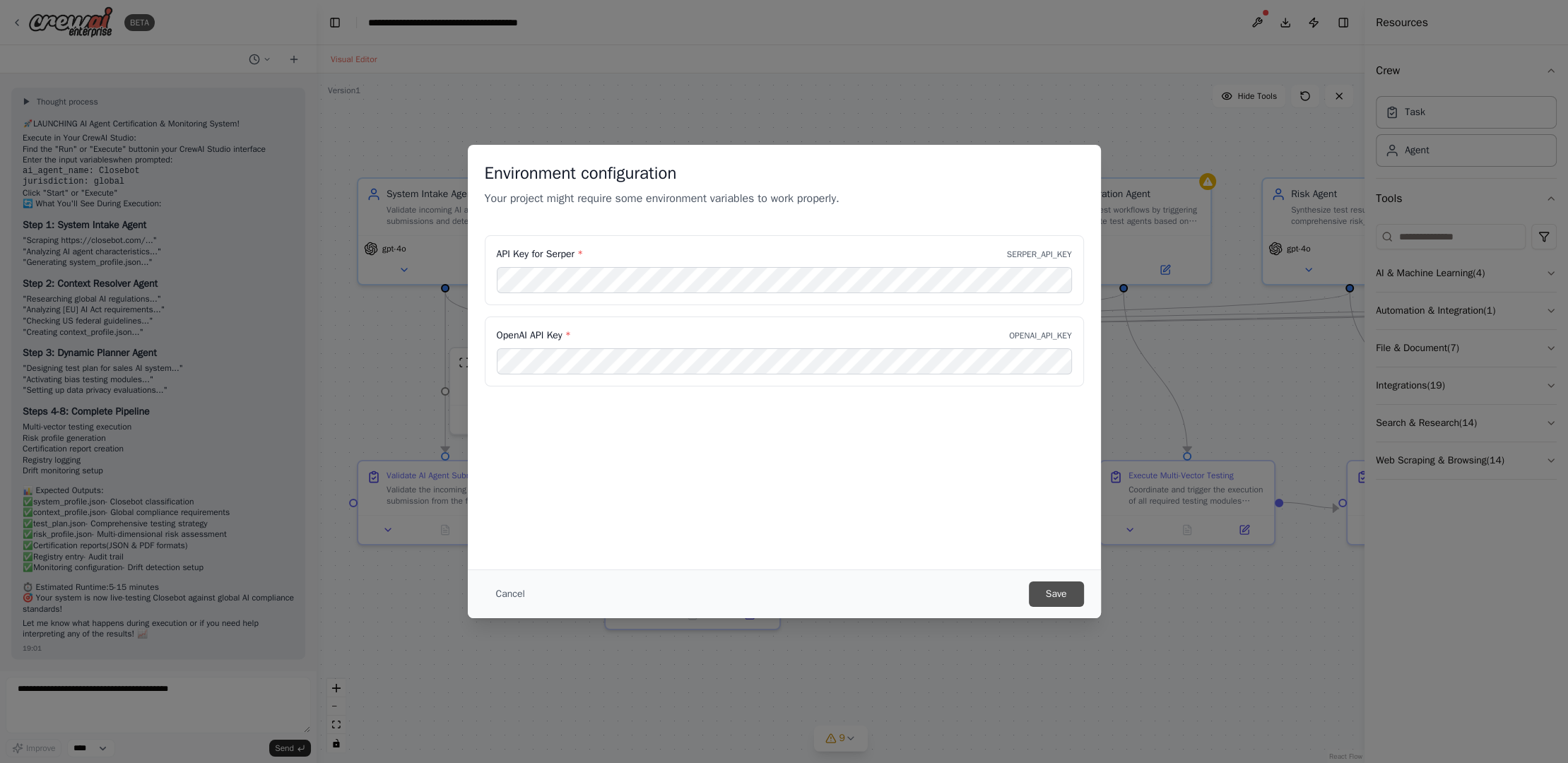 click on "Save" at bounding box center [1056, 594] 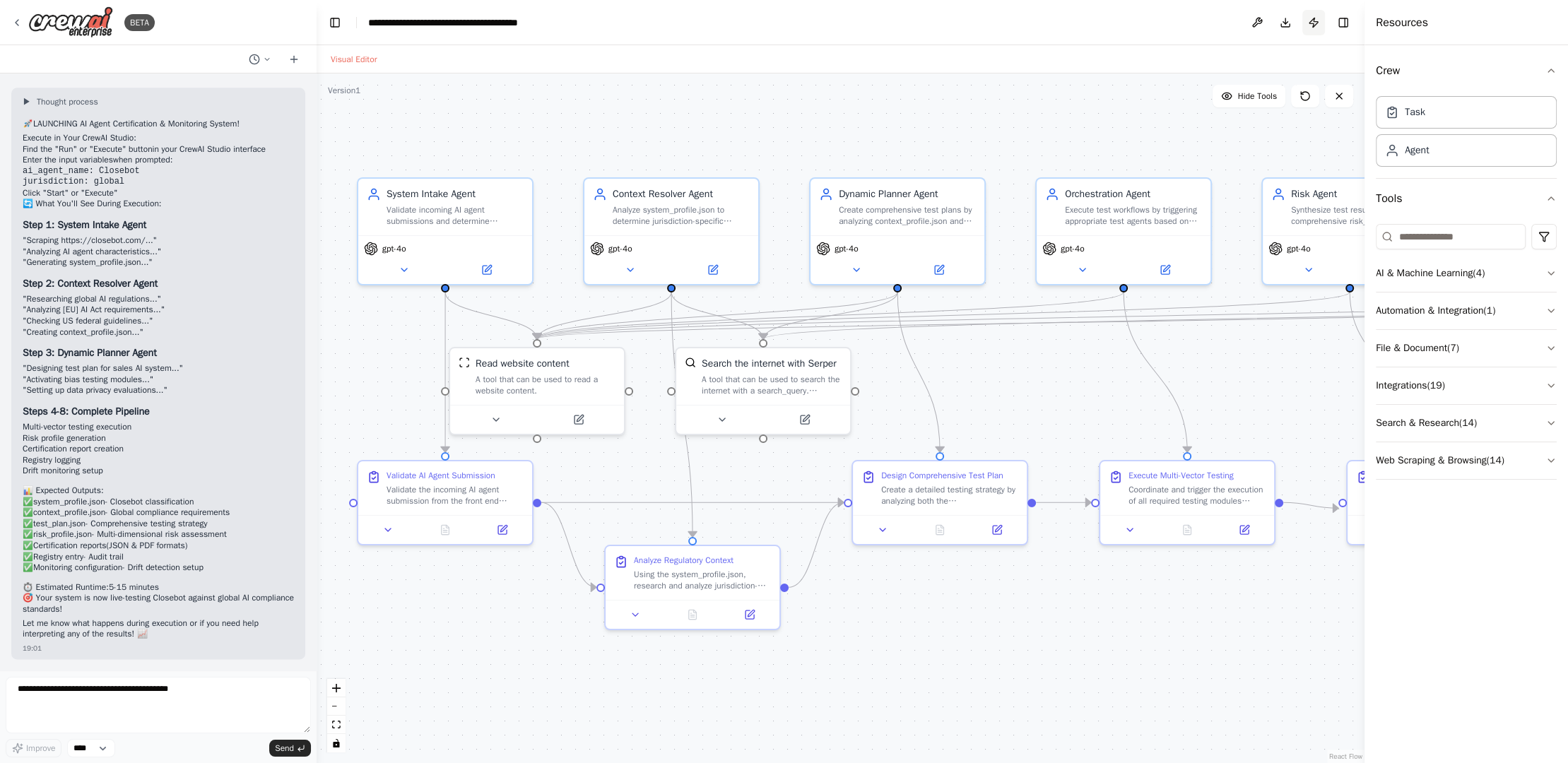 click on "Publish" at bounding box center [1314, 23] 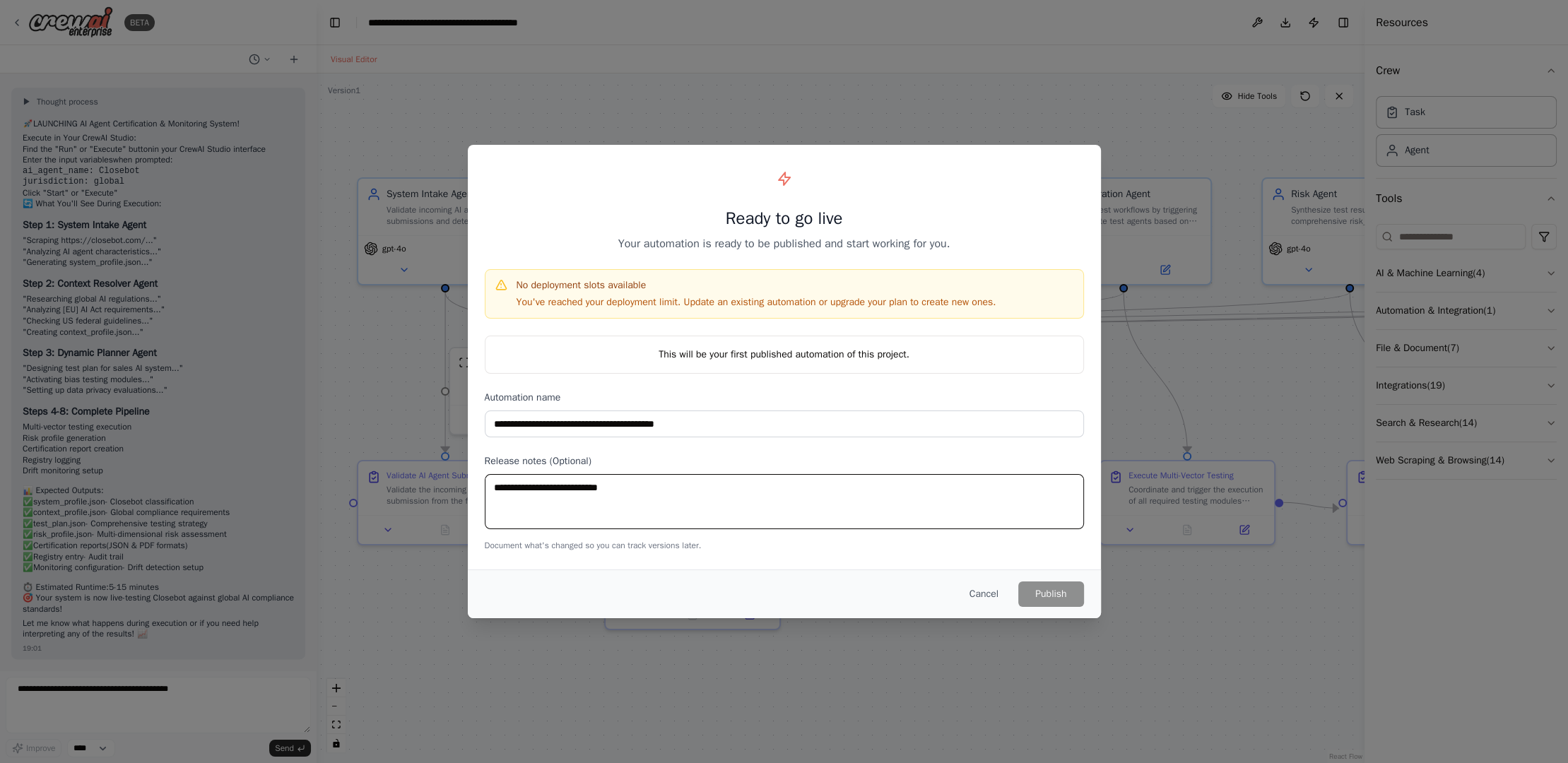 click at bounding box center (784, 502) 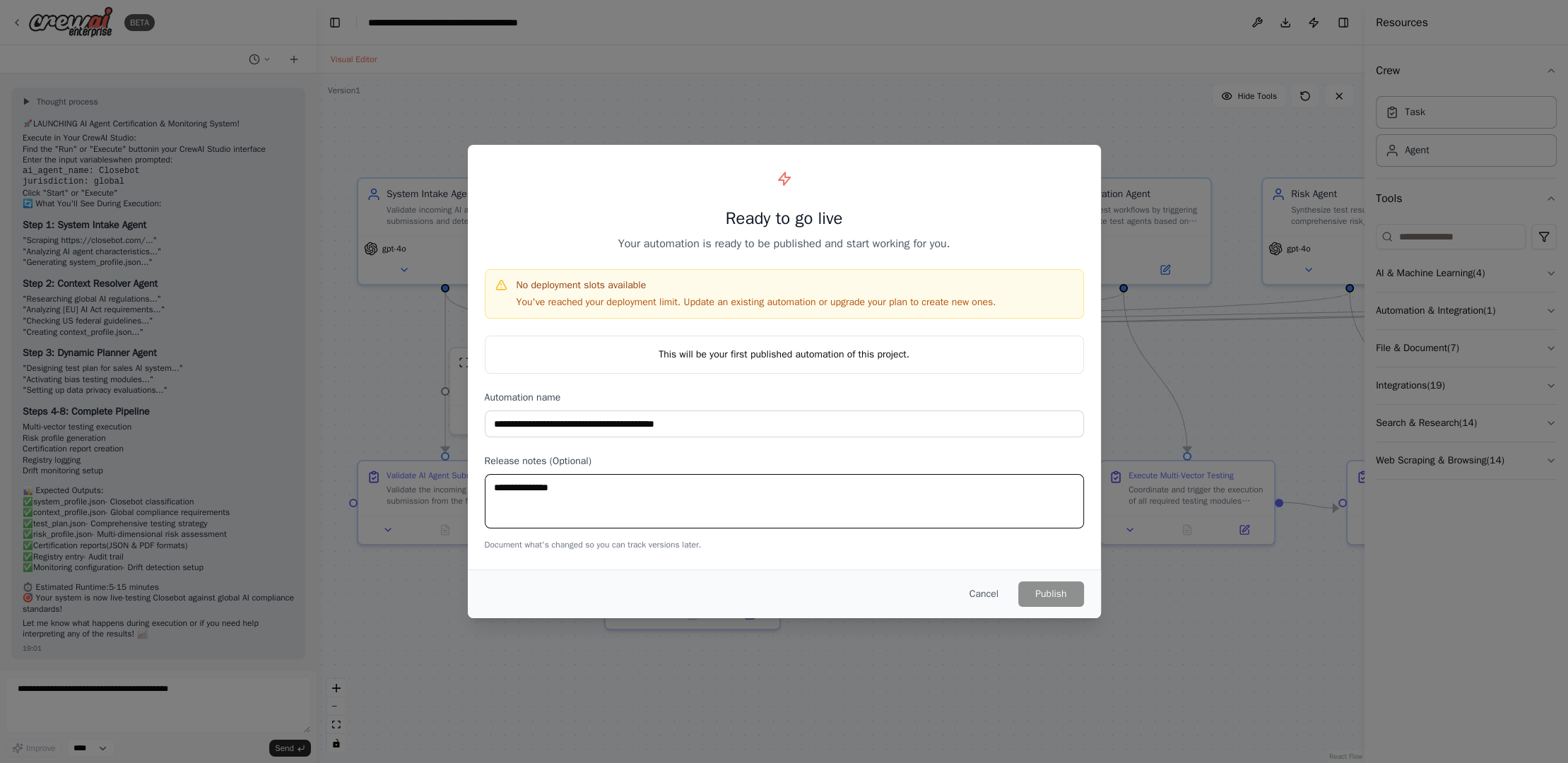 type on "**********" 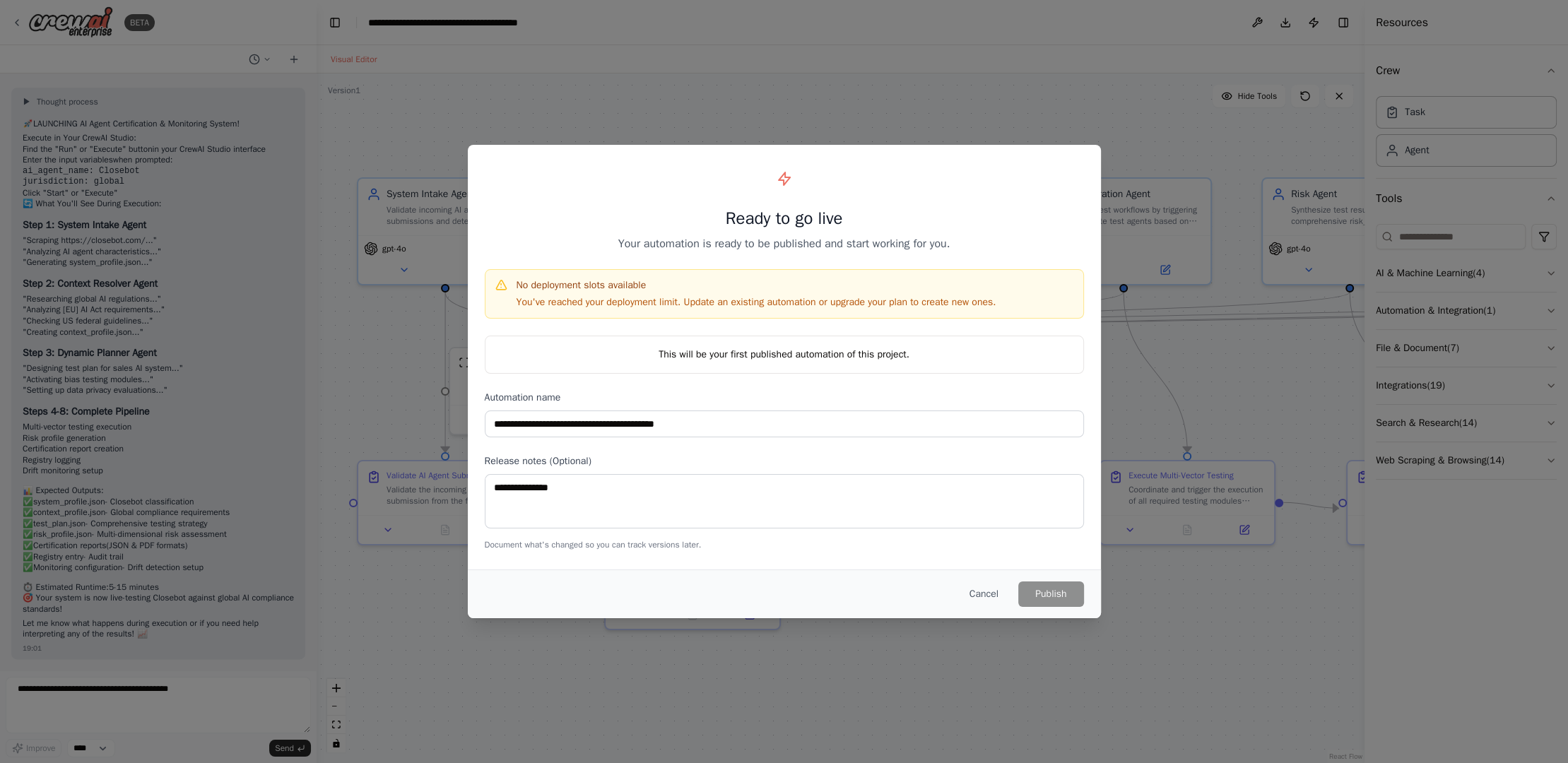 click on "Document what's changed so you can track versions later." at bounding box center (784, 545) 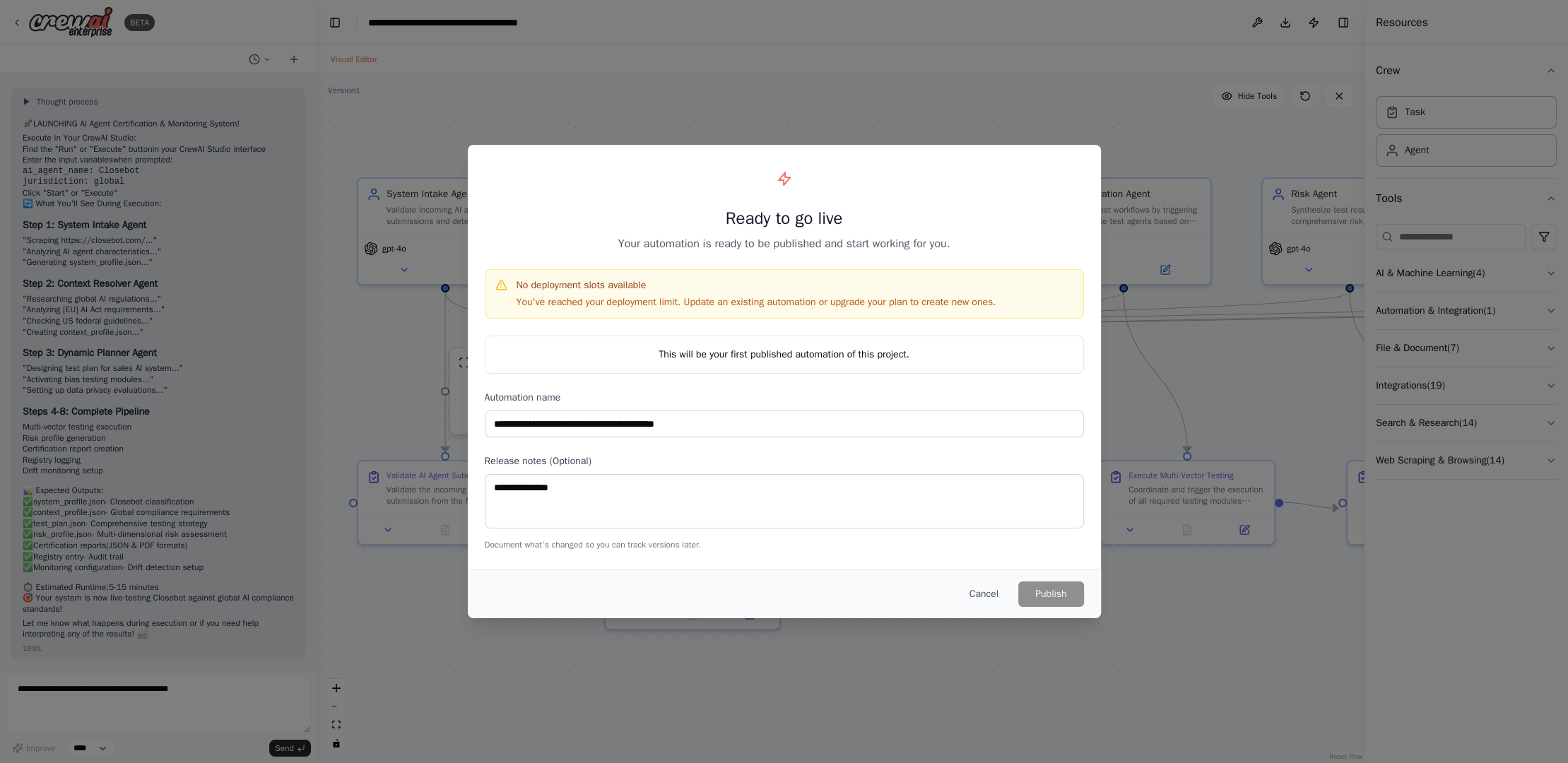 click on "**********" at bounding box center (784, 357) 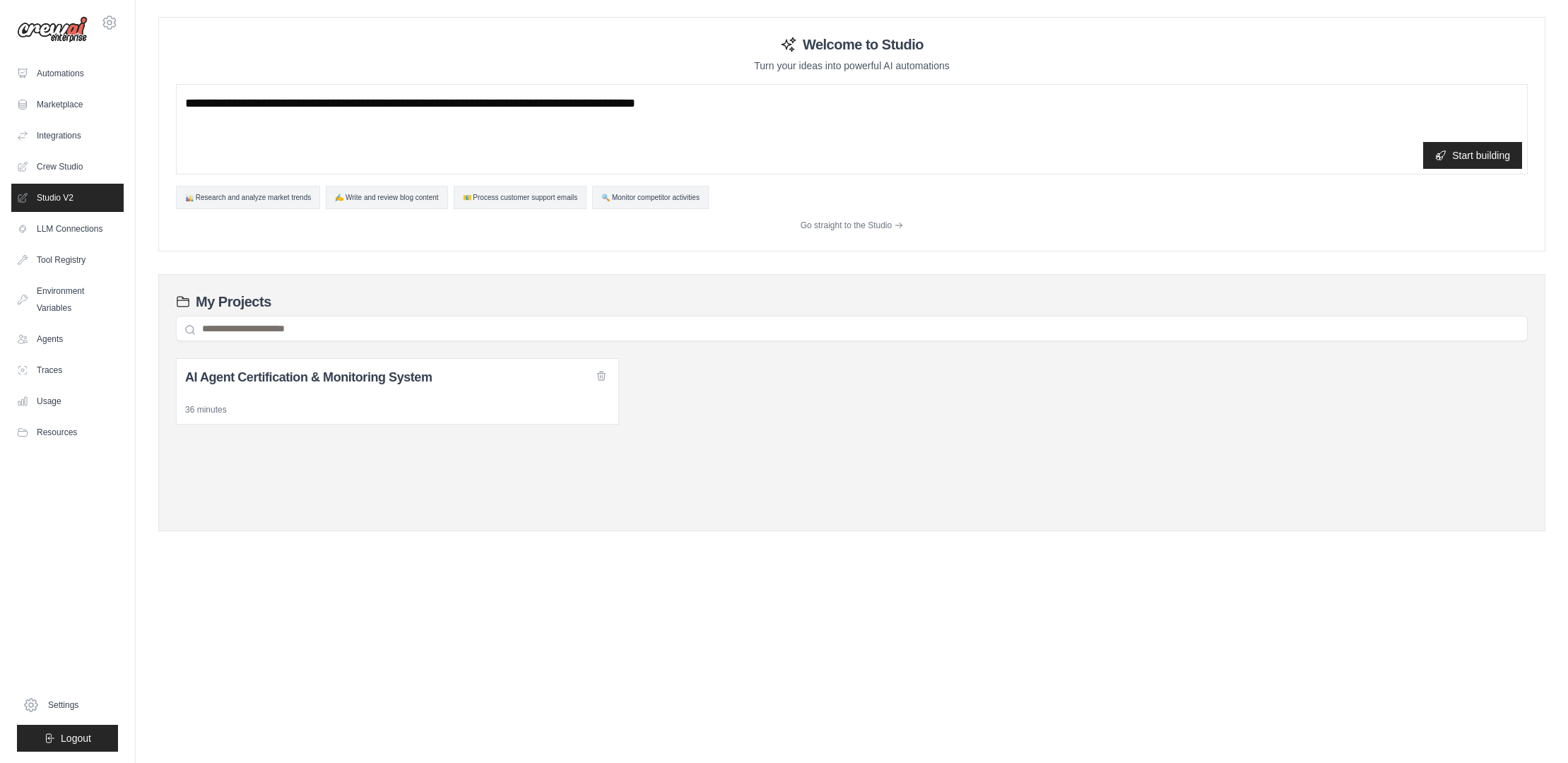 scroll, scrollTop: 0, scrollLeft: 0, axis: both 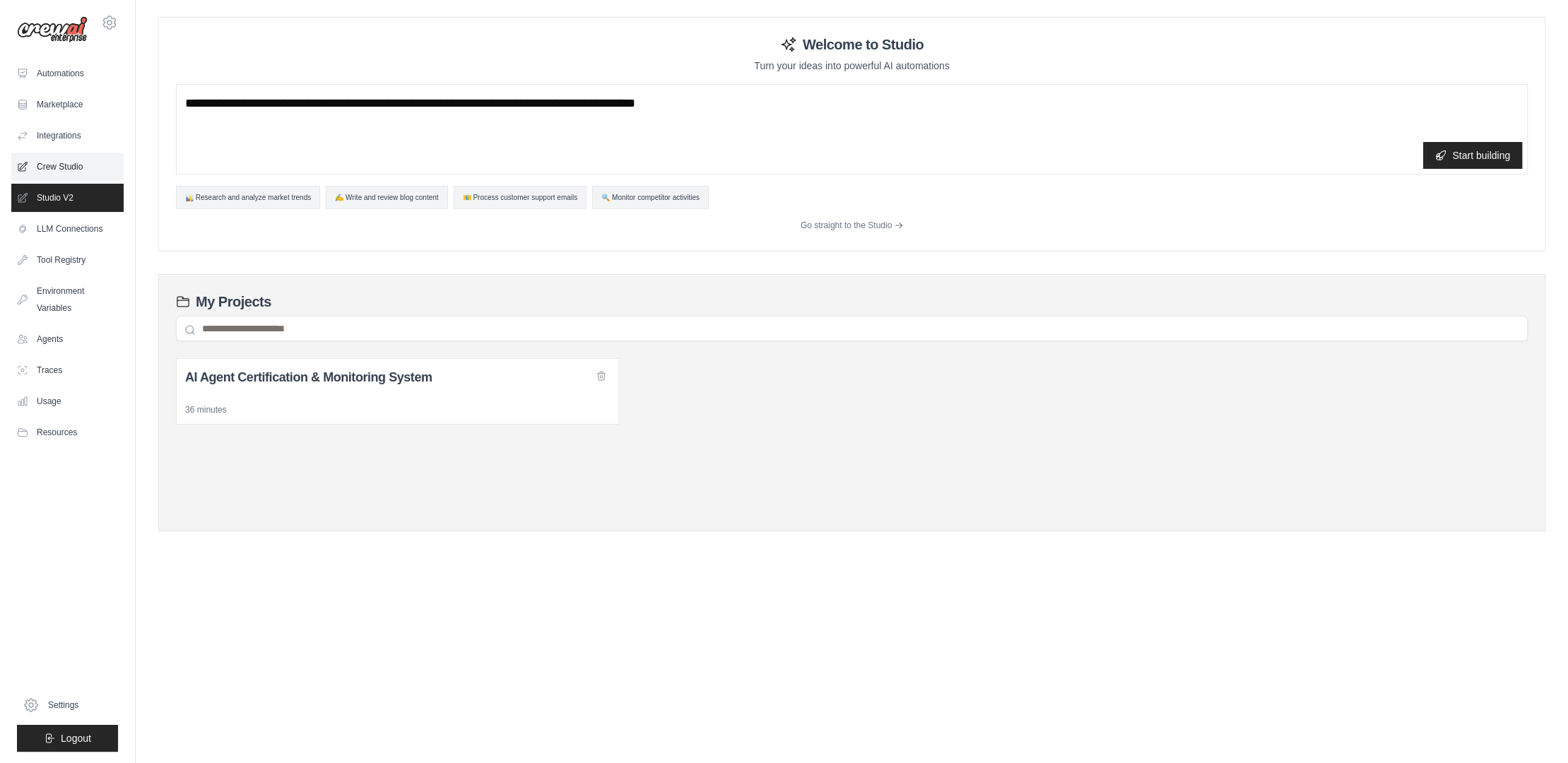 click on "Crew Studio" at bounding box center (67, 167) 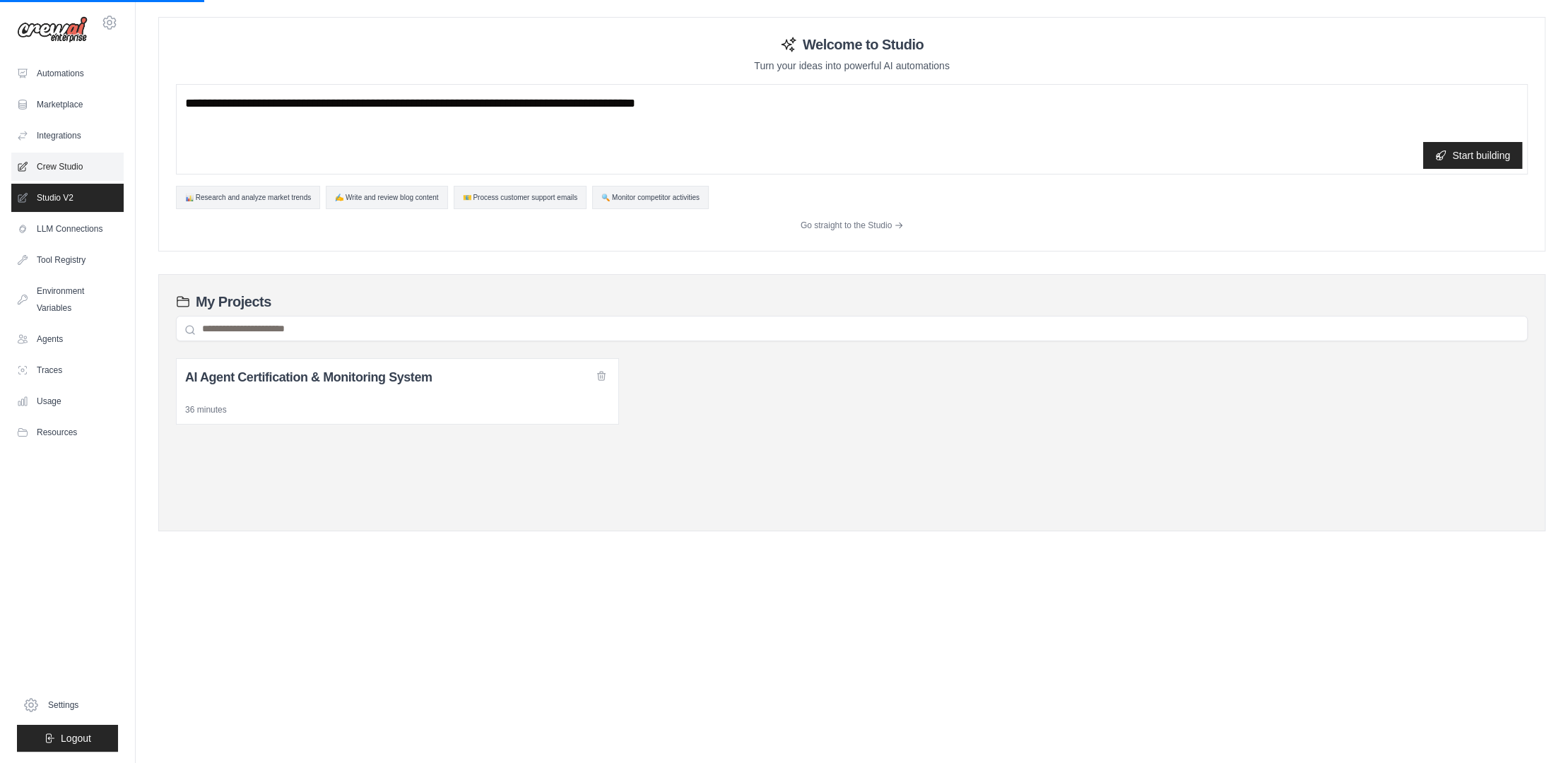 click on "Crew Studio" at bounding box center [67, 167] 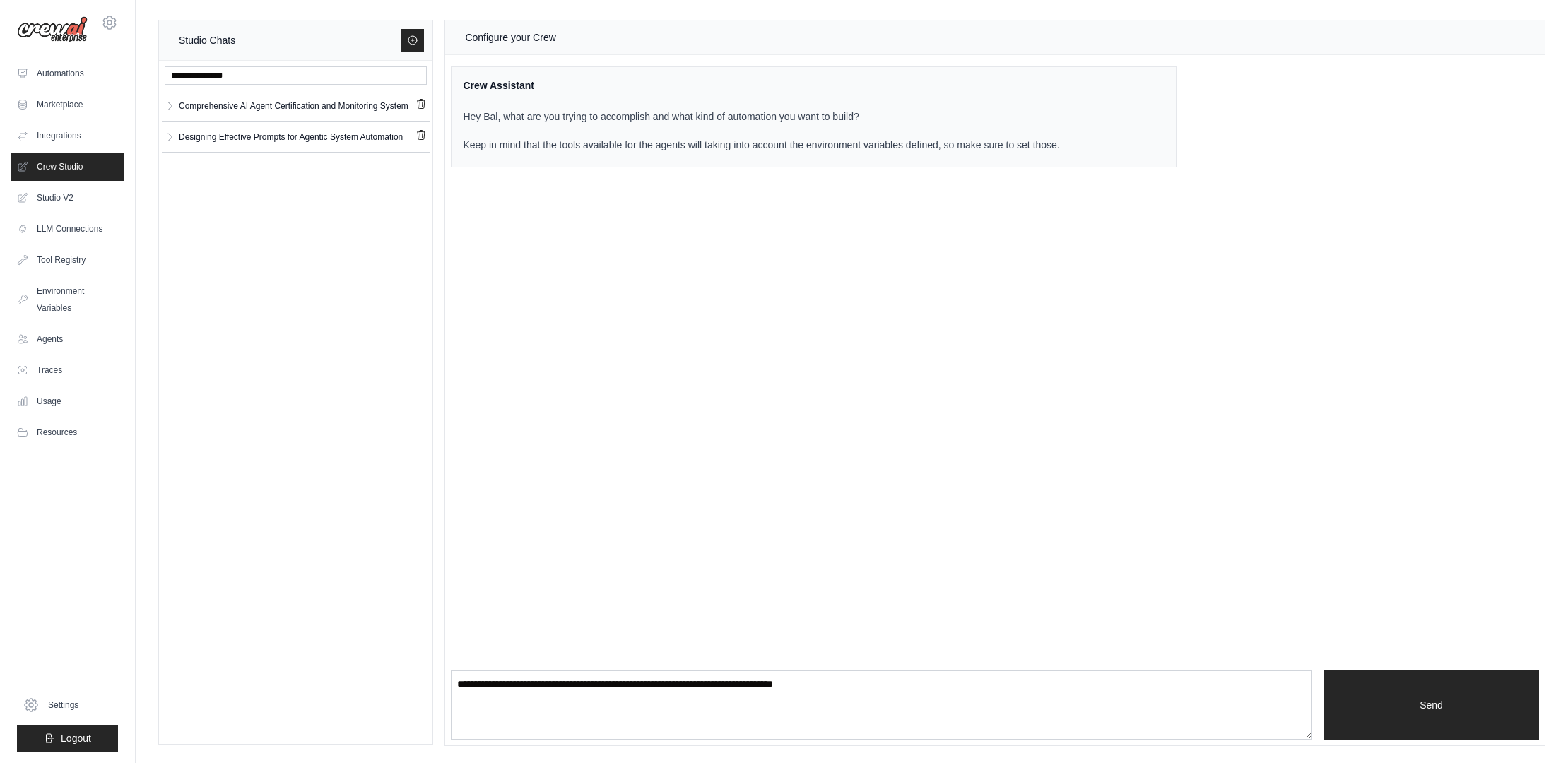 scroll, scrollTop: 0, scrollLeft: 0, axis: both 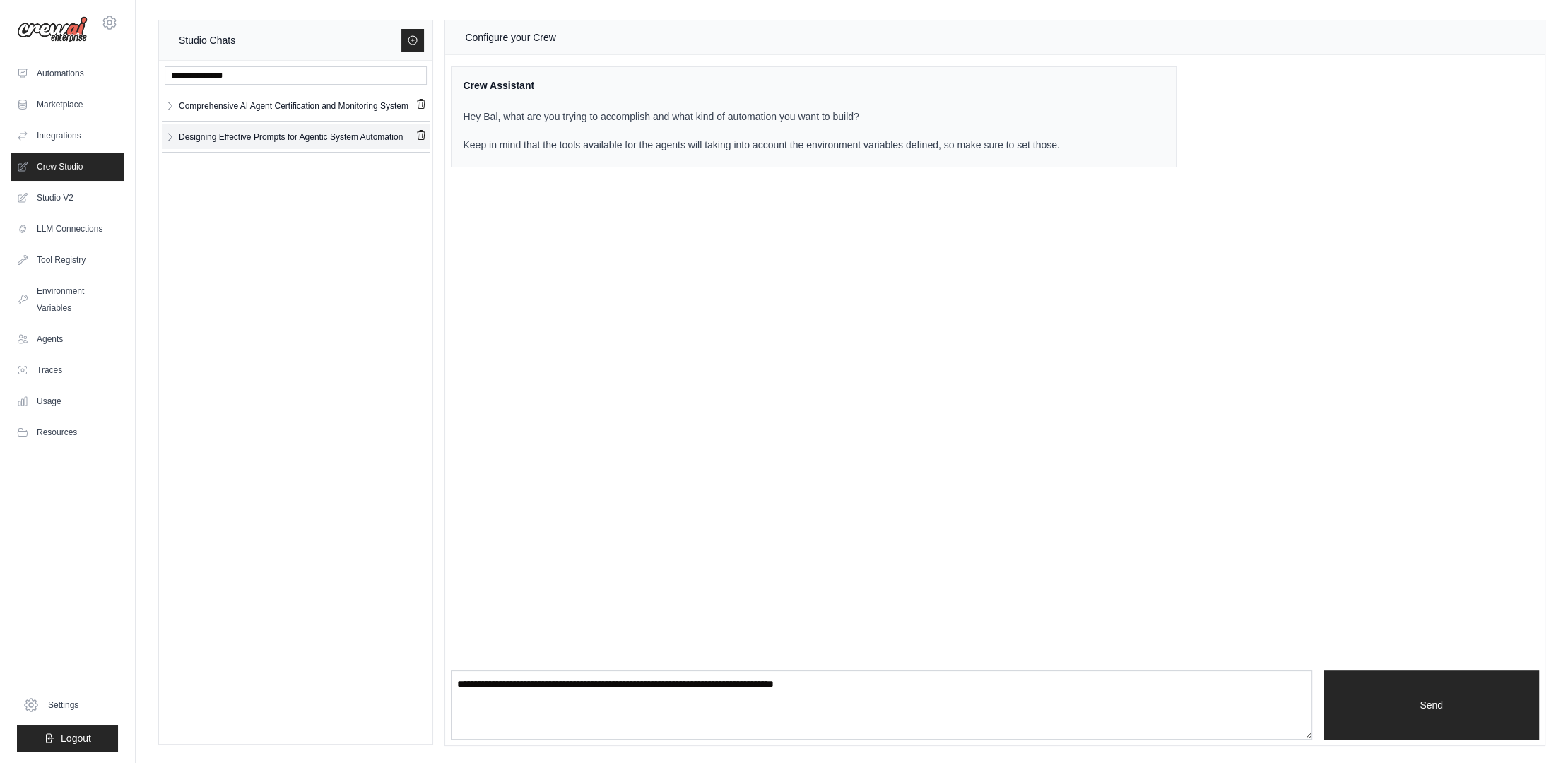 click 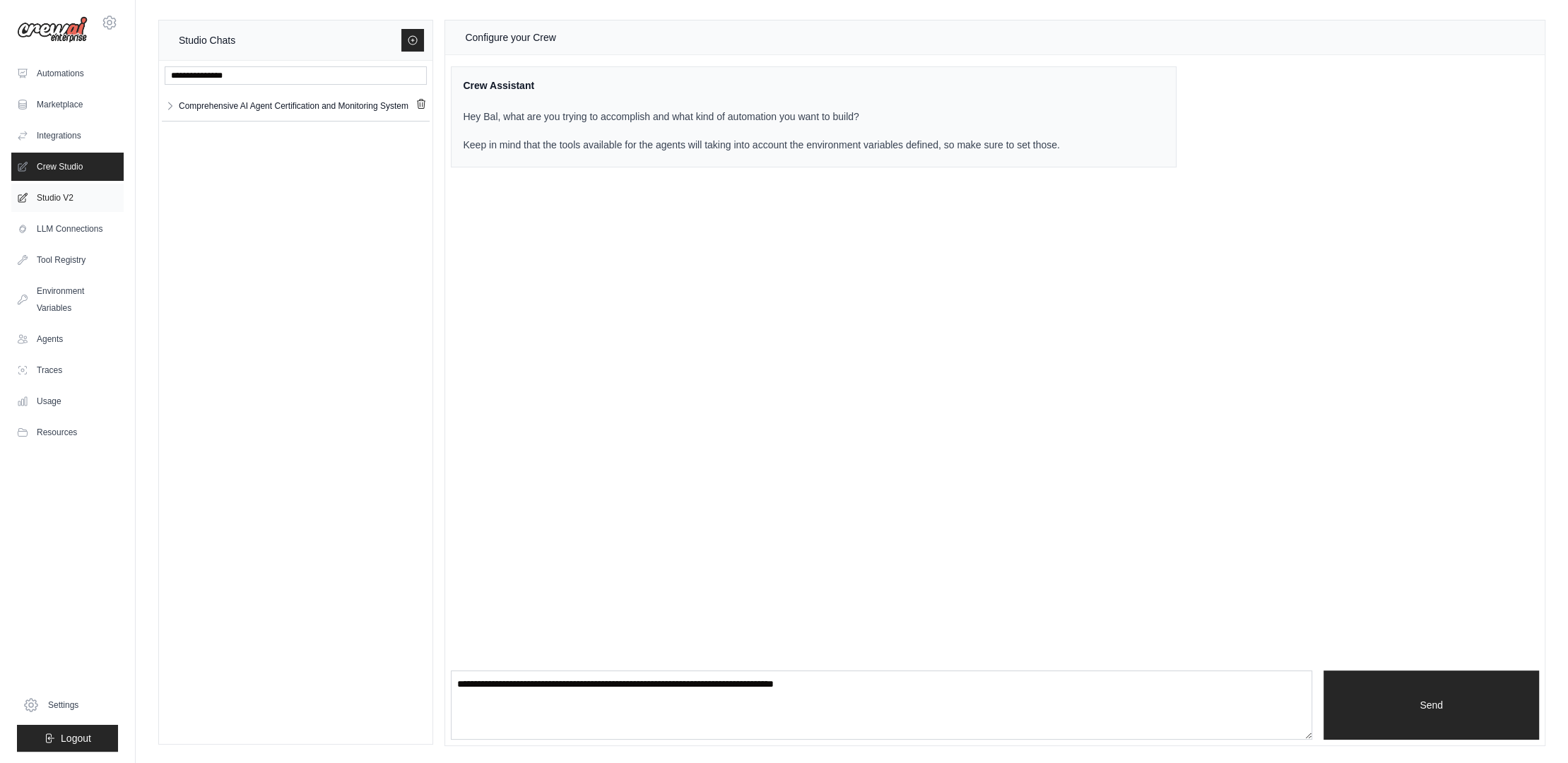 click on "Studio V2" at bounding box center (67, 198) 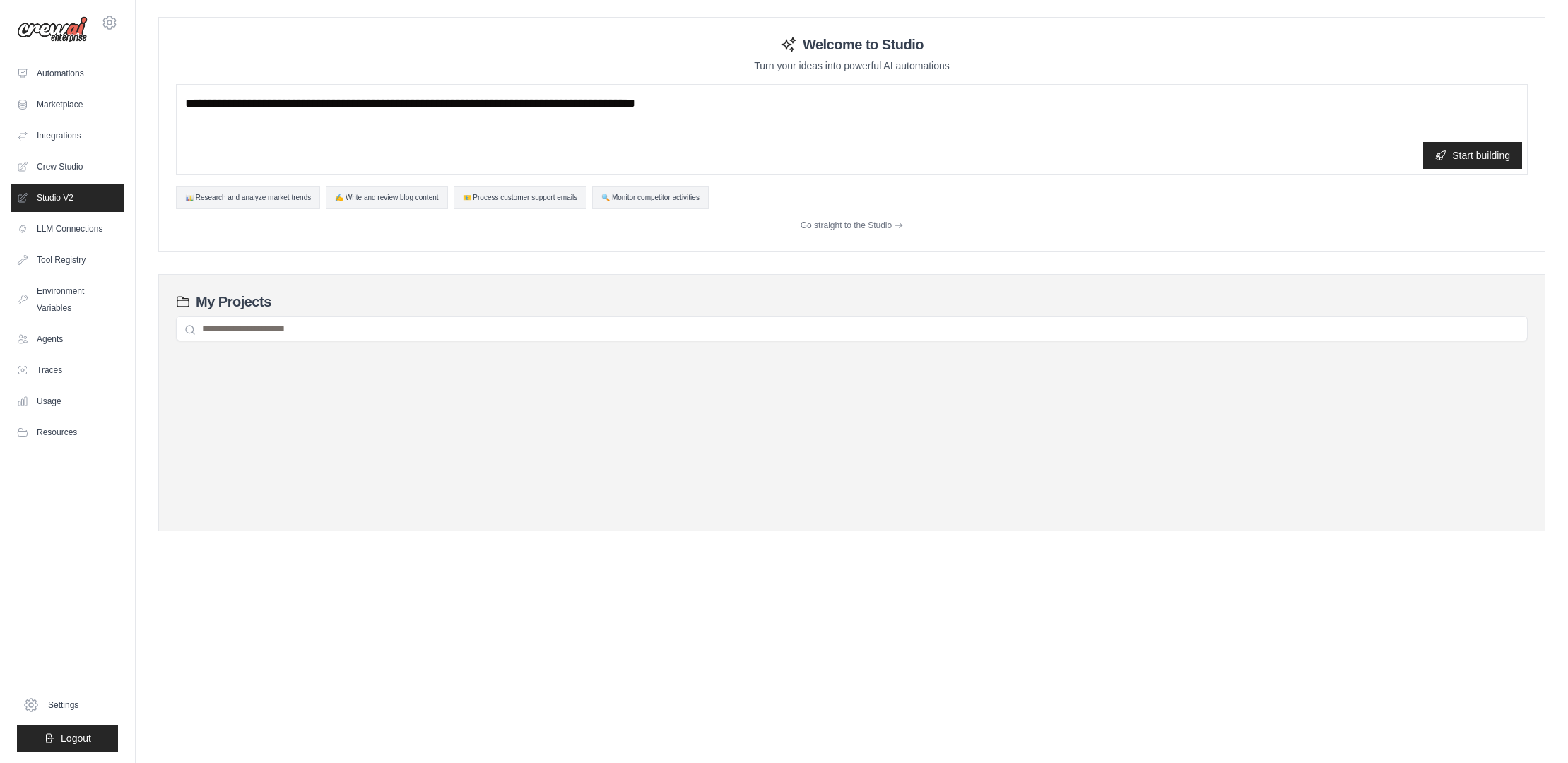 scroll, scrollTop: 0, scrollLeft: 0, axis: both 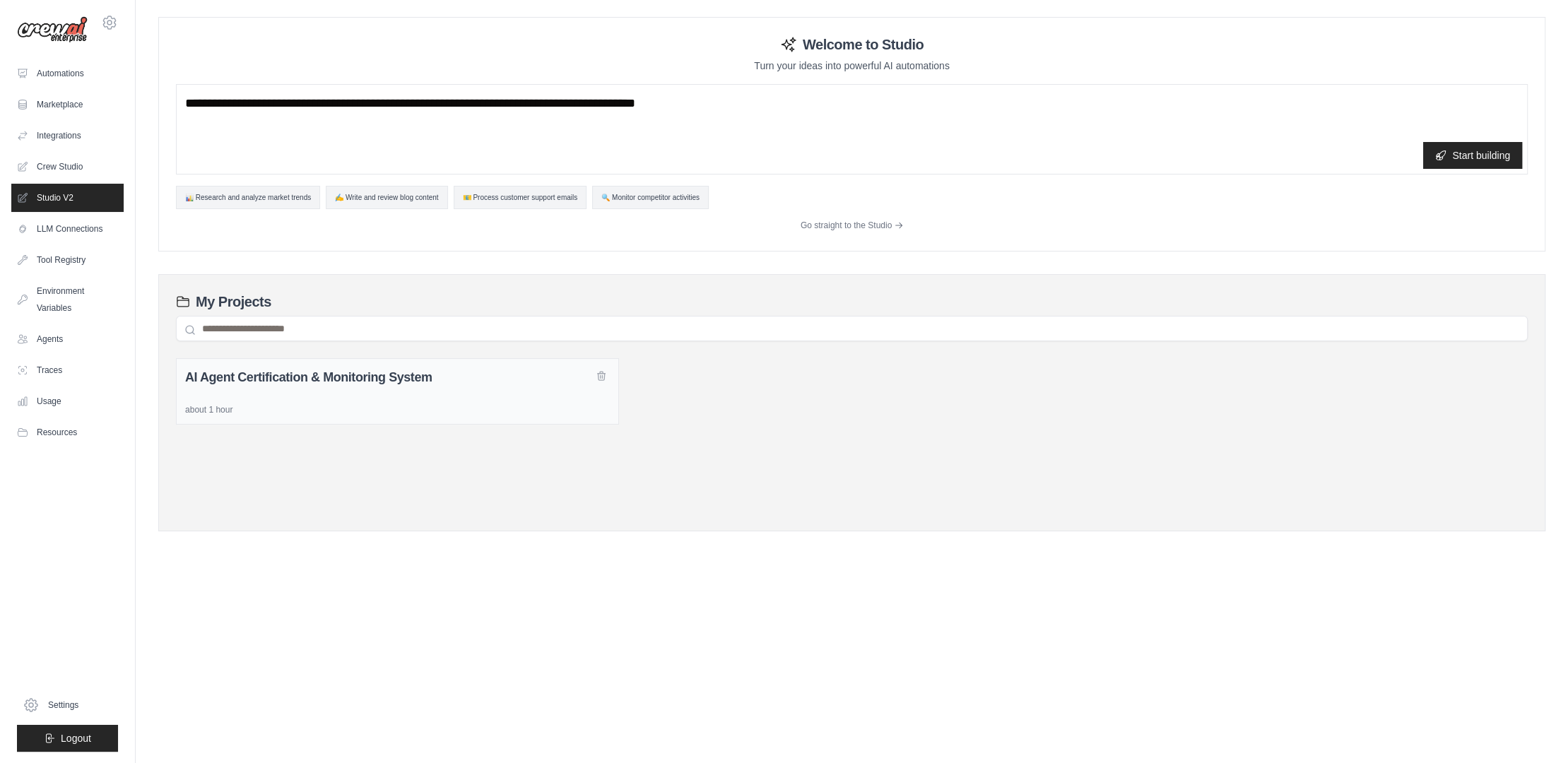 click on "AI Agent Certification & Monitoring System" at bounding box center (397, 377) 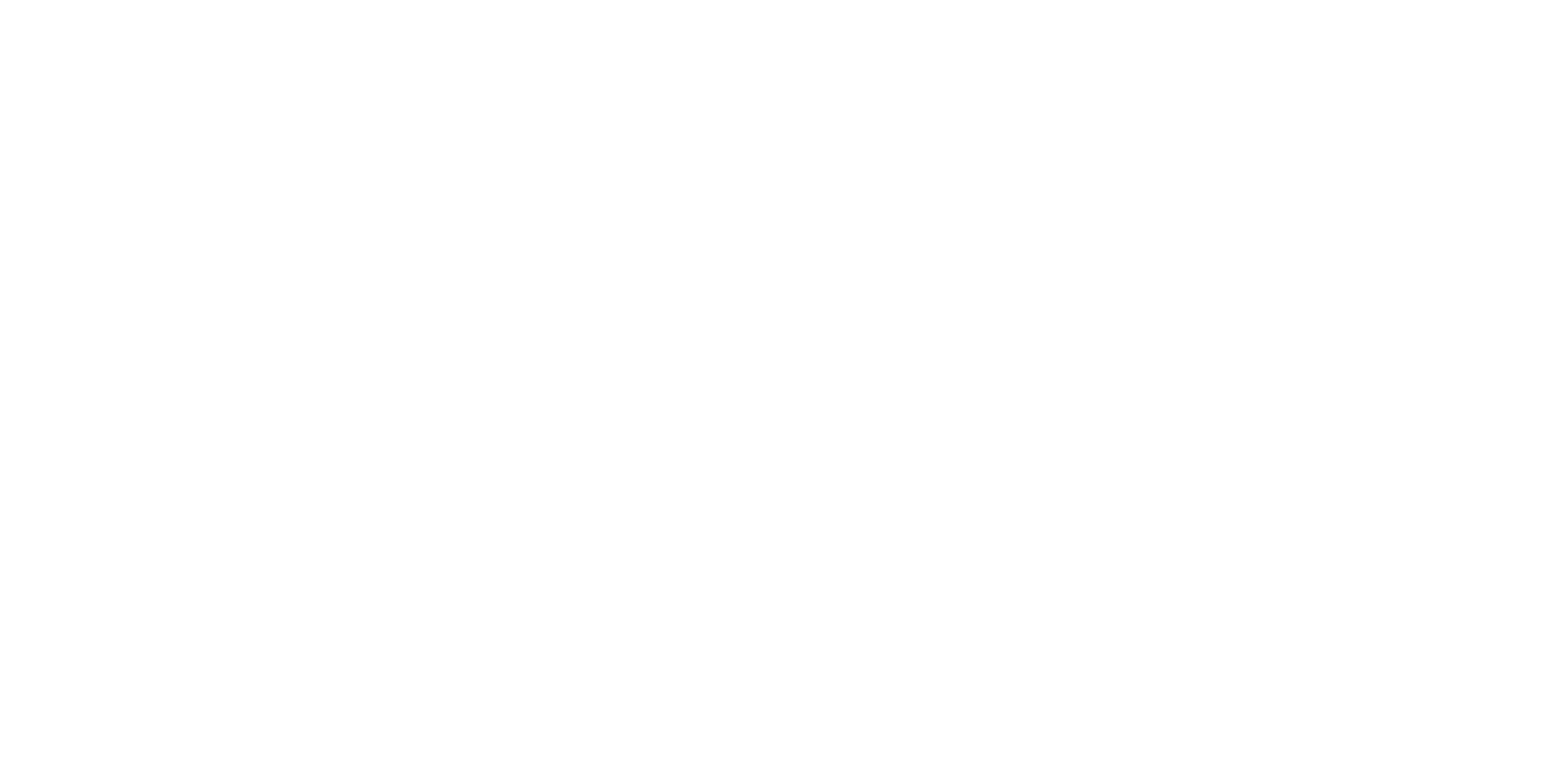 scroll, scrollTop: 0, scrollLeft: 0, axis: both 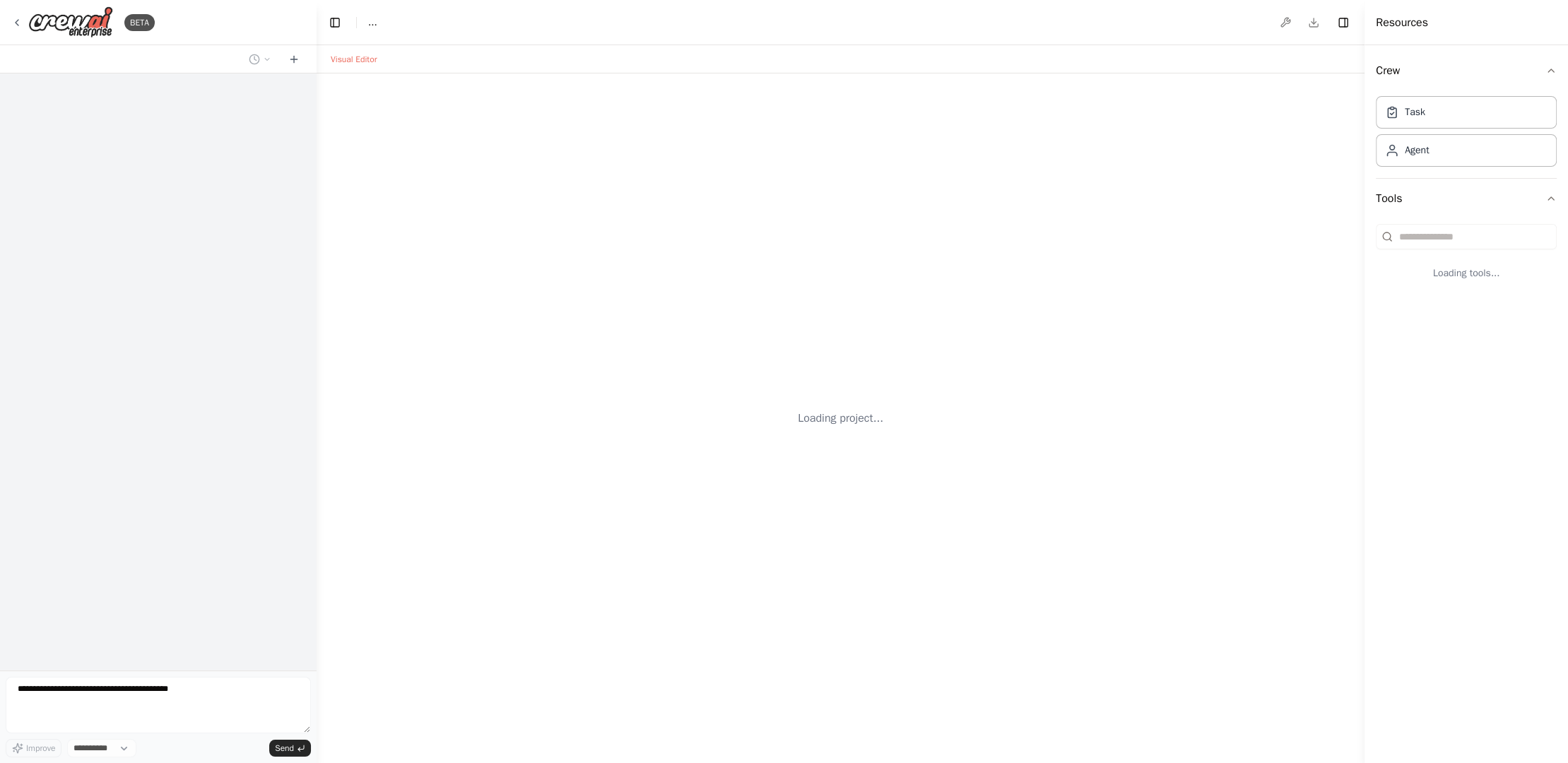 select on "****" 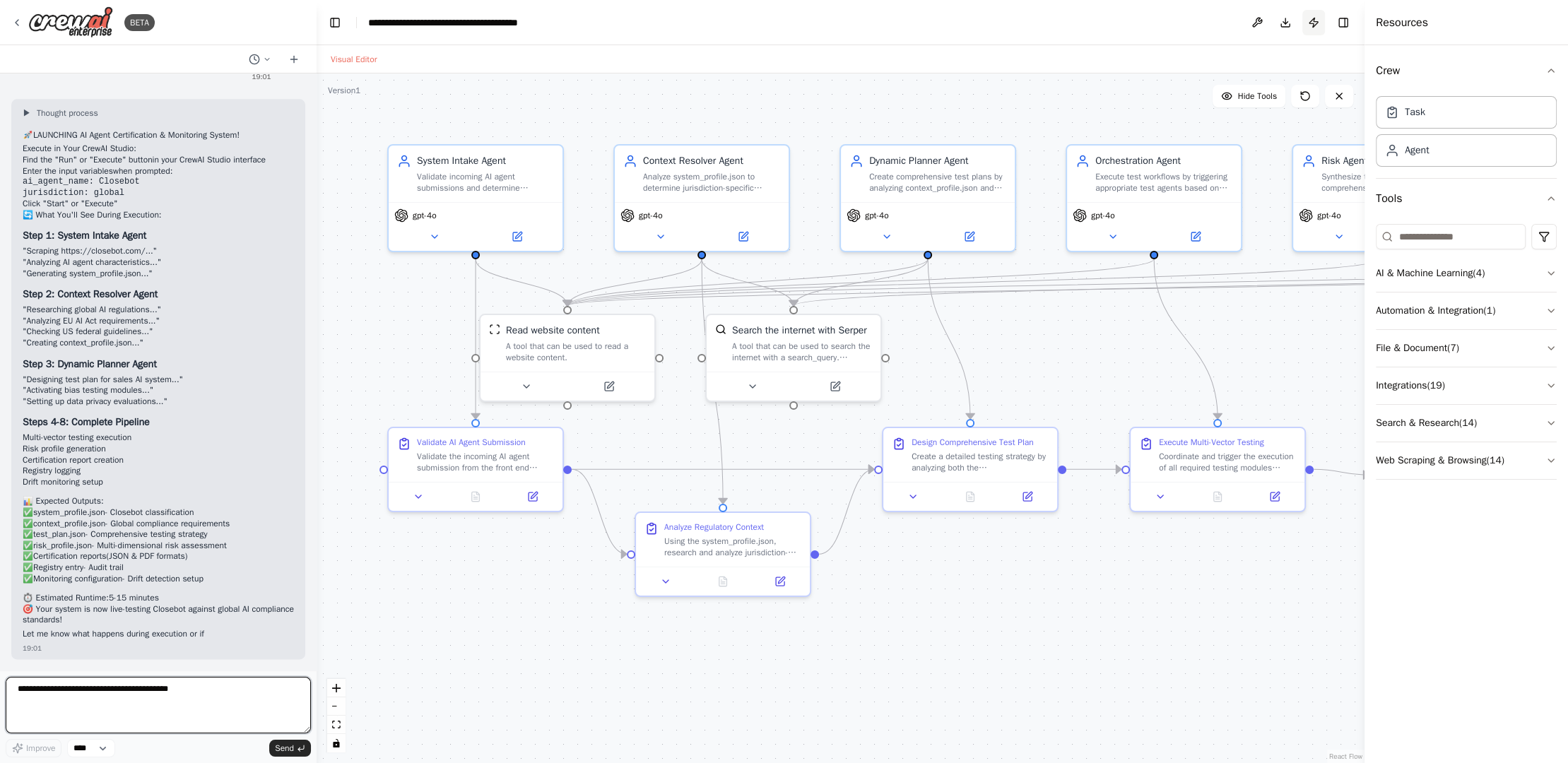 scroll, scrollTop: 8657, scrollLeft: 0, axis: vertical 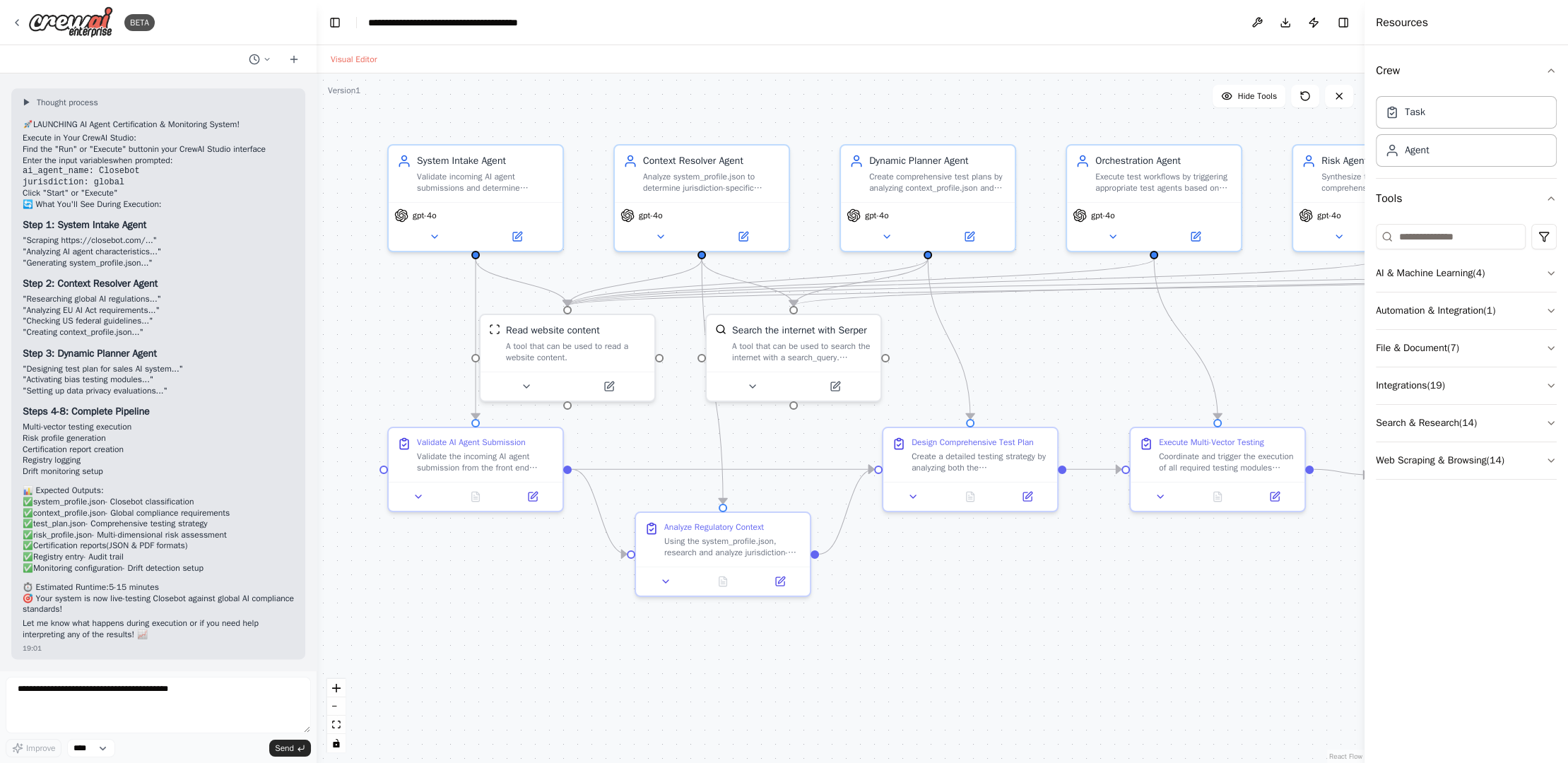 click on "Publish" at bounding box center (1314, 23) 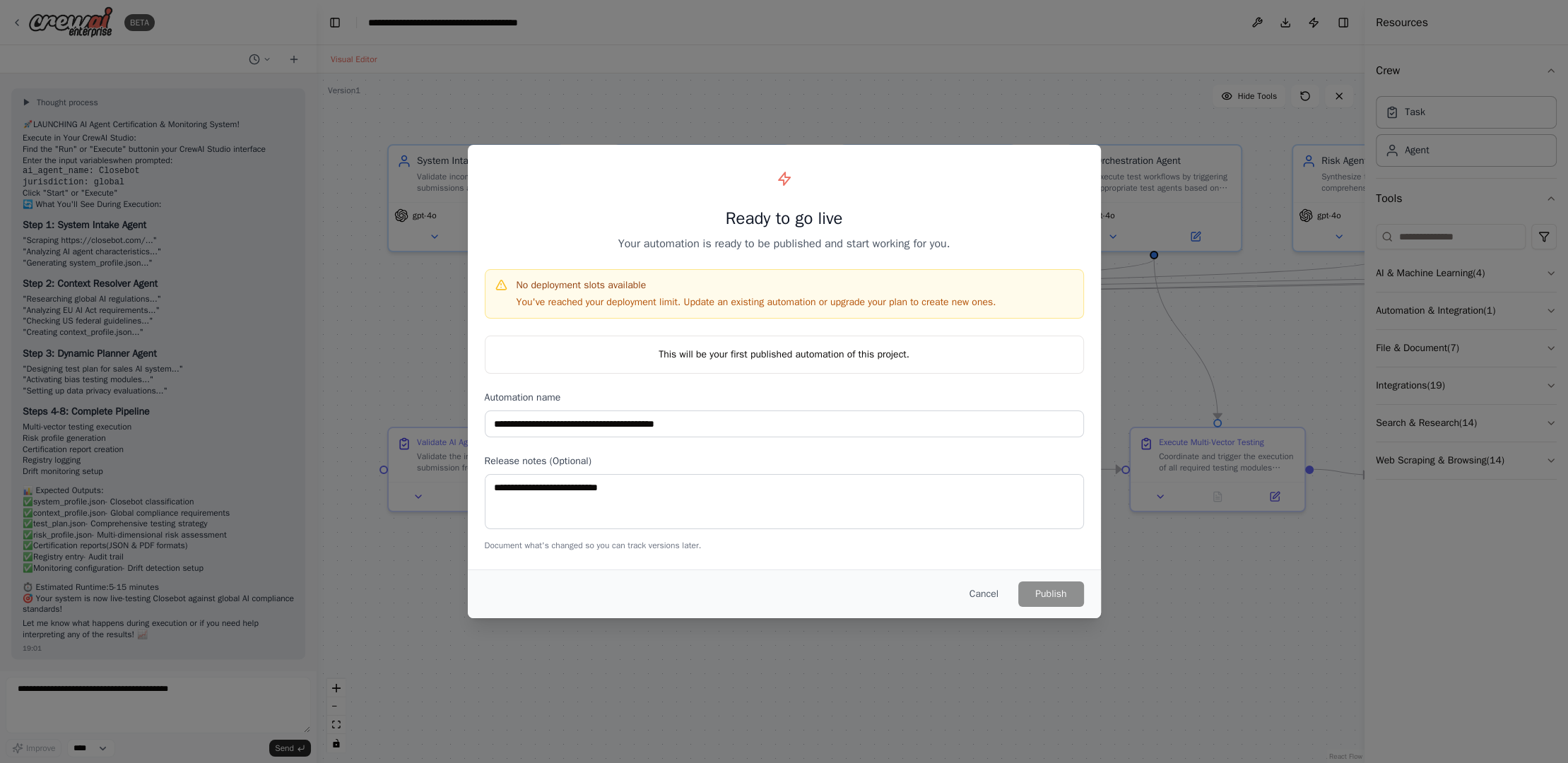 click on "You've reached your deployment limit. Update an existing automation or upgrade your plan to create new ones." at bounding box center (756, 302) 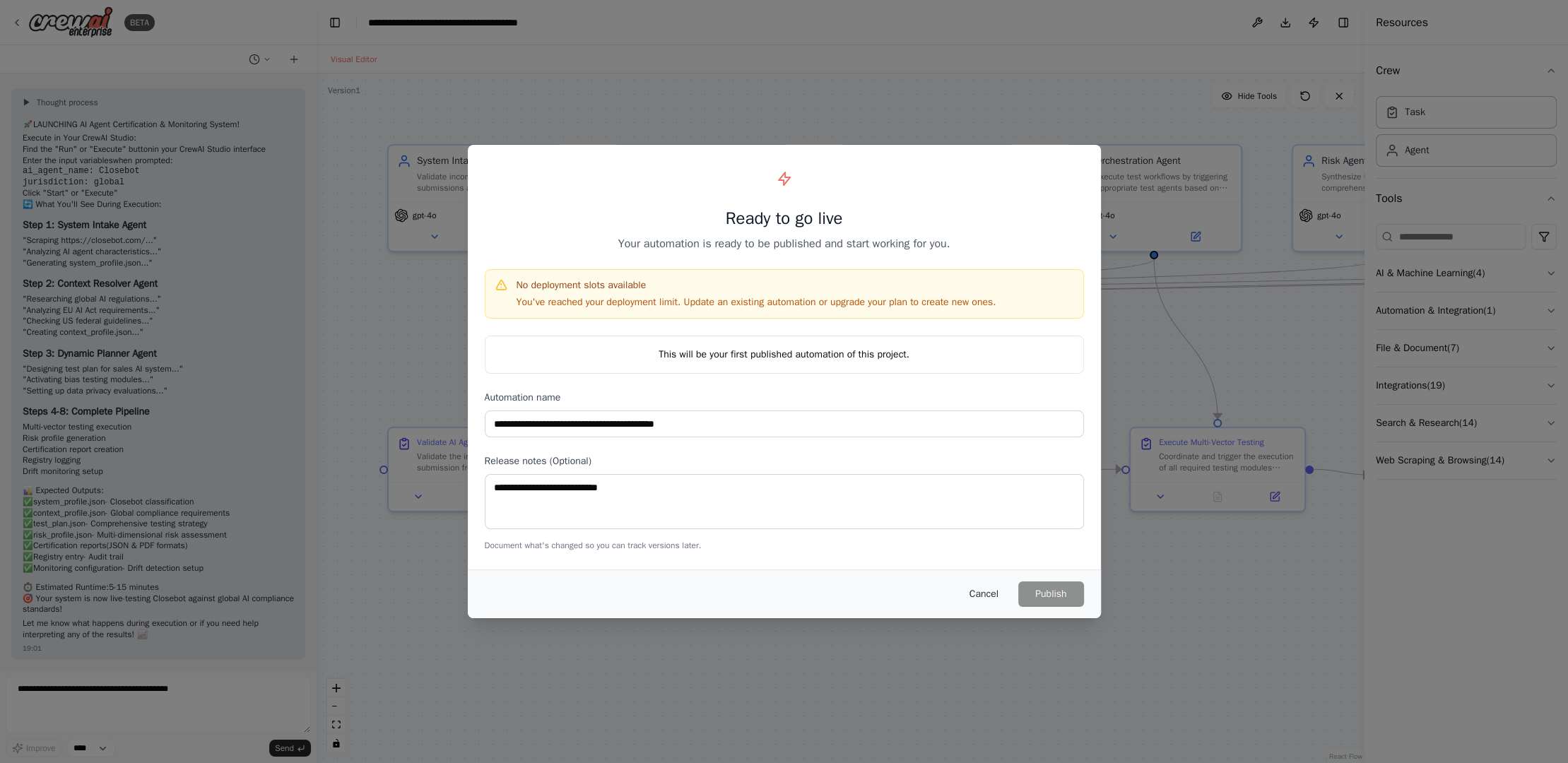 click on "Cancel" at bounding box center [984, 594] 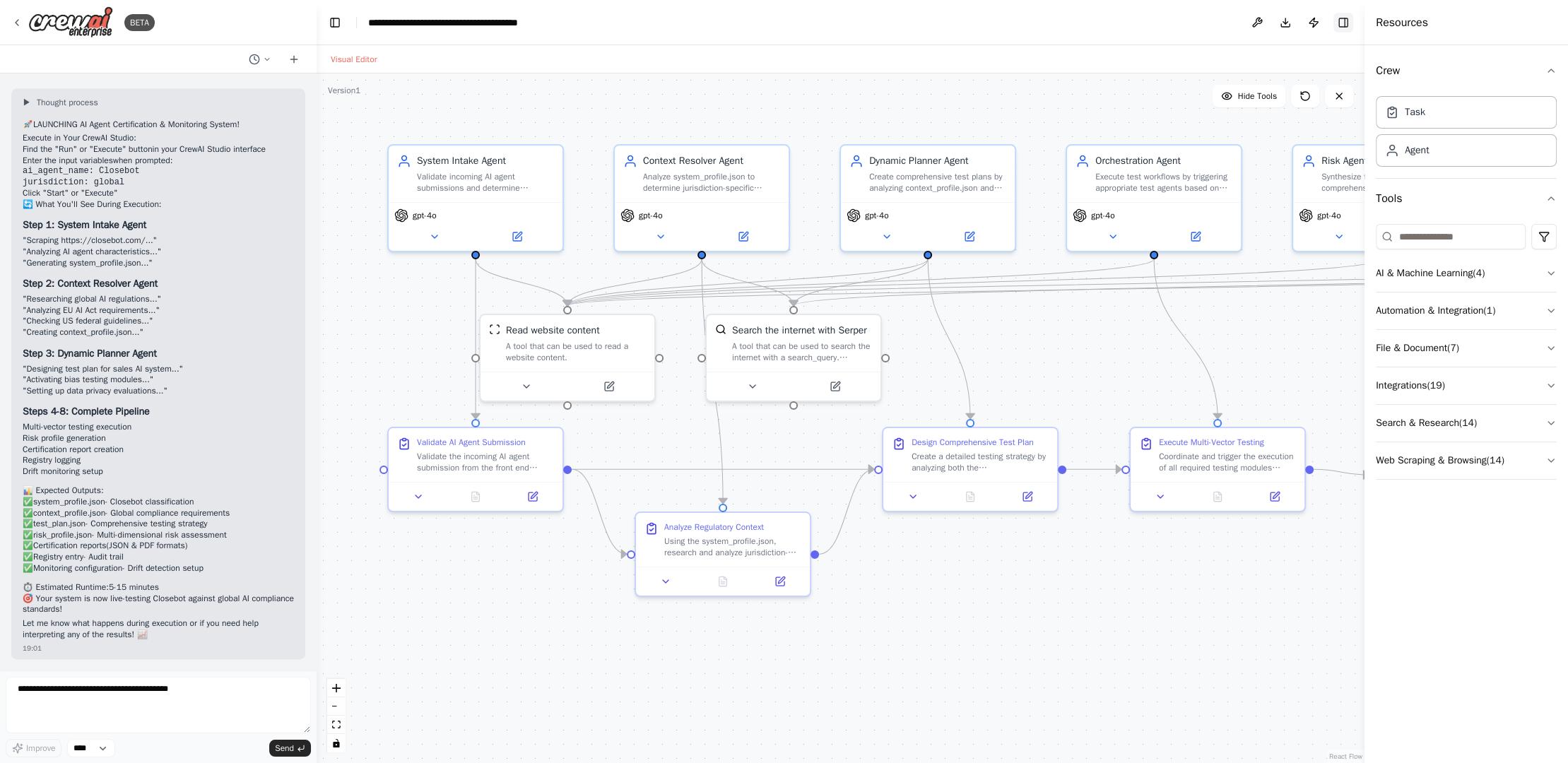 click on "Toggle Right Sidebar" at bounding box center [1343, 23] 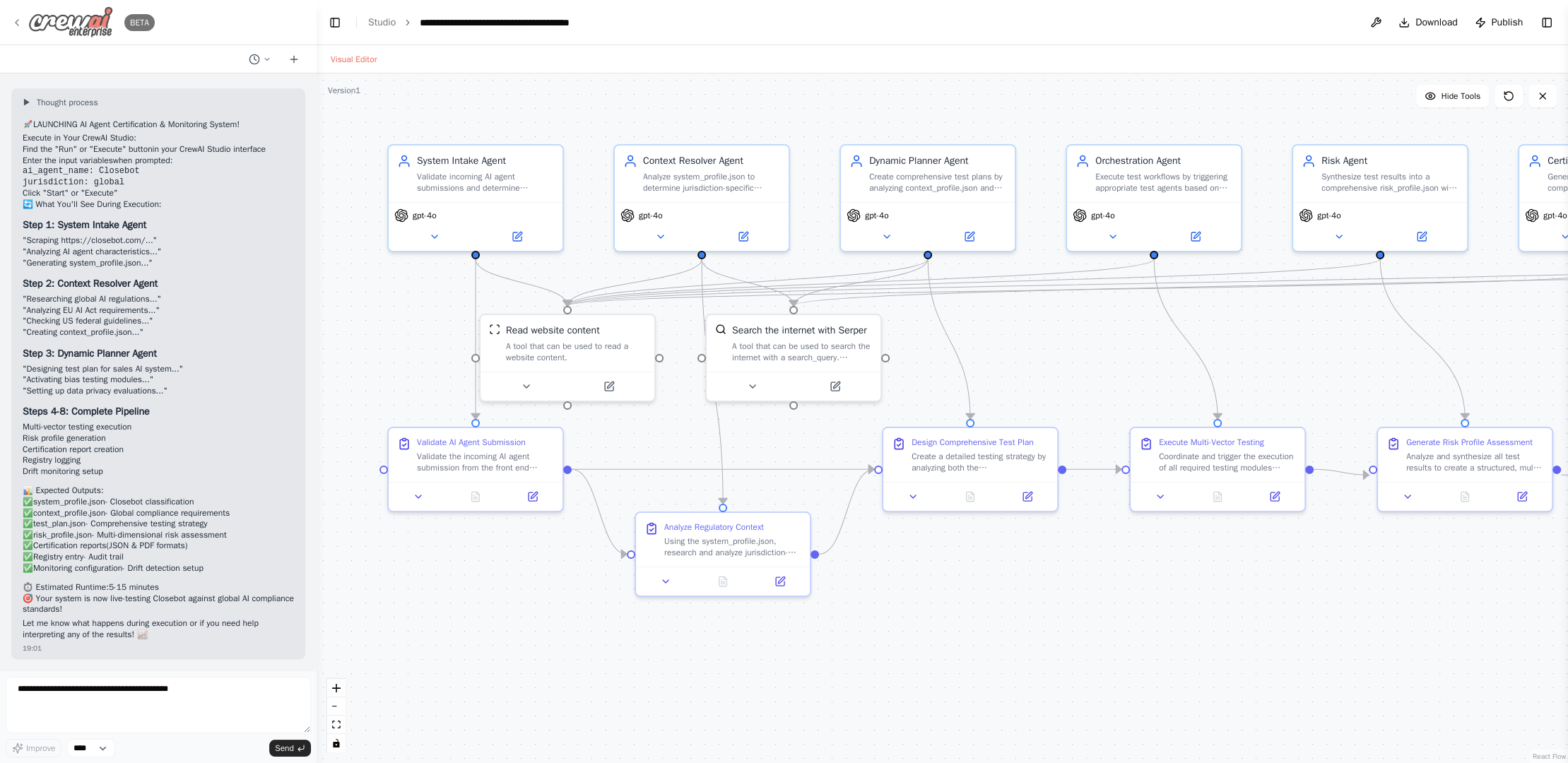 click 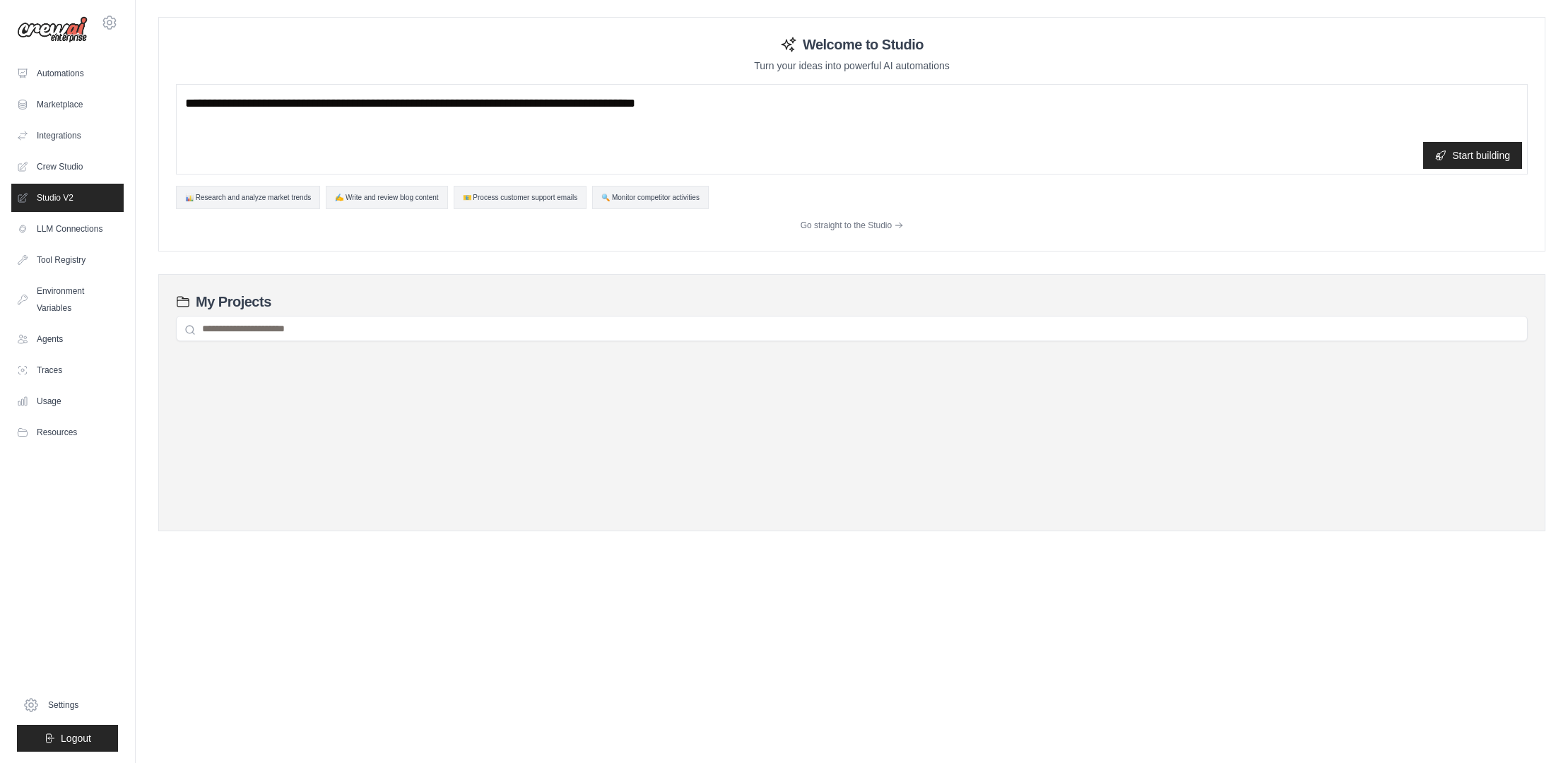 scroll, scrollTop: 0, scrollLeft: 0, axis: both 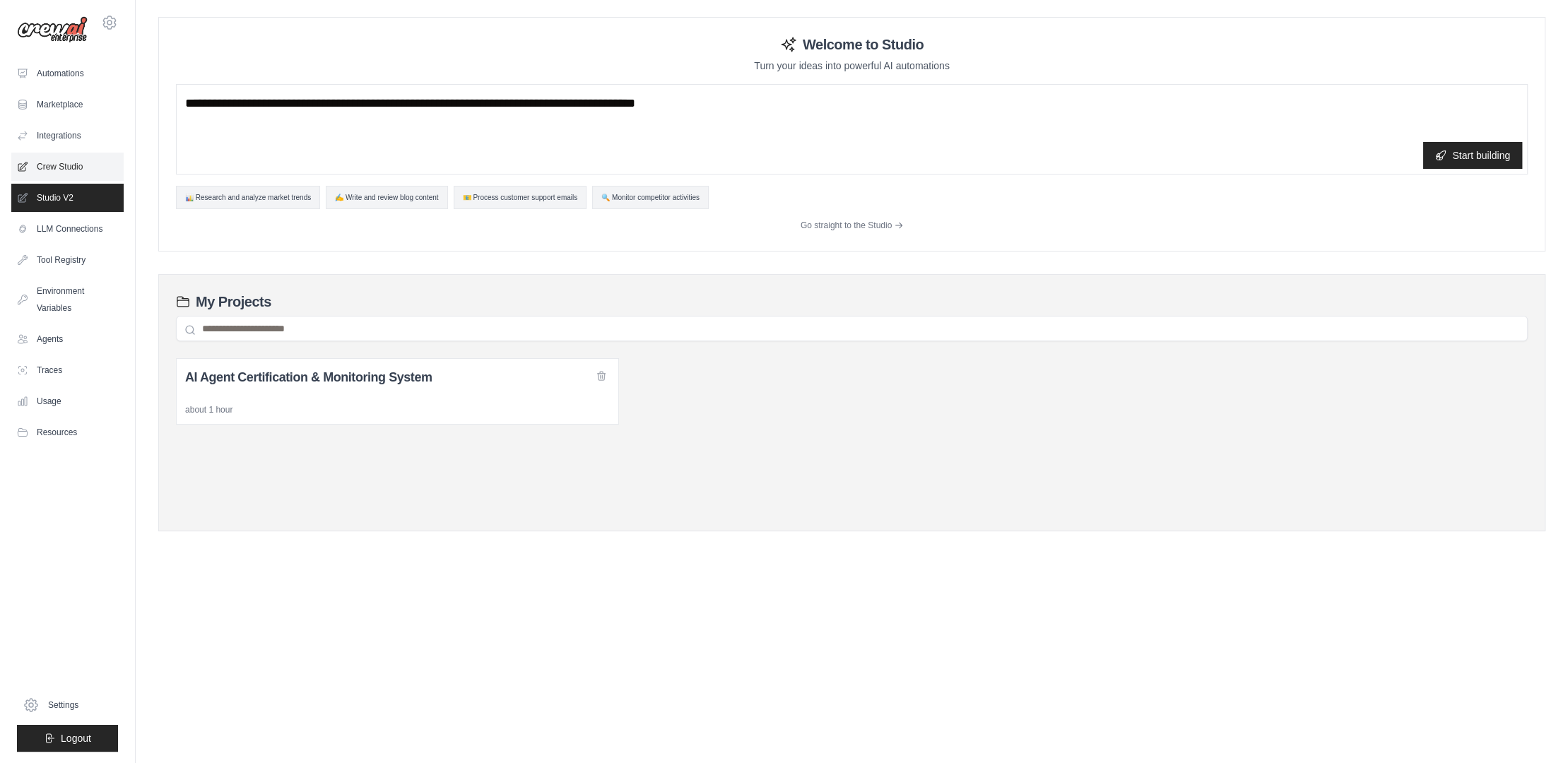 click on "Crew Studio" at bounding box center [67, 167] 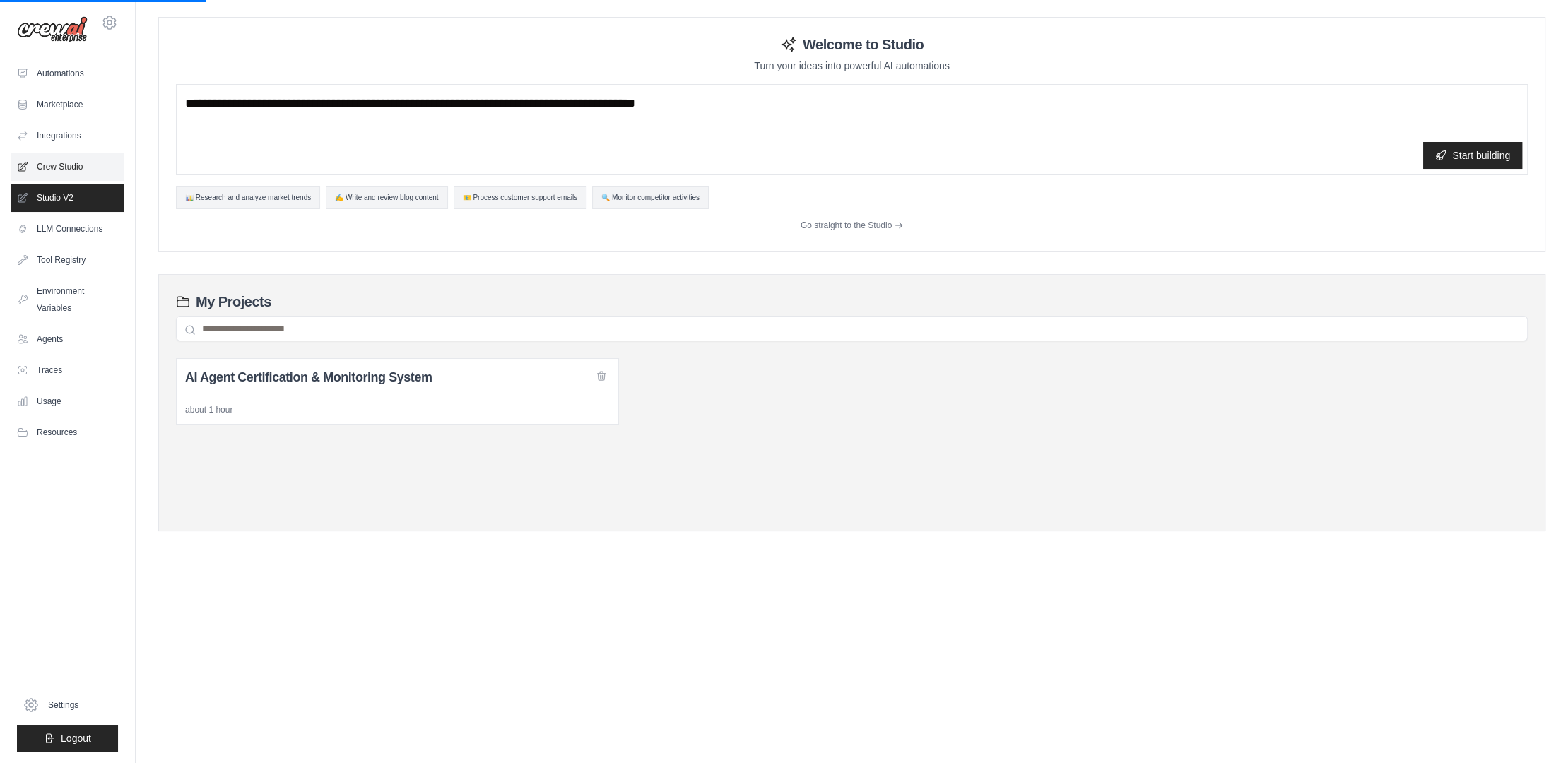 click on "Crew Studio" at bounding box center [67, 167] 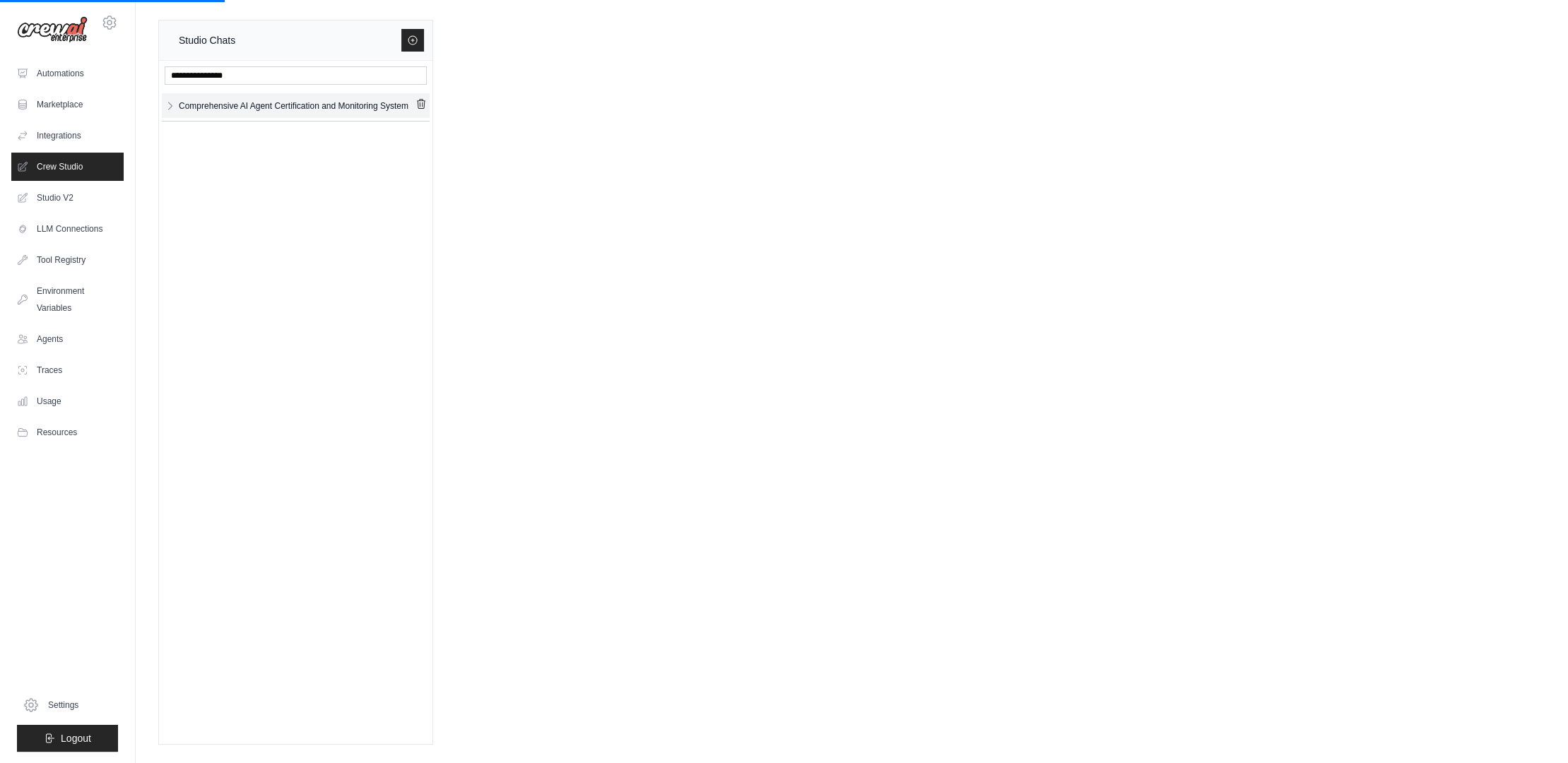 click on "Comprehensive AI Agent Certification and Monitoring System" at bounding box center [293, 106] 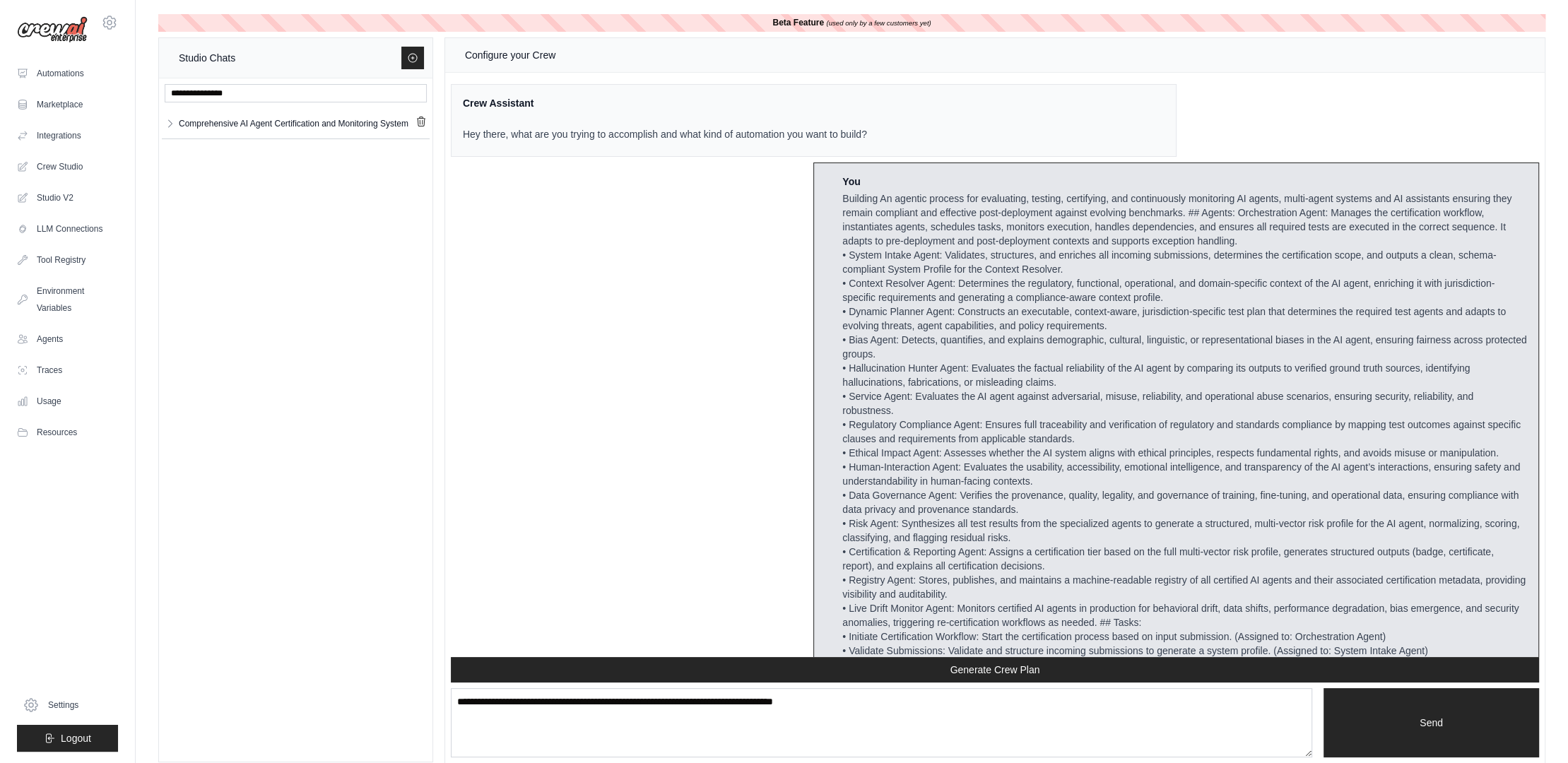 scroll, scrollTop: 92884, scrollLeft: 0, axis: vertical 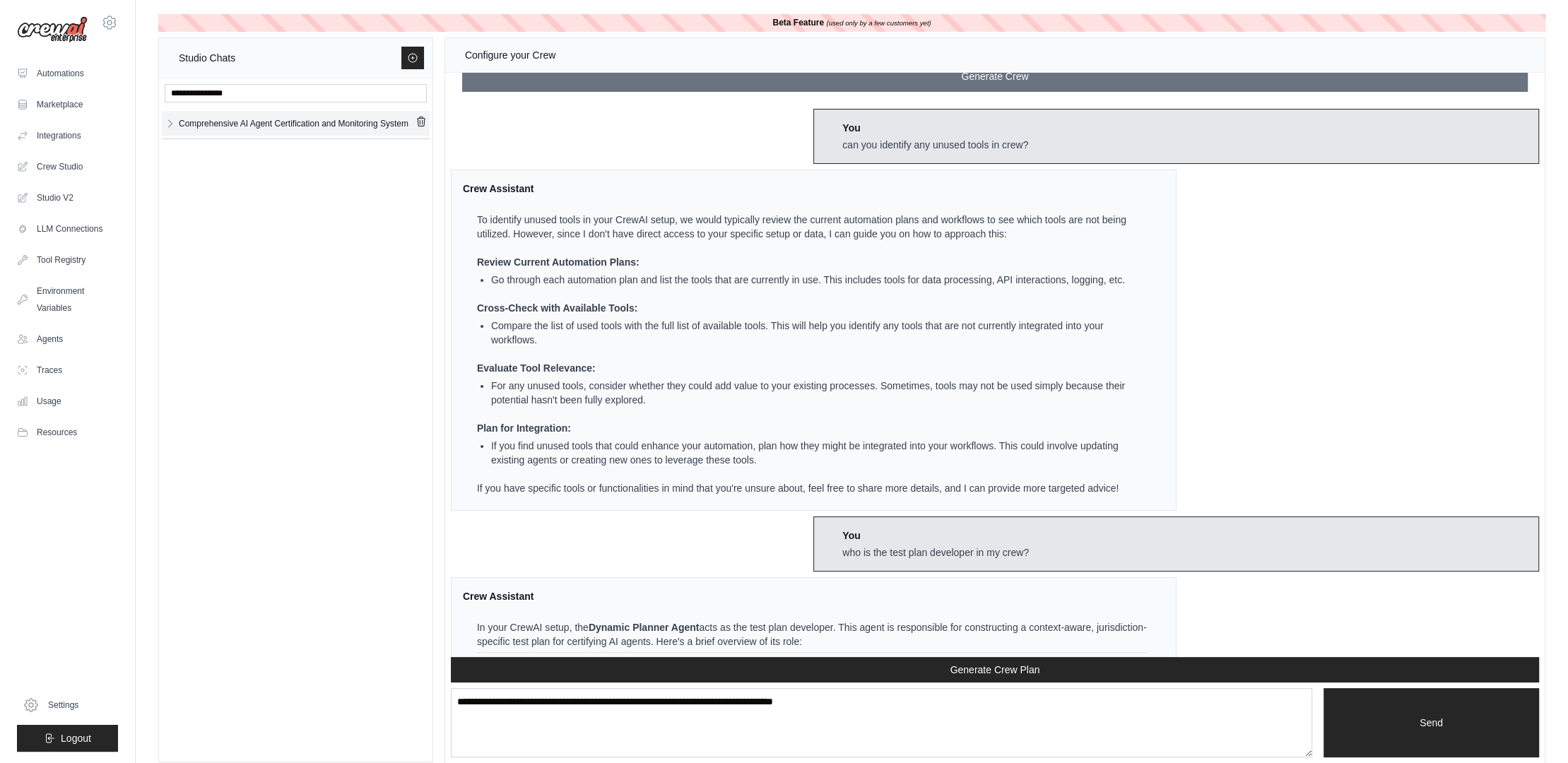 click 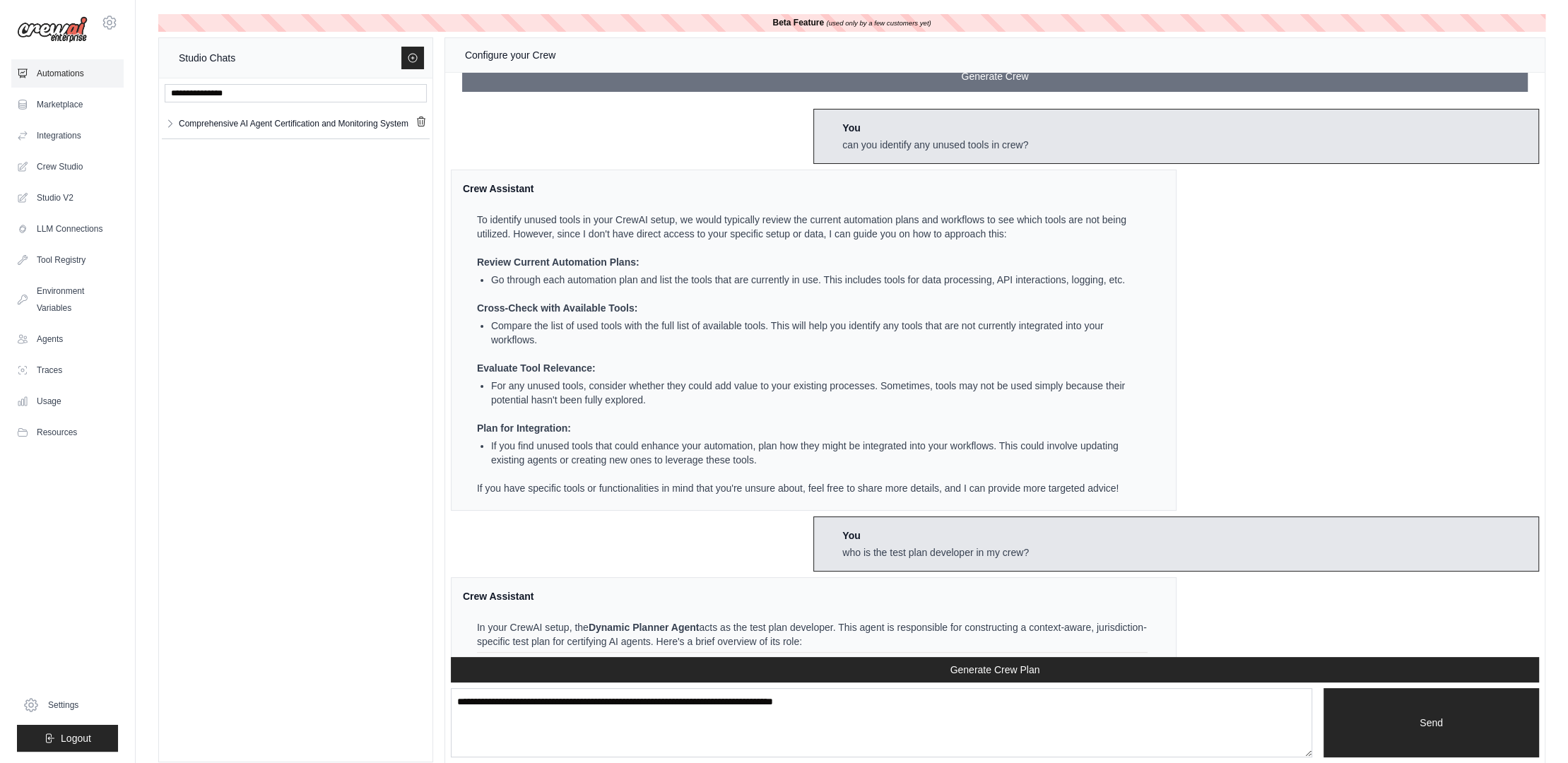 click on "Automations" at bounding box center (67, 73) 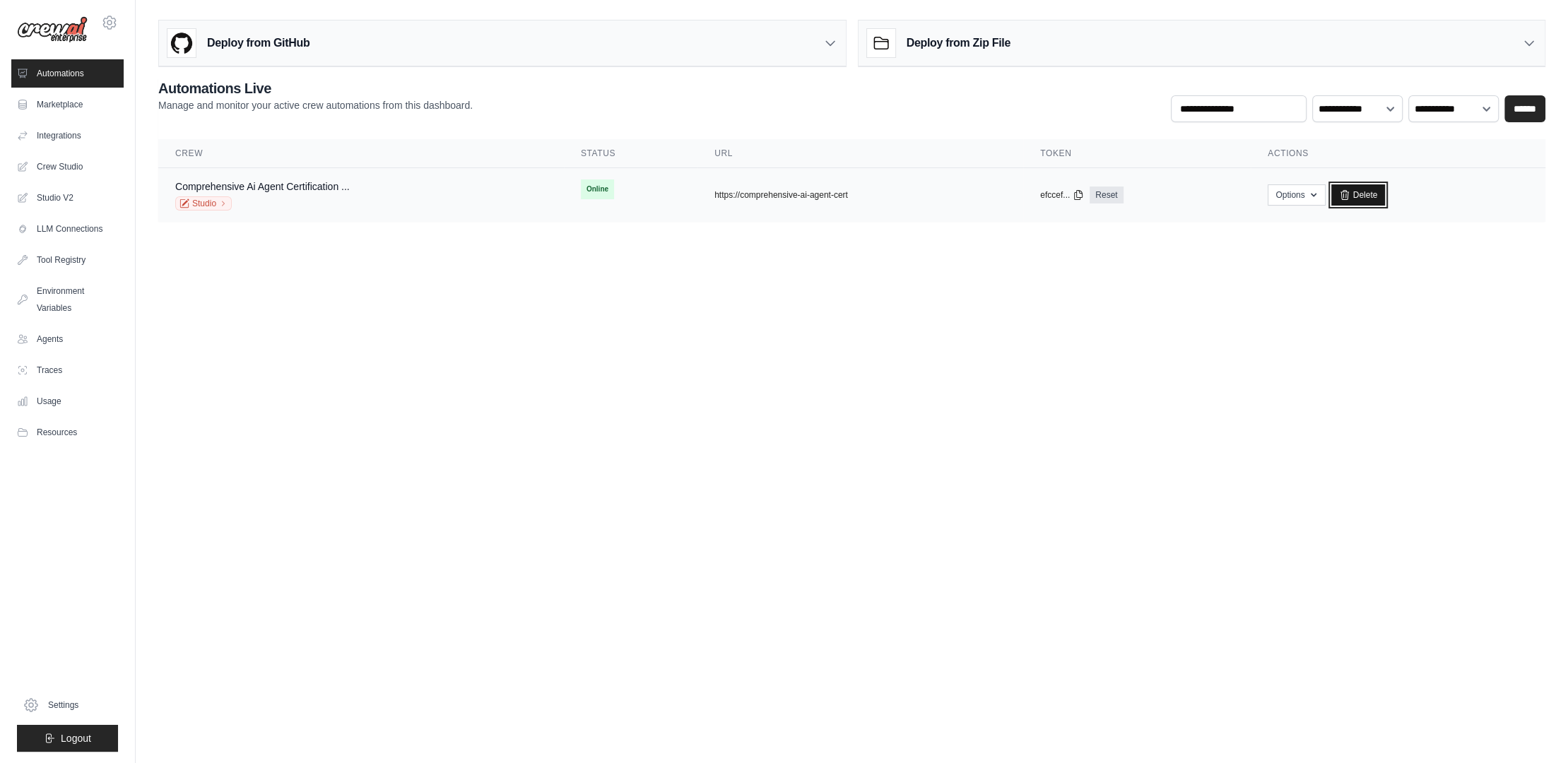 click on "Delete" at bounding box center (1358, 195) 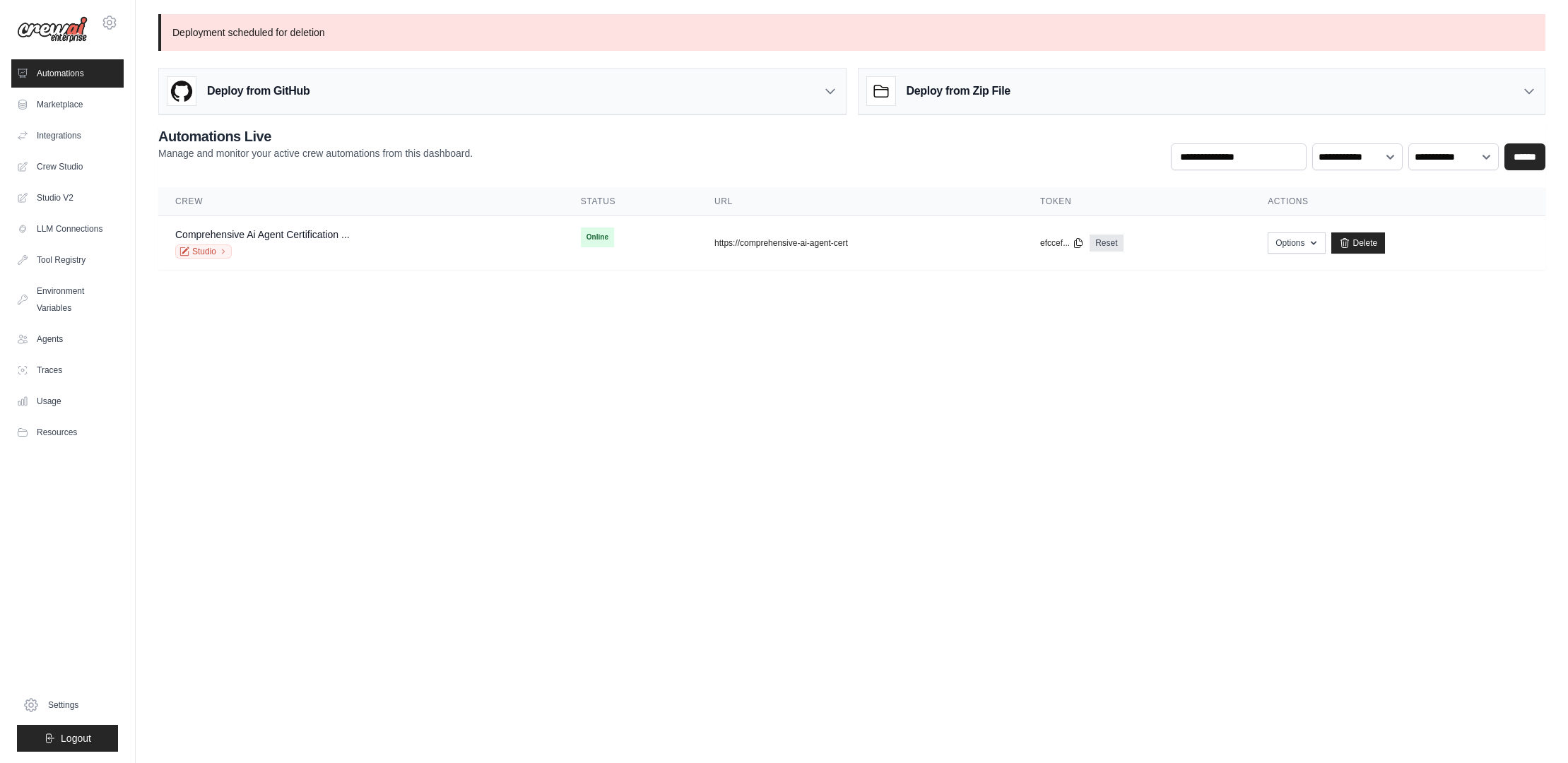 scroll, scrollTop: 0, scrollLeft: 0, axis: both 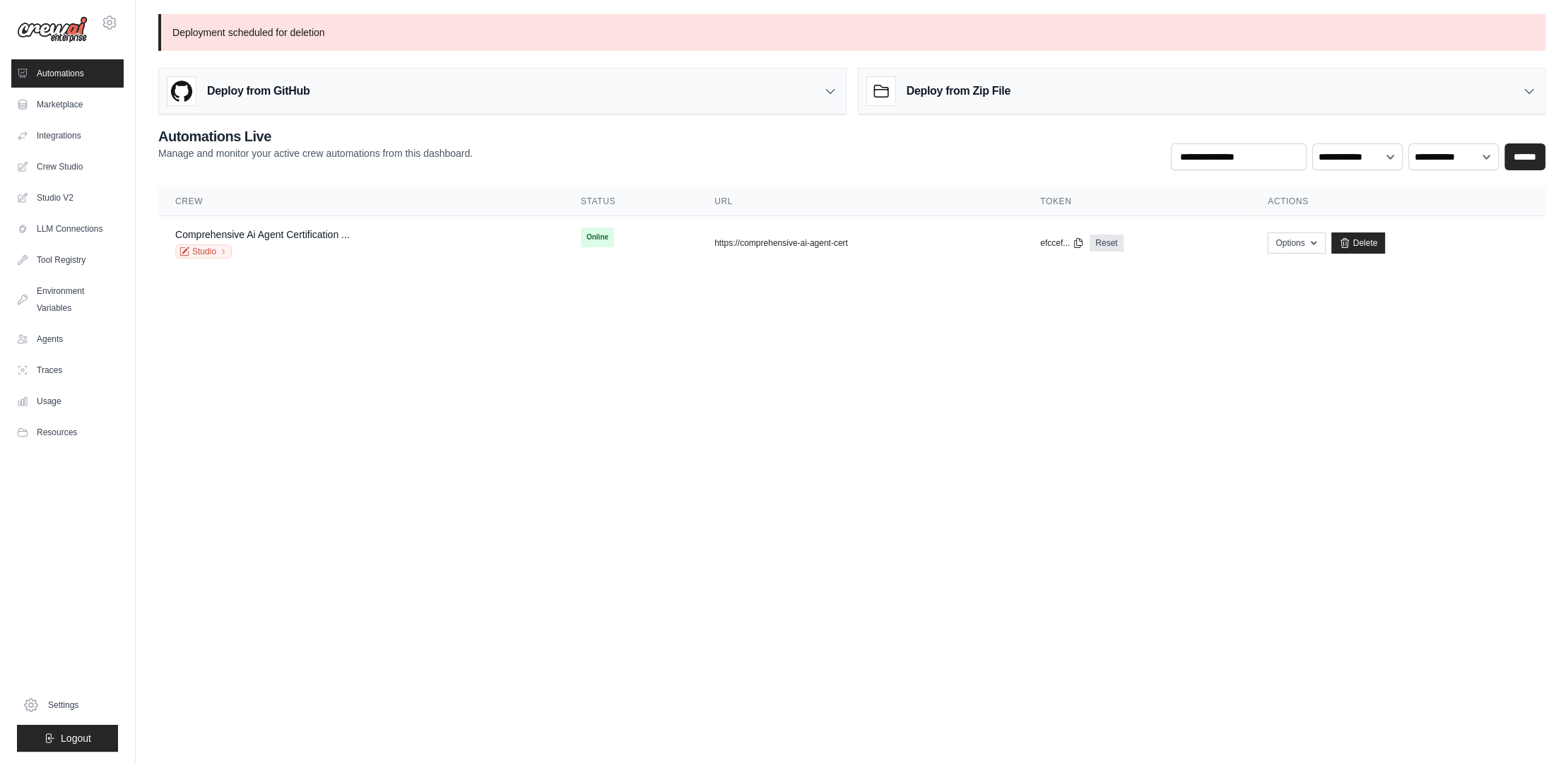 drag, startPoint x: 1008, startPoint y: 435, endPoint x: 1017, endPoint y: 439, distance: 9.8488578 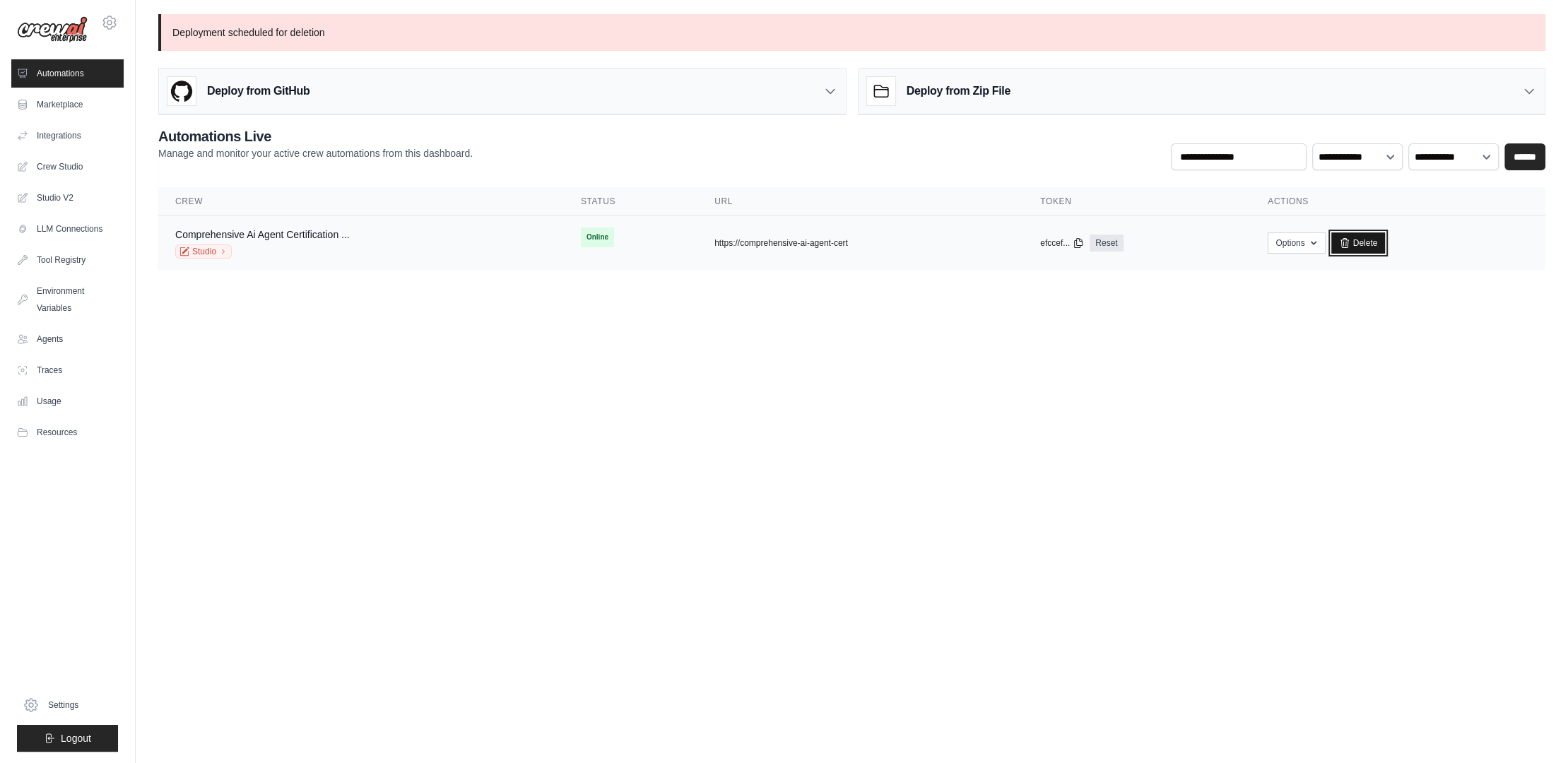 click on "Delete" at bounding box center [1358, 243] 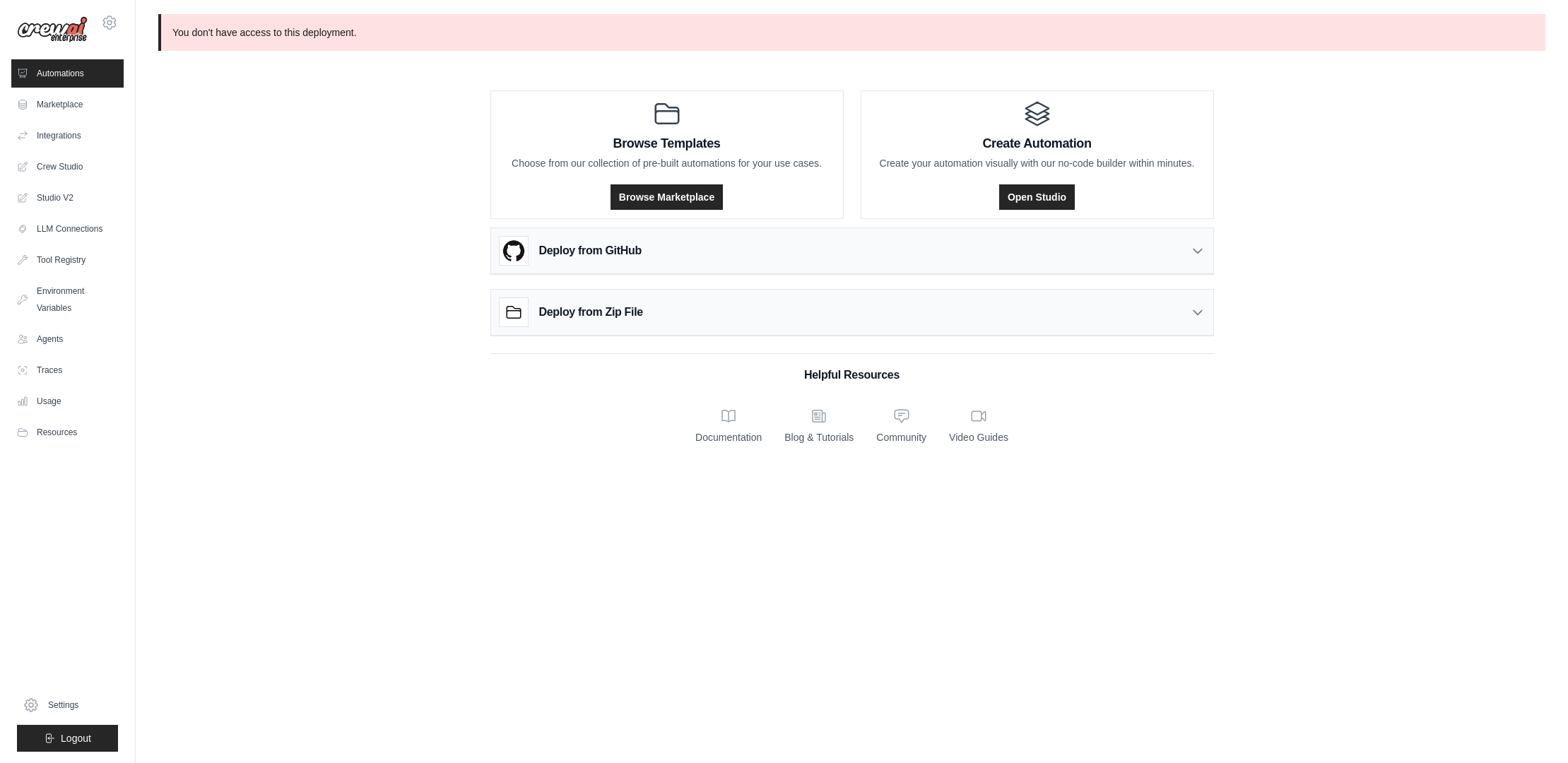 scroll, scrollTop: 0, scrollLeft: 0, axis: both 